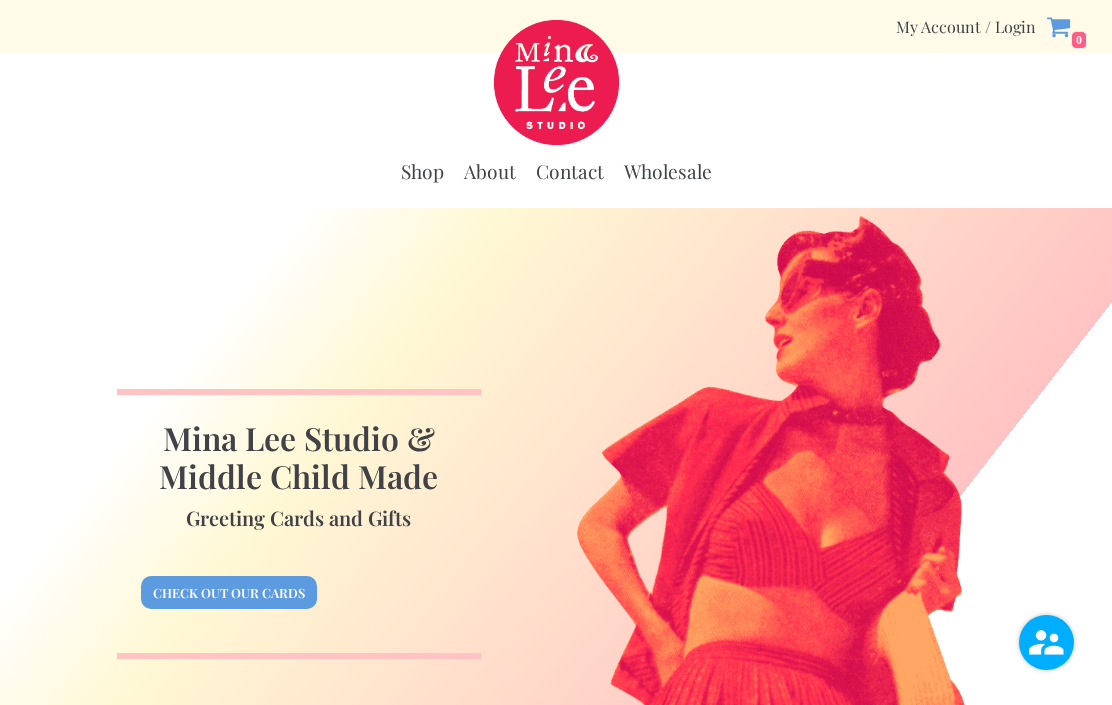 scroll, scrollTop: 0, scrollLeft: 0, axis: both 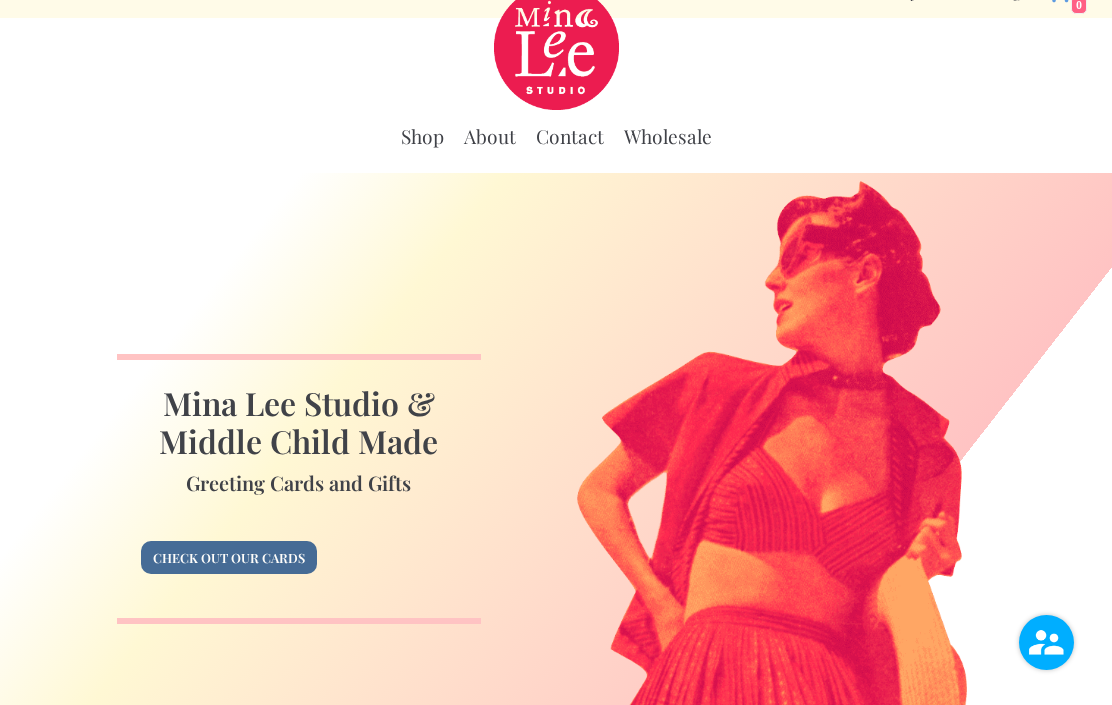 click on "Check out our cards" at bounding box center (229, 557) 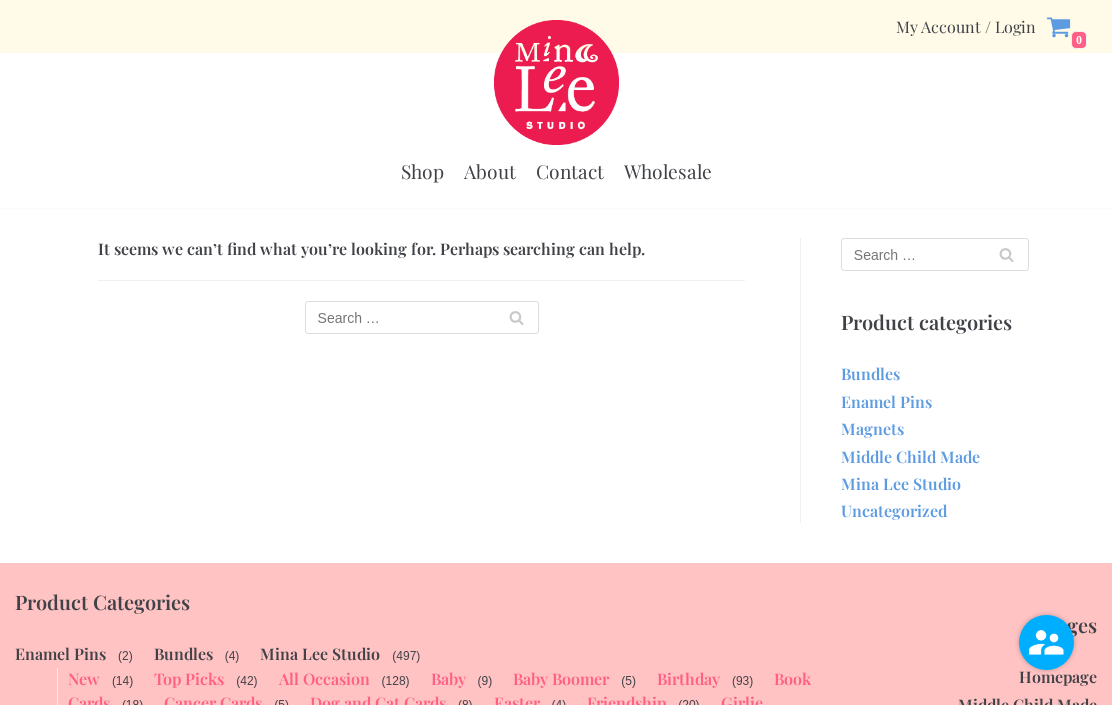 scroll, scrollTop: 0, scrollLeft: 0, axis: both 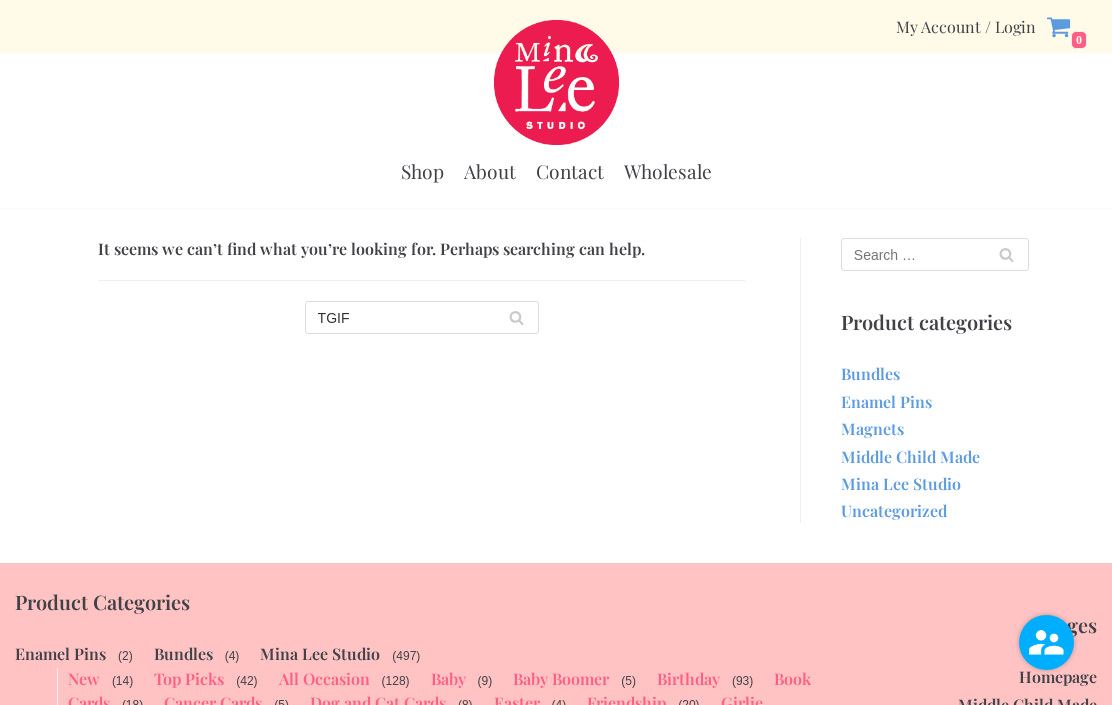 type on "TGIF" 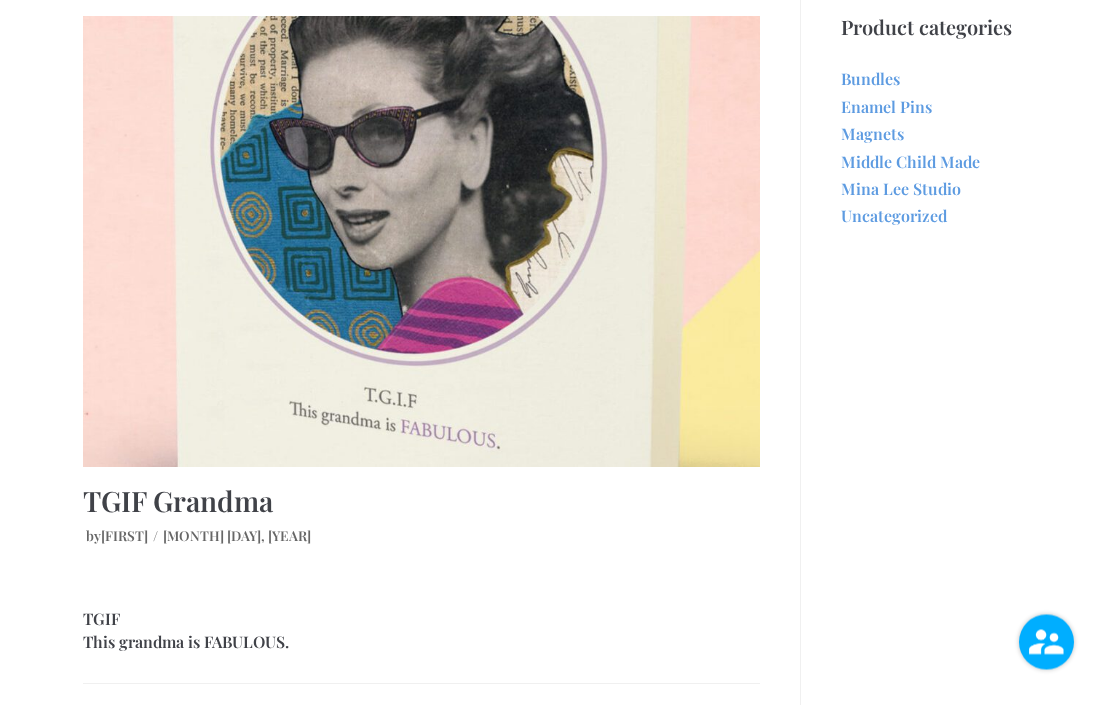 scroll, scrollTop: 296, scrollLeft: 0, axis: vertical 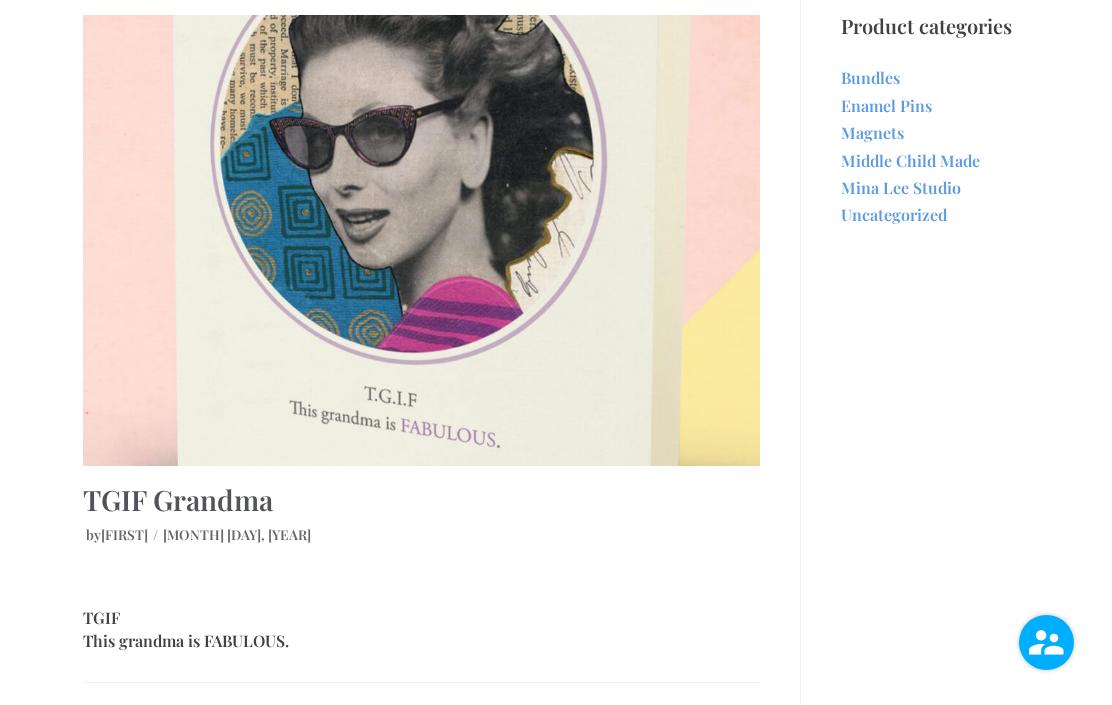 click on "TGIF Grandma" at bounding box center [178, 499] 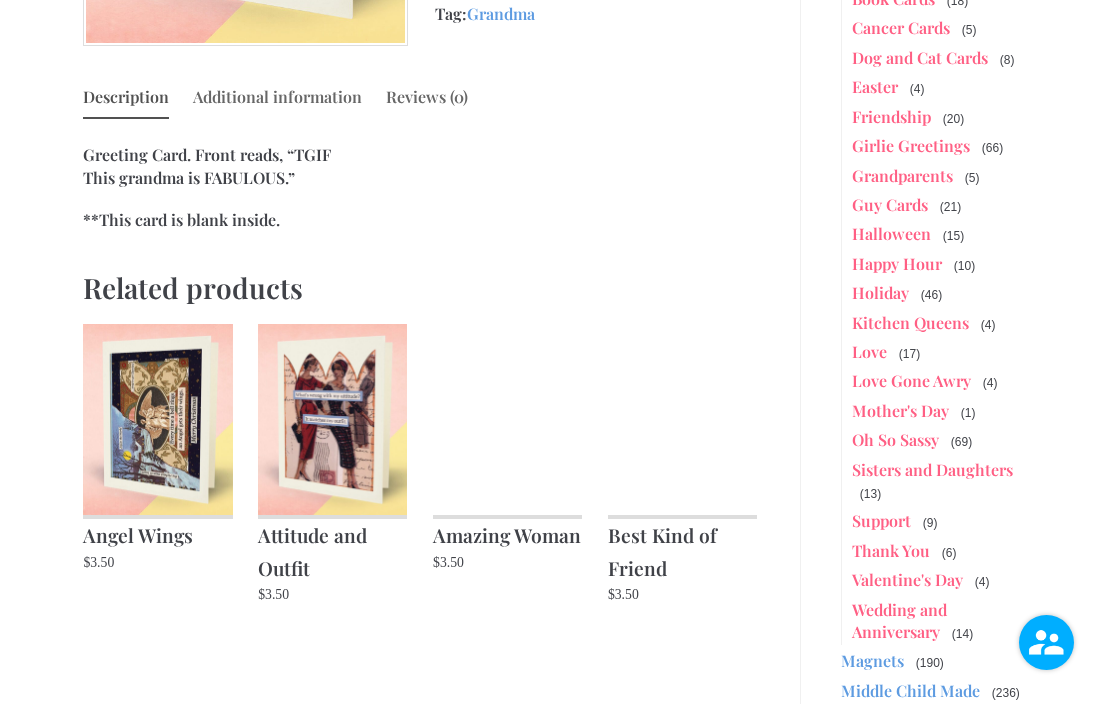 scroll, scrollTop: 581, scrollLeft: 0, axis: vertical 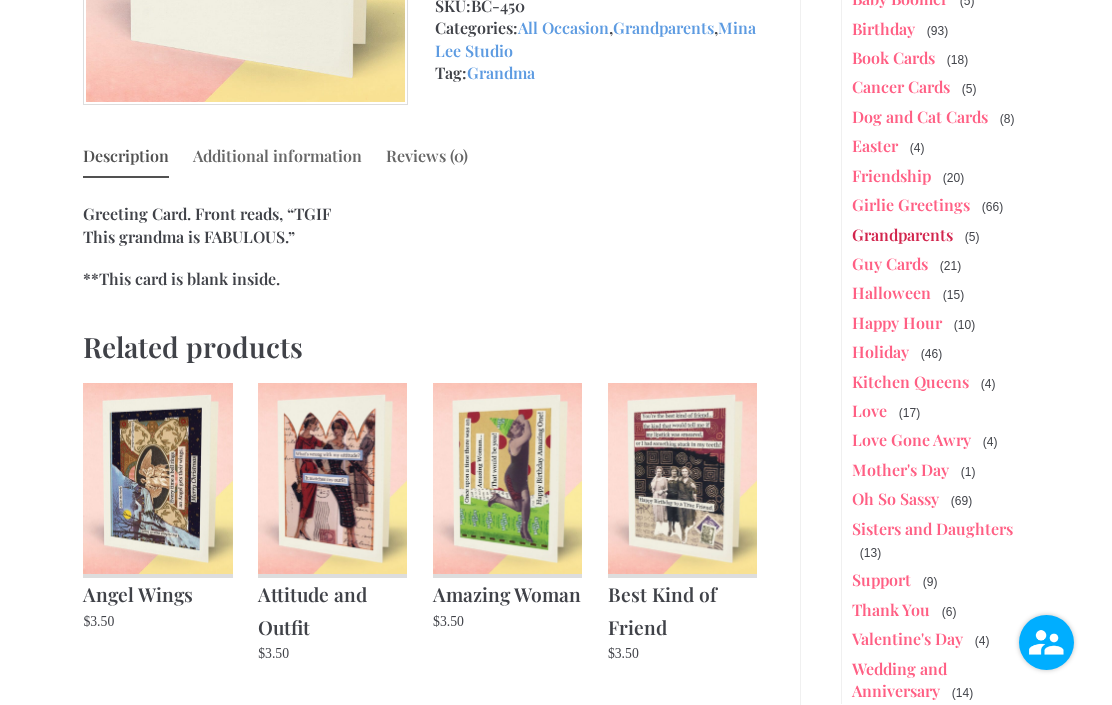 click on "Grandparents" at bounding box center (902, 234) 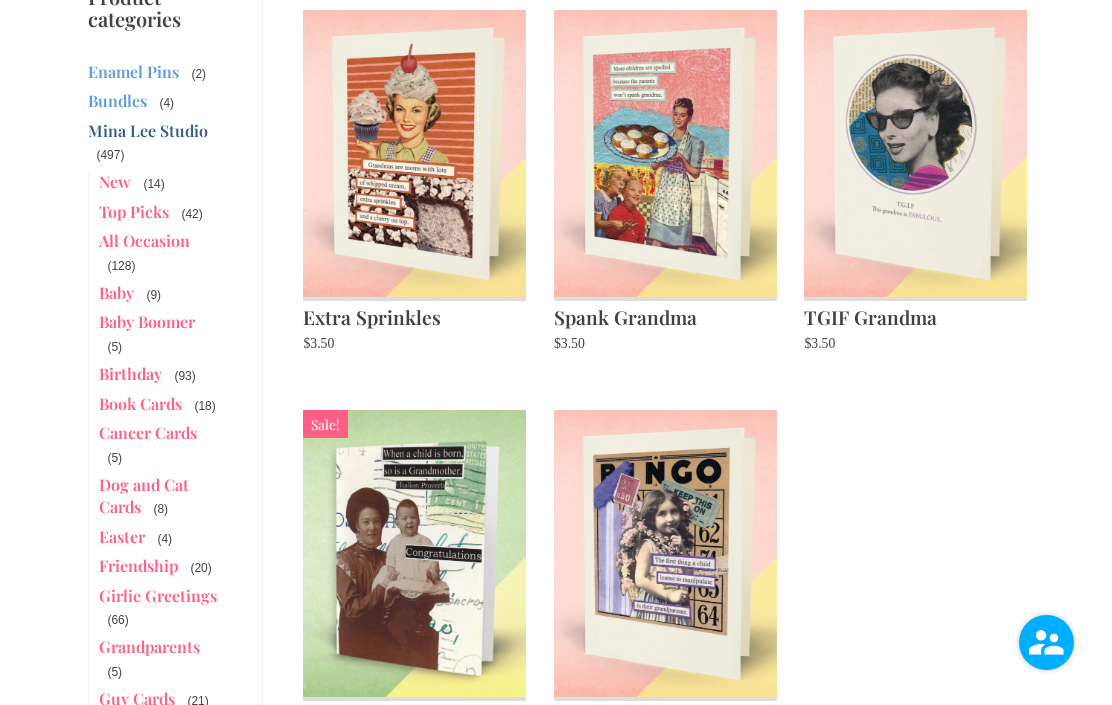 scroll, scrollTop: 254, scrollLeft: 0, axis: vertical 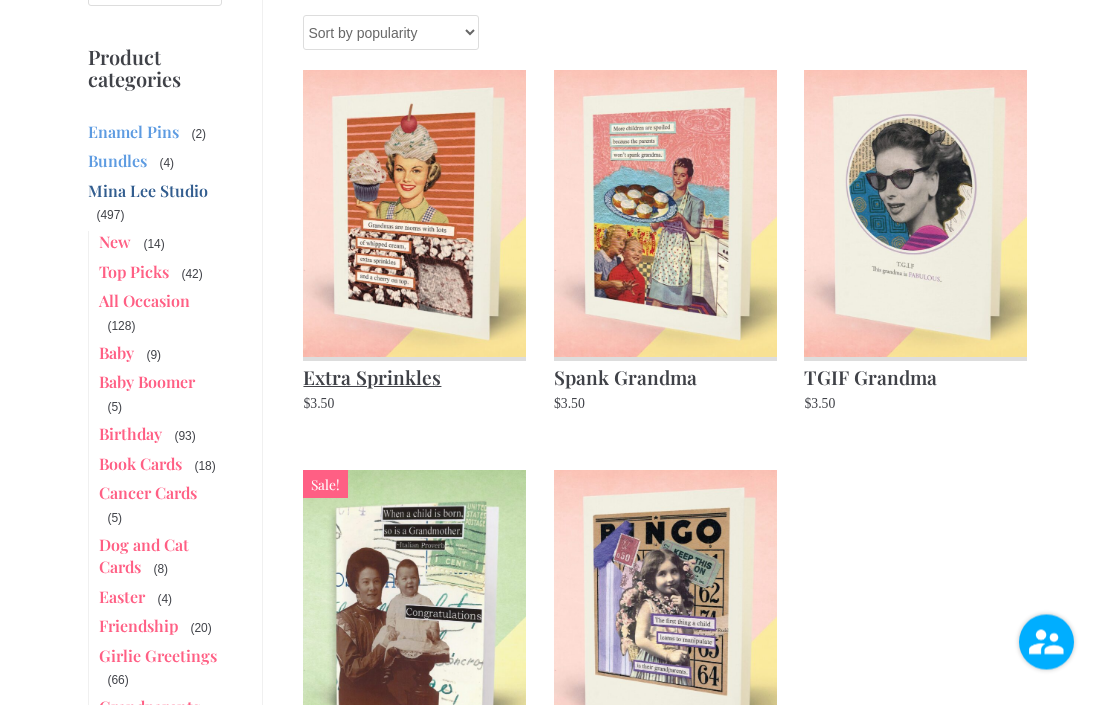 click at bounding box center [414, 214] 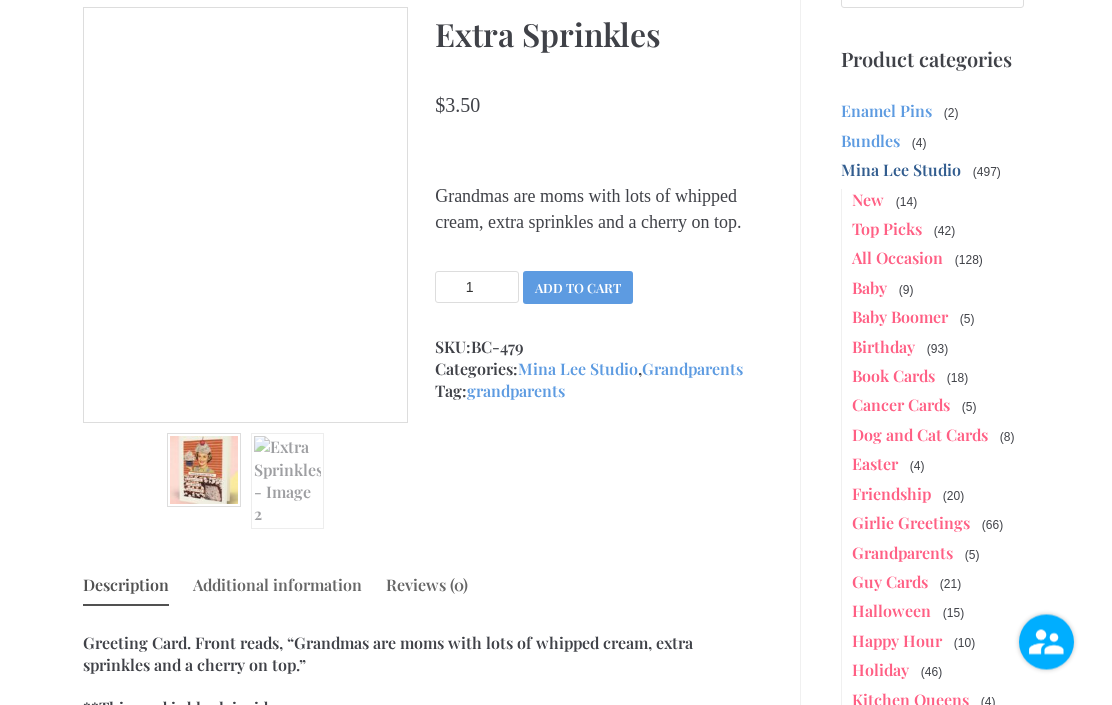 scroll, scrollTop: 263, scrollLeft: 0, axis: vertical 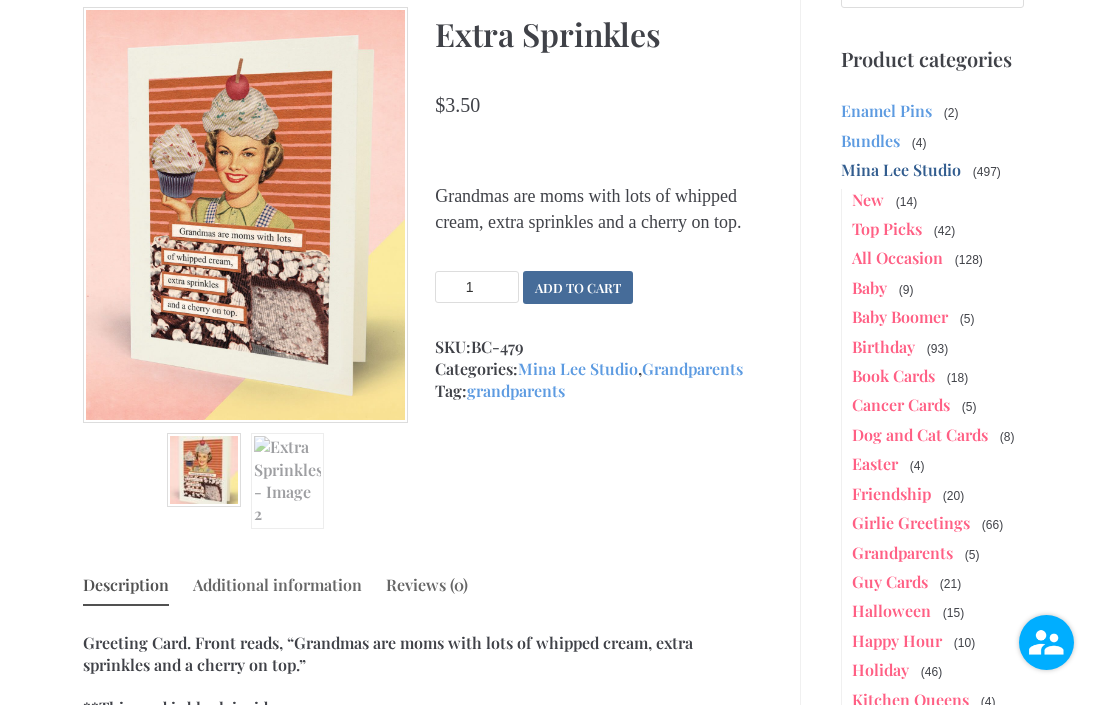 click on "Add to cart" at bounding box center (578, 287) 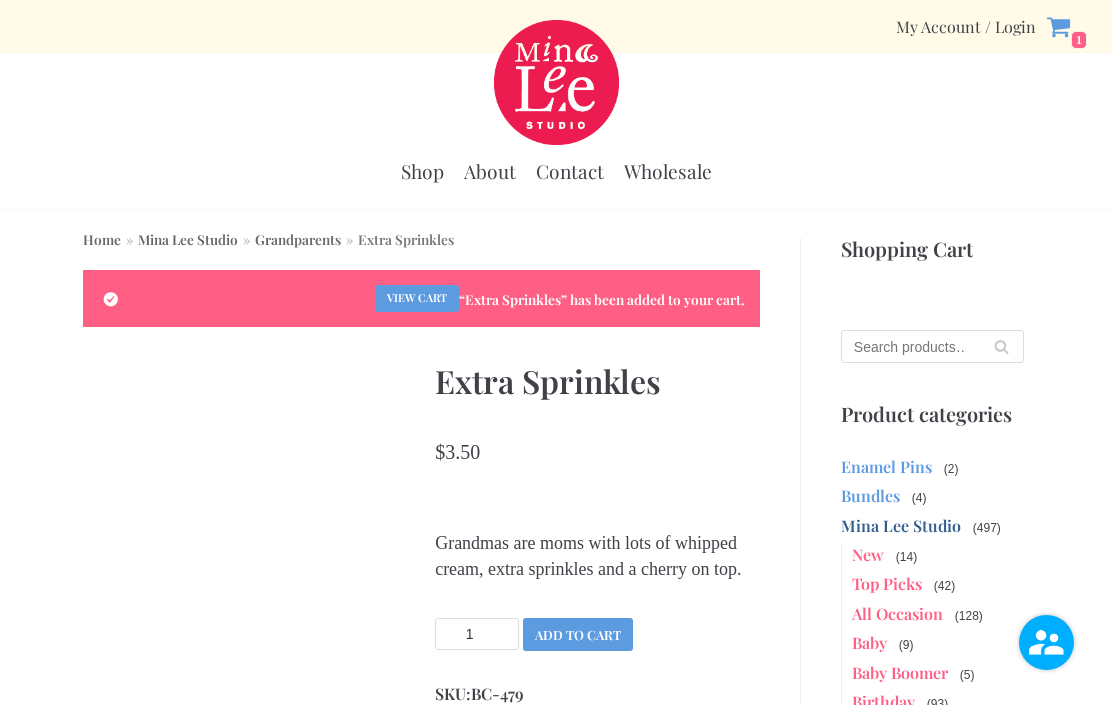 scroll, scrollTop: 0, scrollLeft: 0, axis: both 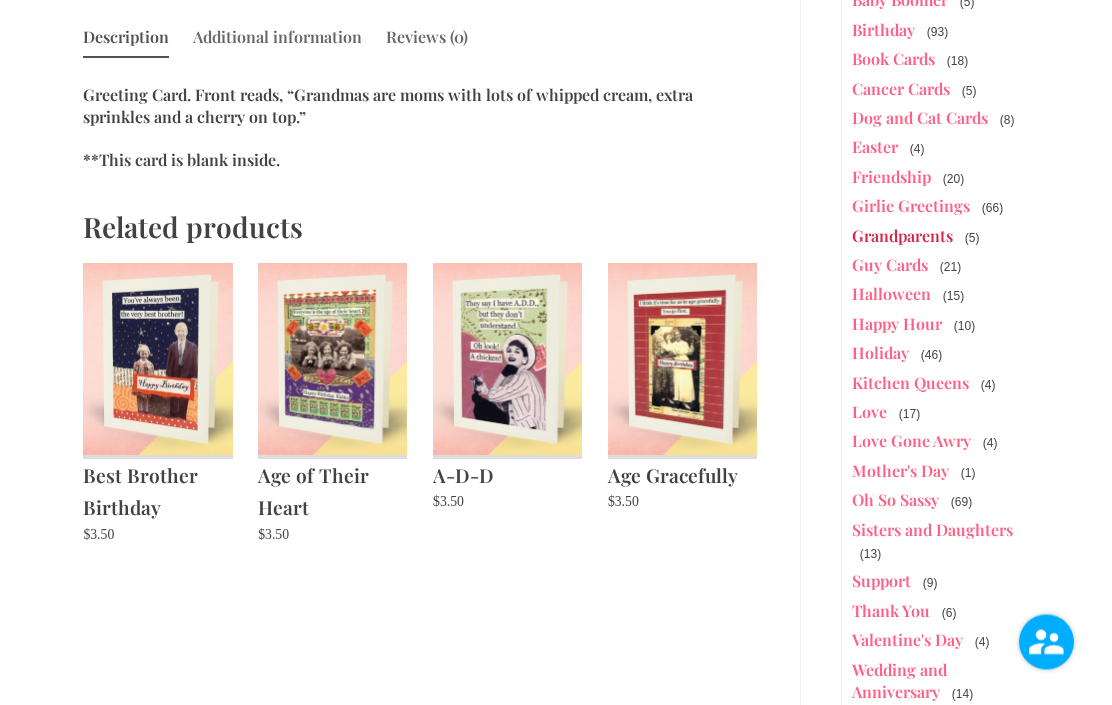 click on "Grandparents" at bounding box center (902, 236) 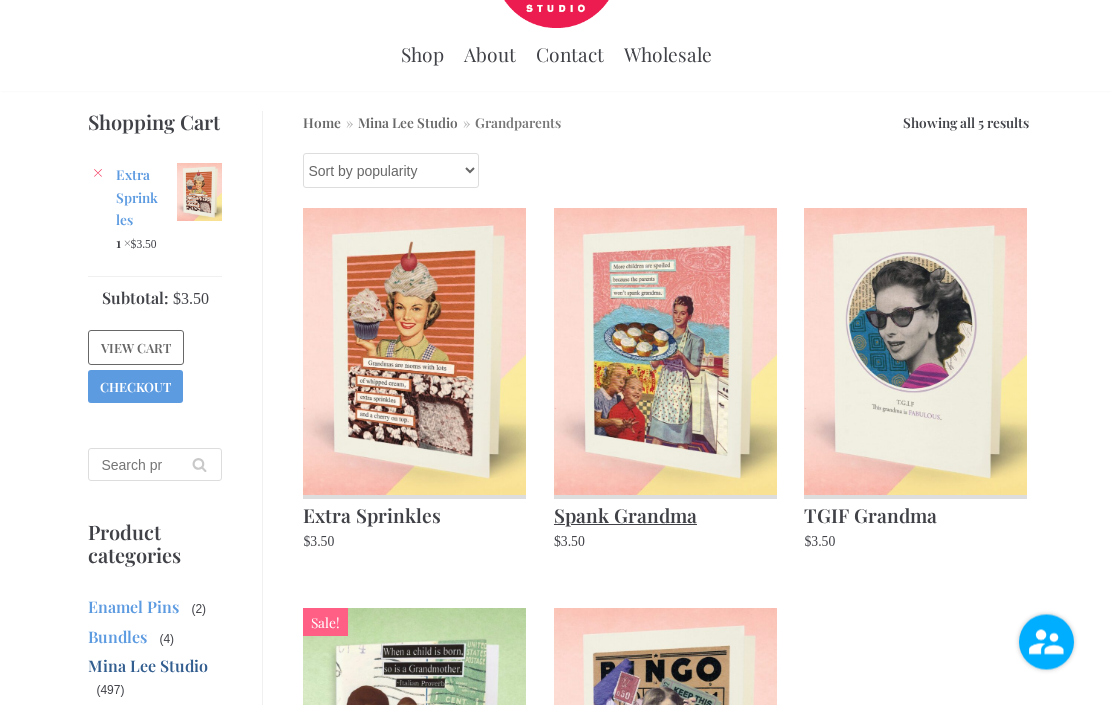 scroll, scrollTop: 117, scrollLeft: 0, axis: vertical 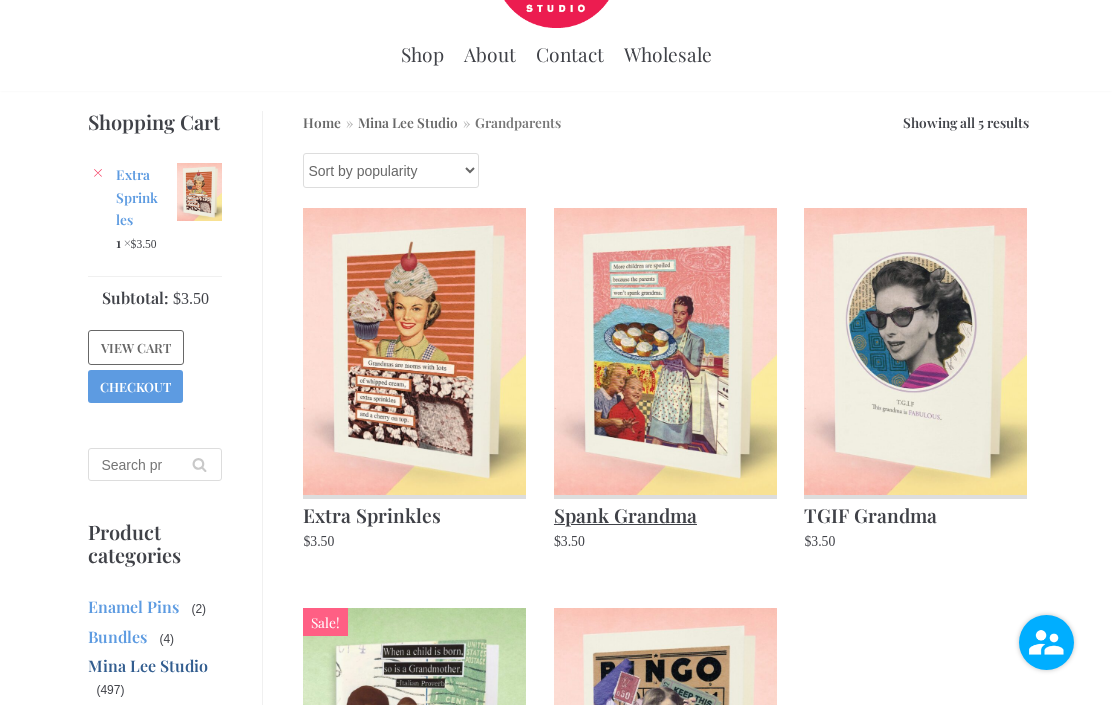click on "Spank Grandma" at bounding box center [665, 513] 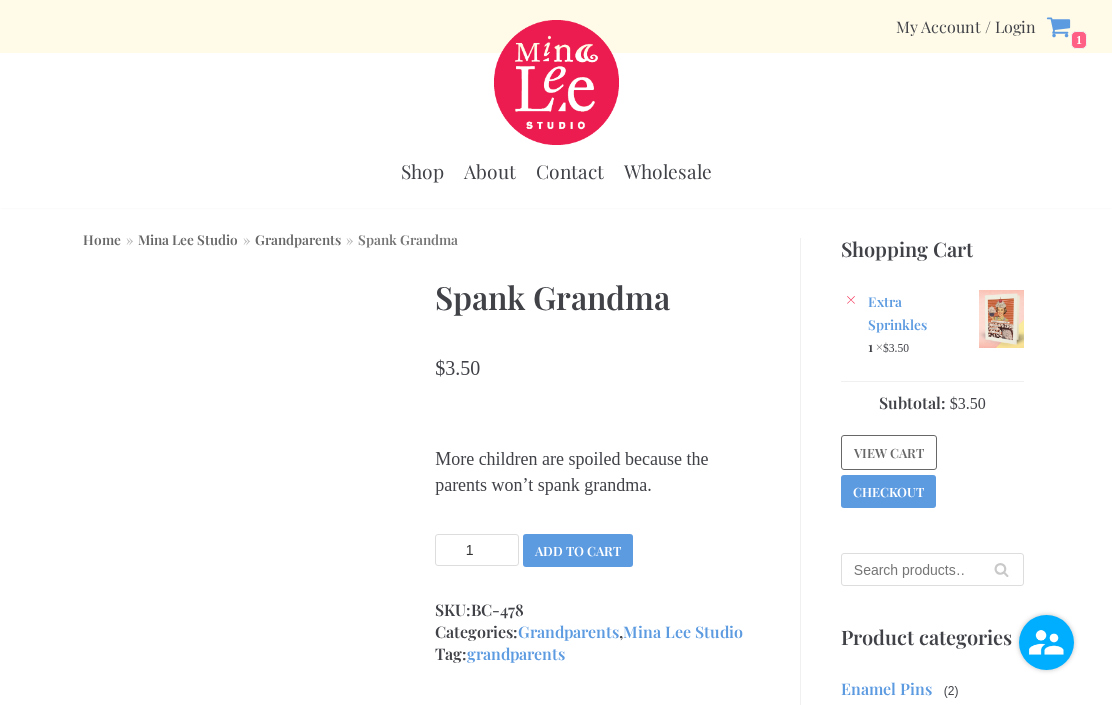 scroll, scrollTop: 0, scrollLeft: 0, axis: both 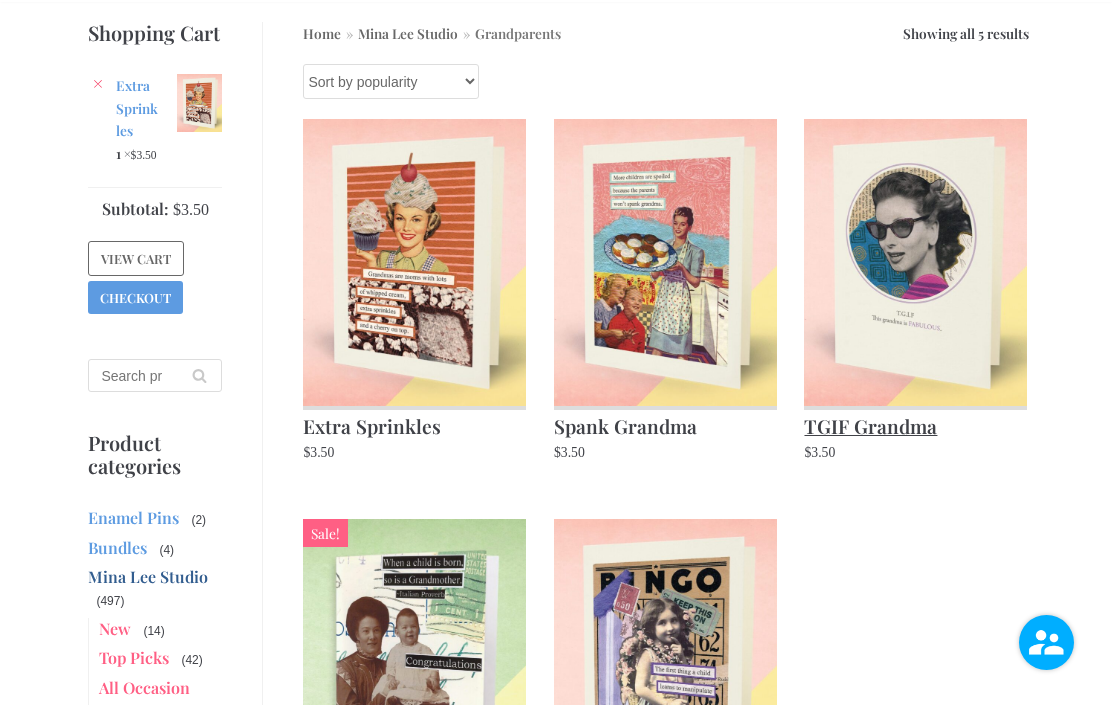 click on "TGIF Grandma" at bounding box center [915, 424] 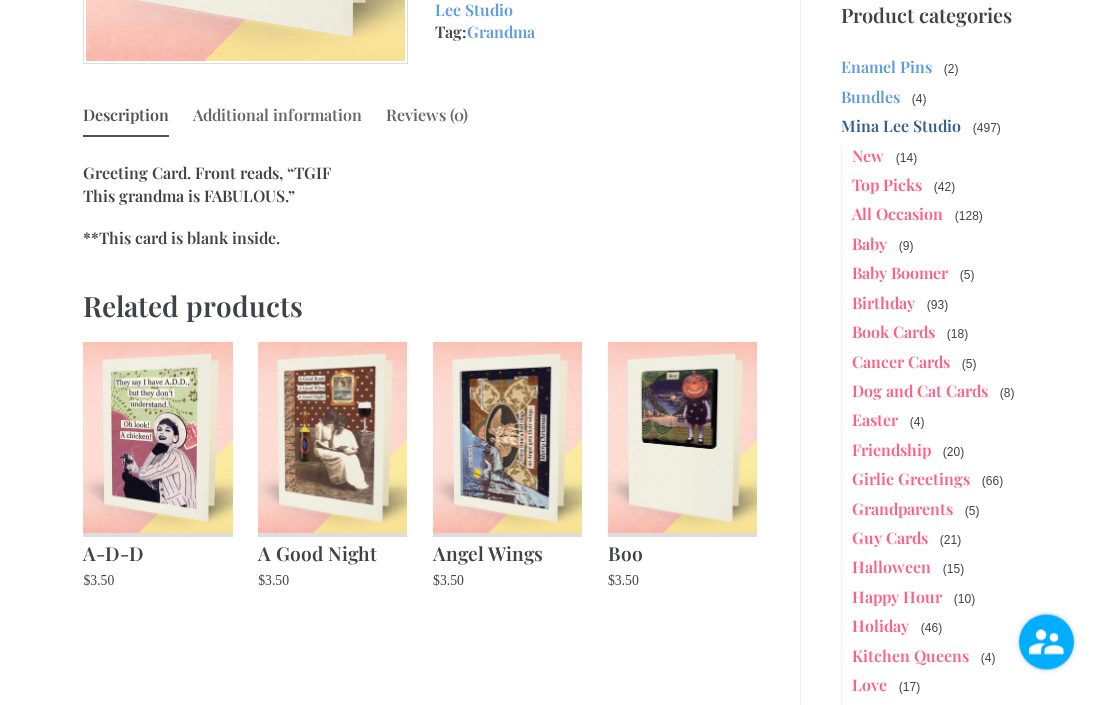 scroll, scrollTop: 622, scrollLeft: 0, axis: vertical 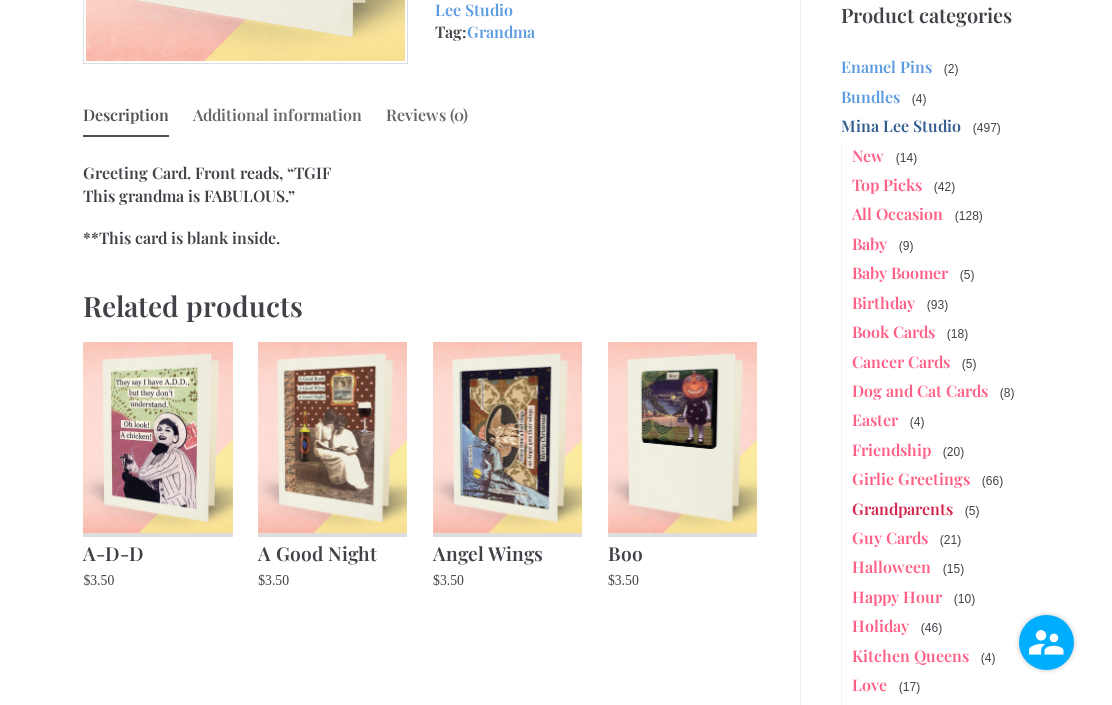 click on "Grandparents" at bounding box center (902, 508) 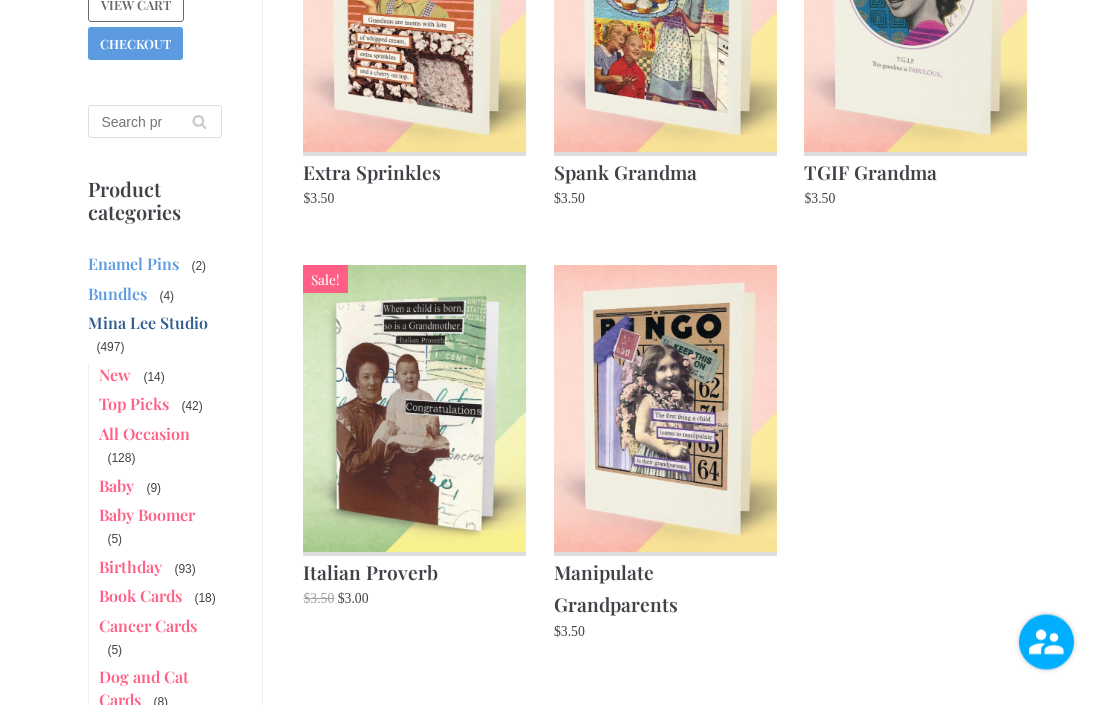 scroll, scrollTop: 460, scrollLeft: 0, axis: vertical 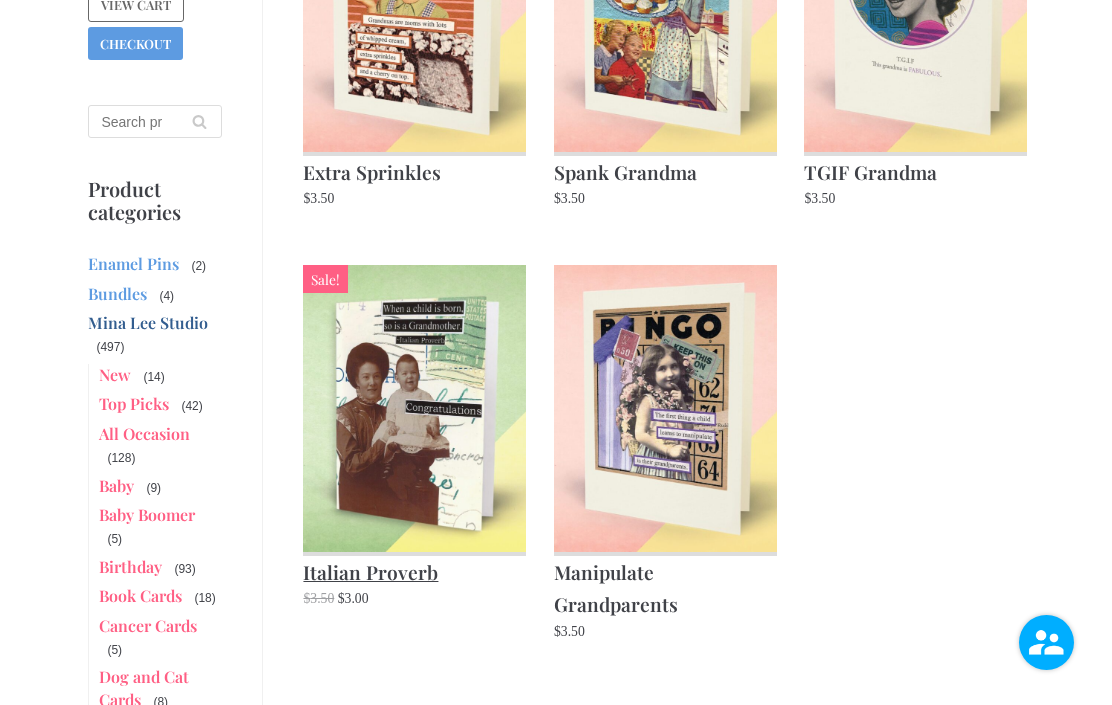 click on "Italian Proverb" at bounding box center (414, 570) 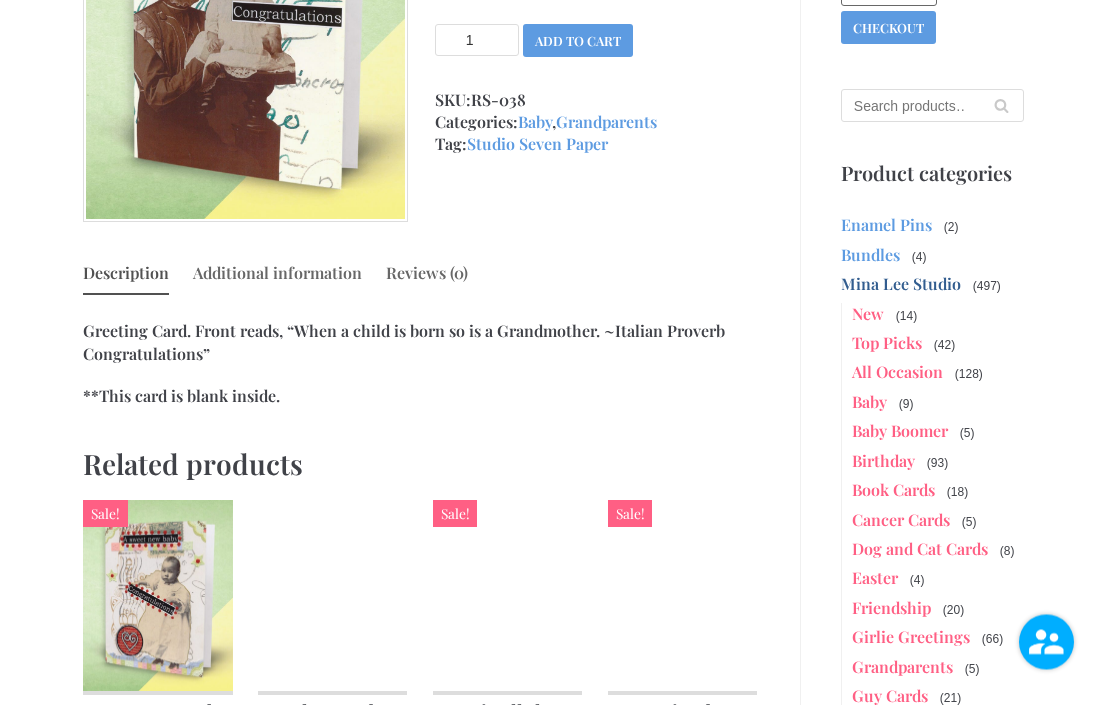 scroll, scrollTop: 464, scrollLeft: 0, axis: vertical 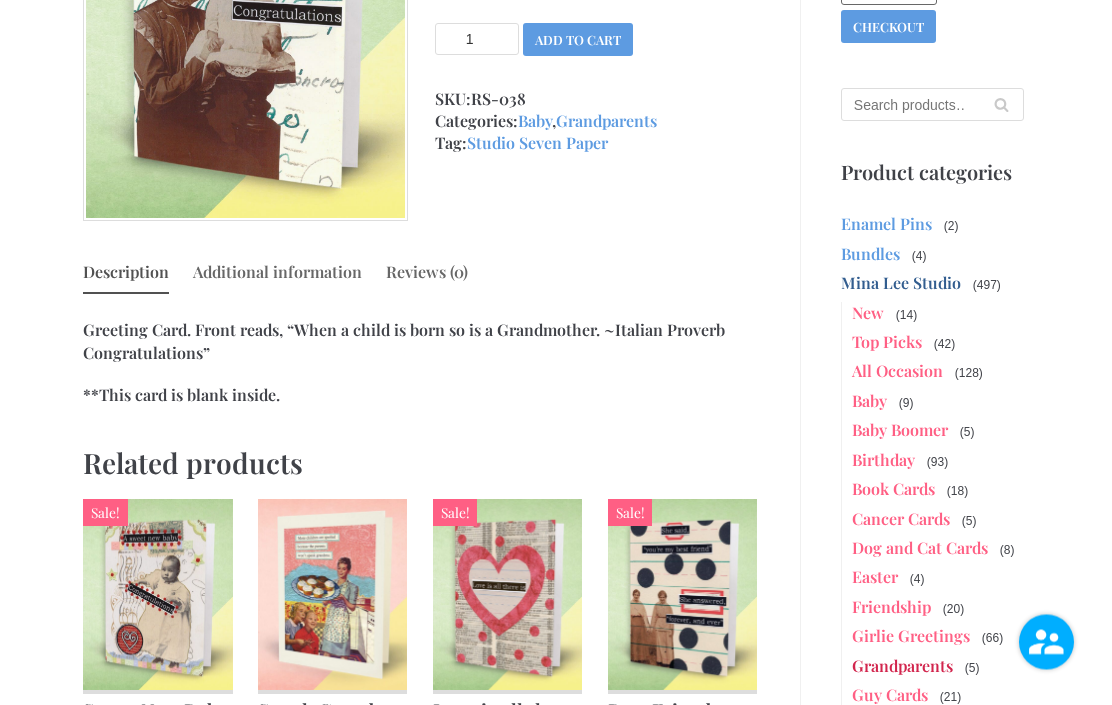 click on "Grandparents" at bounding box center (902, 666) 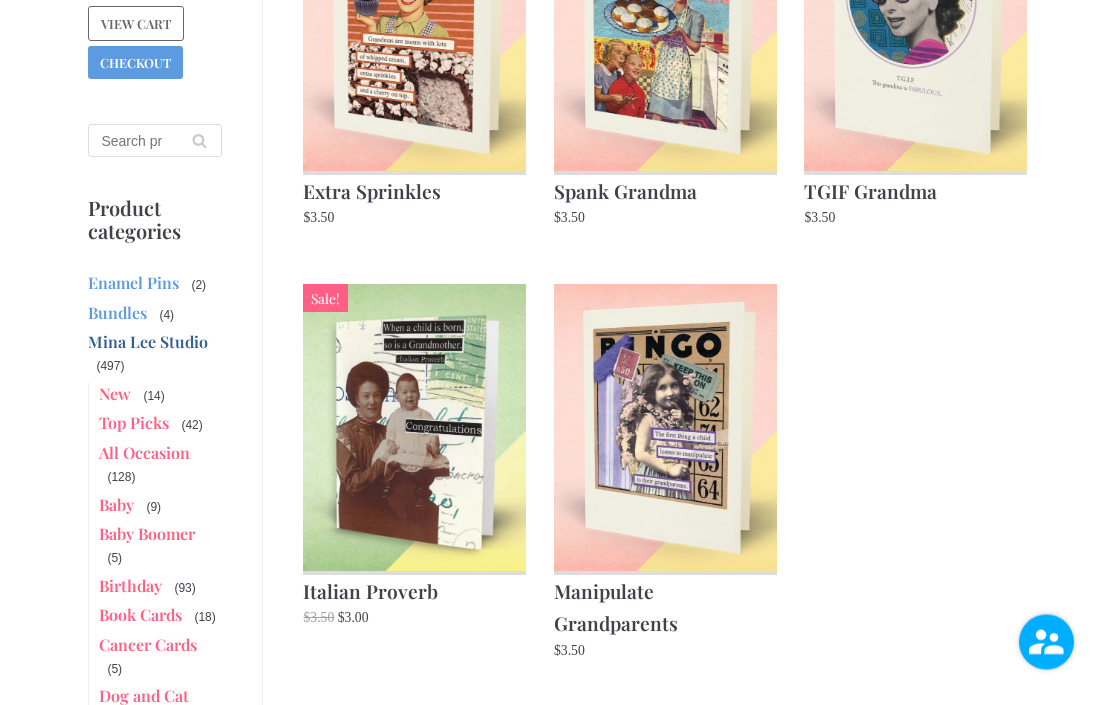 scroll, scrollTop: 446, scrollLeft: 0, axis: vertical 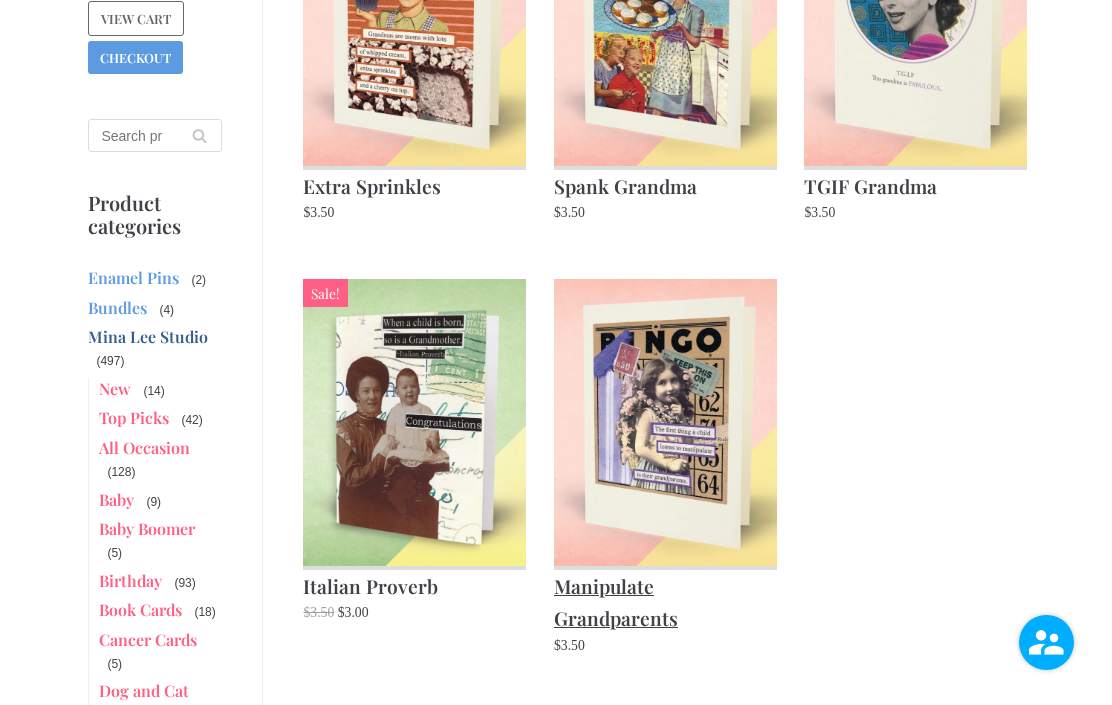 click on "Manipulate Grandparents" at bounding box center [665, 600] 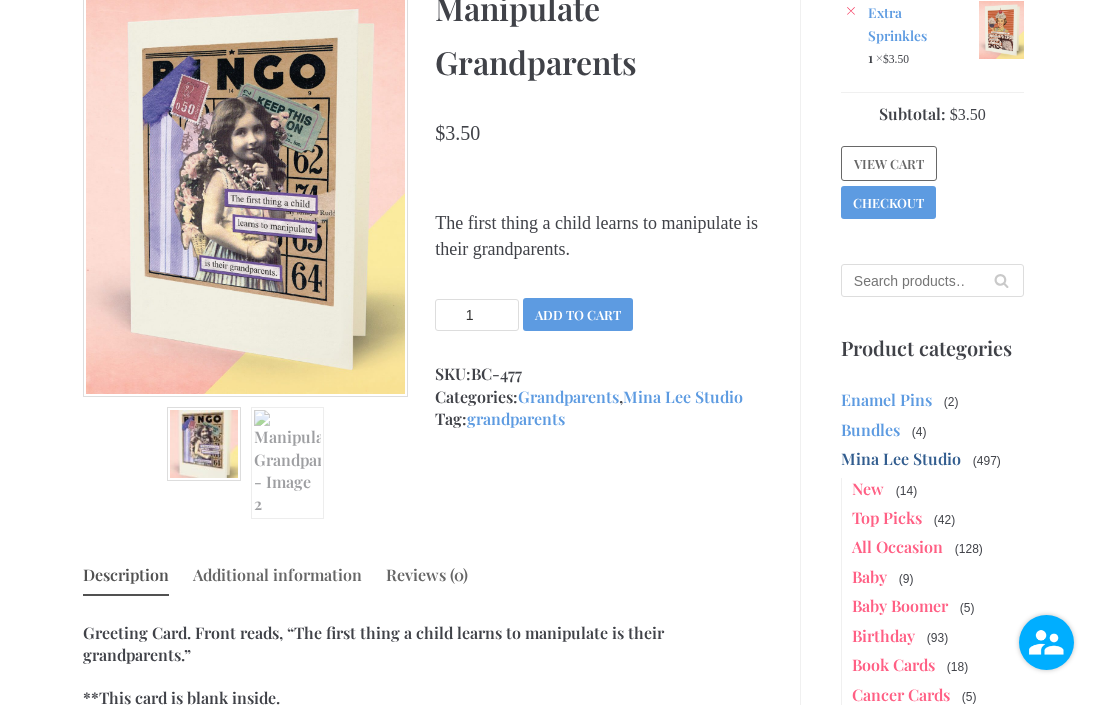 scroll, scrollTop: 288, scrollLeft: 0, axis: vertical 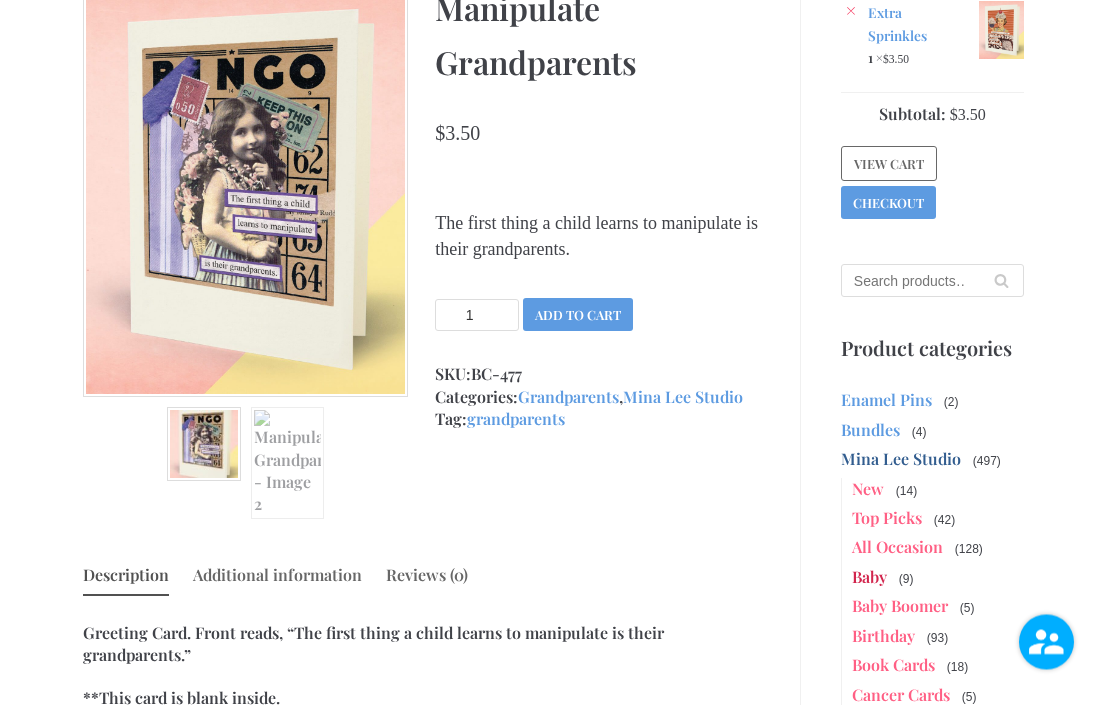 click on "Baby" at bounding box center [869, 577] 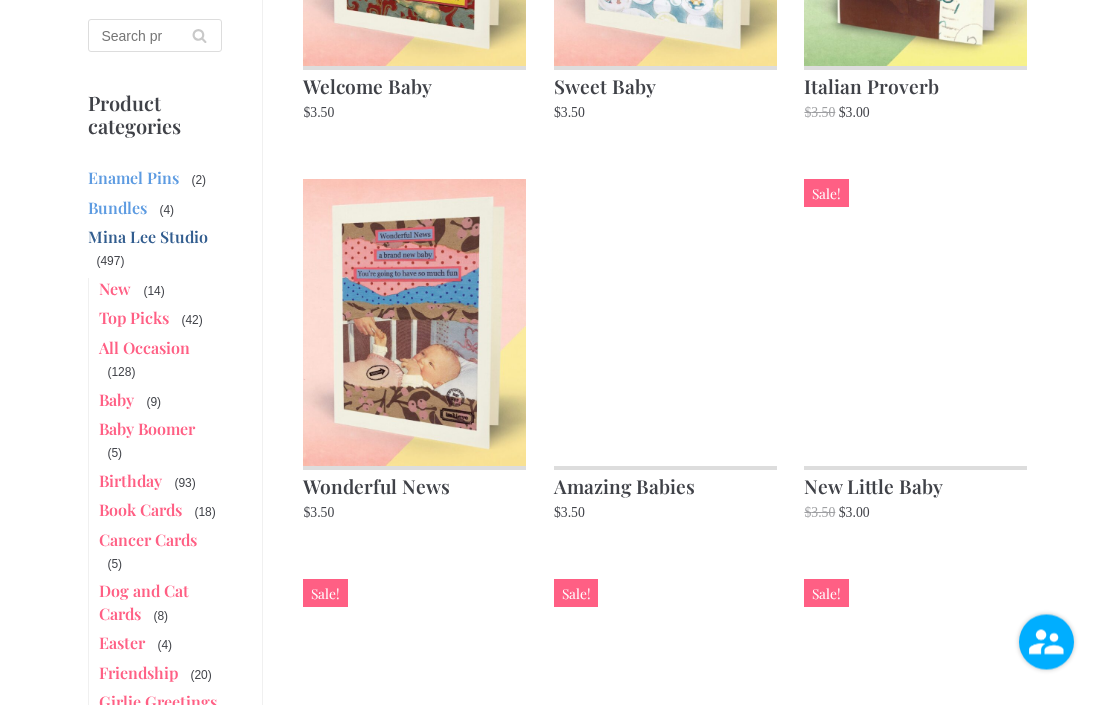 scroll, scrollTop: 547, scrollLeft: 0, axis: vertical 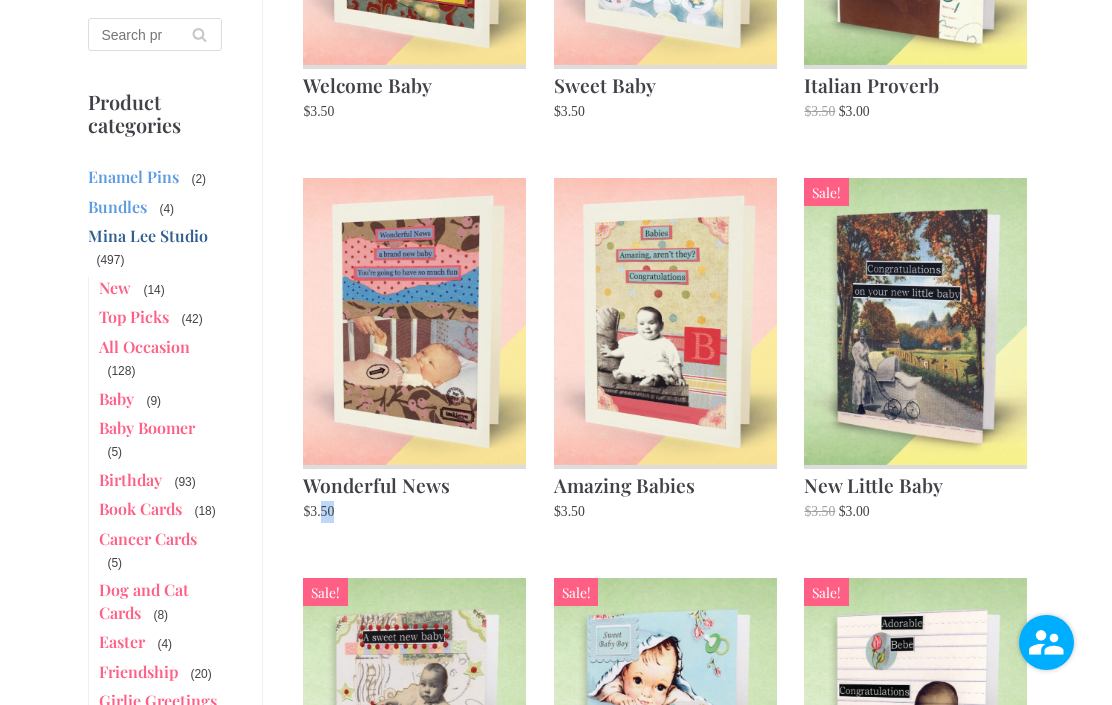 click on "Close
Shopping Cart
×
Extra Sprinkles
1 ×  $ 3.50
Subtotal:   $ 3.50
View cart Checkout
Search for:
Search
Product categories Enamel Pins   (2)
Bundles   (4)
Mina Lee Studio   (497)
New   (14)
Top Picks   (42)
All Occasion   (128)
Baby   (9)
Baby Boomer   (5)
Birthday   (93)
Book Cards   (18)
Cancer Cards   (5)
Dog and Cat Cards   (8)
Easter   (4)
Friendship   (20)
Girlie Greetings   (66)
Grandparents   (5)
Guy Cards   (21)
Halloween   (15)
Happy Hour   (10)
Holiday   (46)
Kitchen Queens   (4)
Love   (17)
Love Gone Awry   (4)
Mother's Day   (1)
Oh So Sassy   (69)
Sisters and Daughters   (13)
Support   (9)
Thank You   (6)
Valentine's Day   (4)
Wedding and Anniversary   (14)
Magnets   (190)
Middle Child Made   (236)
Recently Viewed Products
Manipulate Grandparents
$ 3.50
$" at bounding box center [556, 1020] 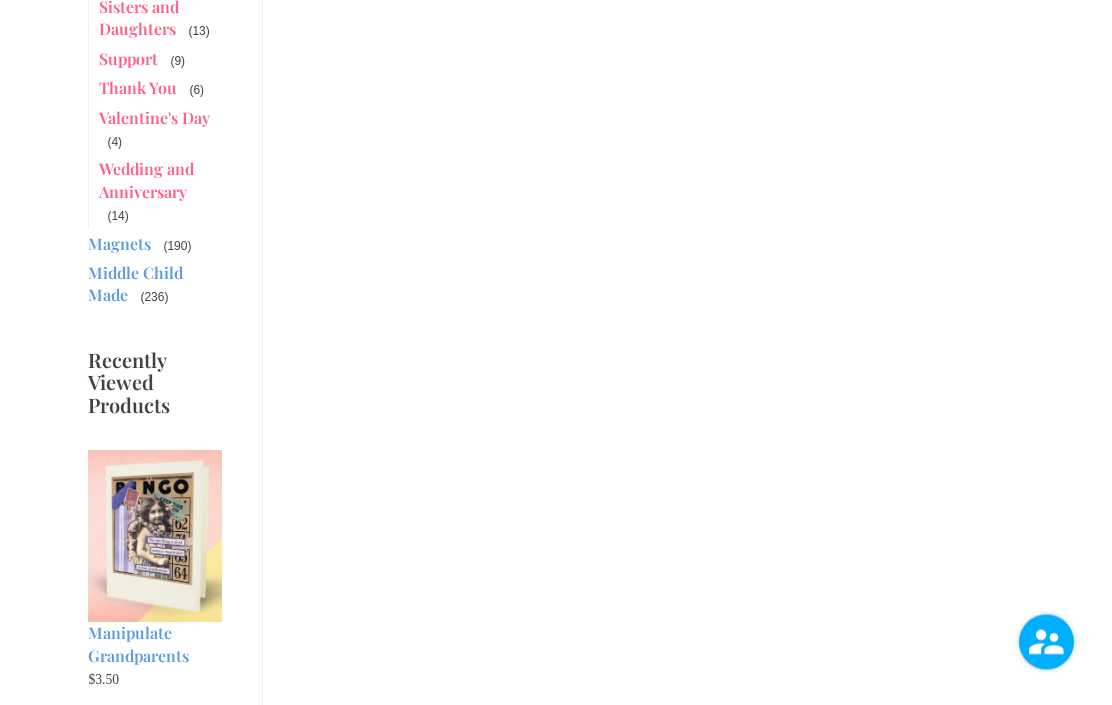 scroll, scrollTop: 1734, scrollLeft: 0, axis: vertical 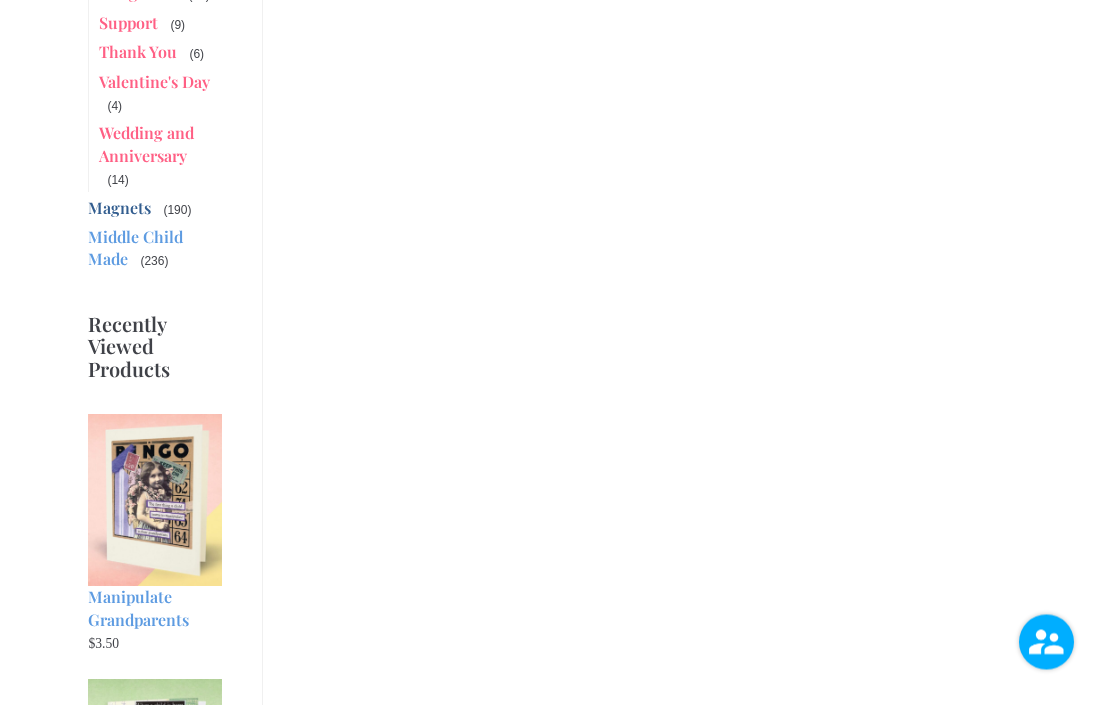 click on "Magnets" at bounding box center [119, 208] 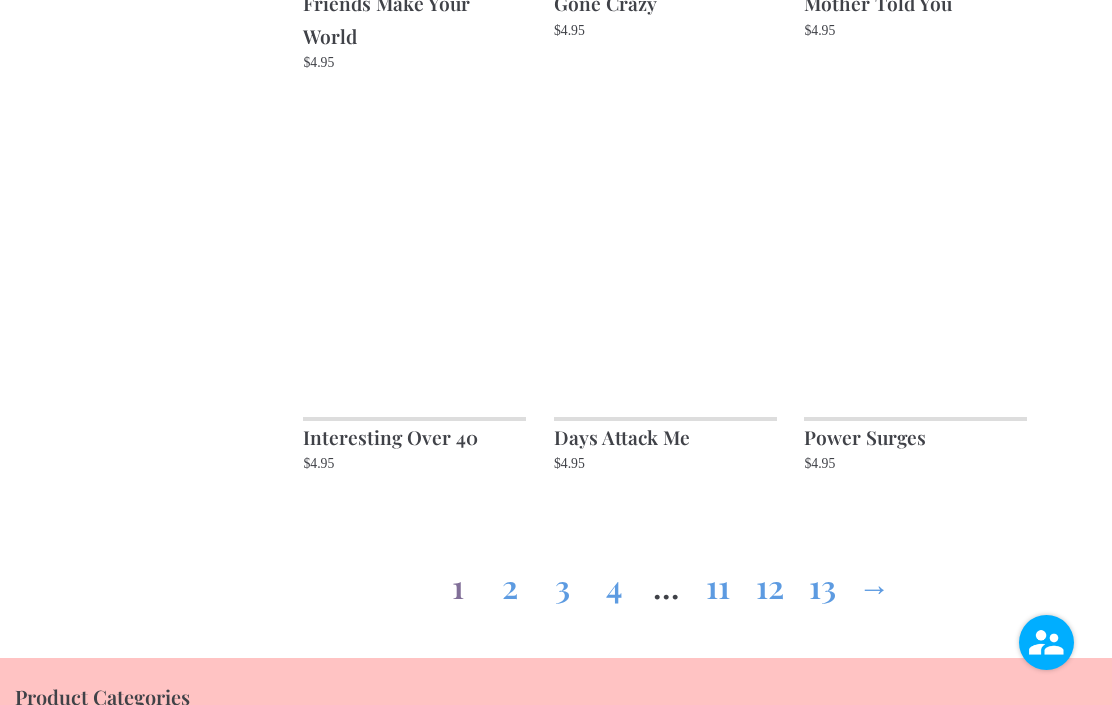scroll, scrollTop: 1853, scrollLeft: 0, axis: vertical 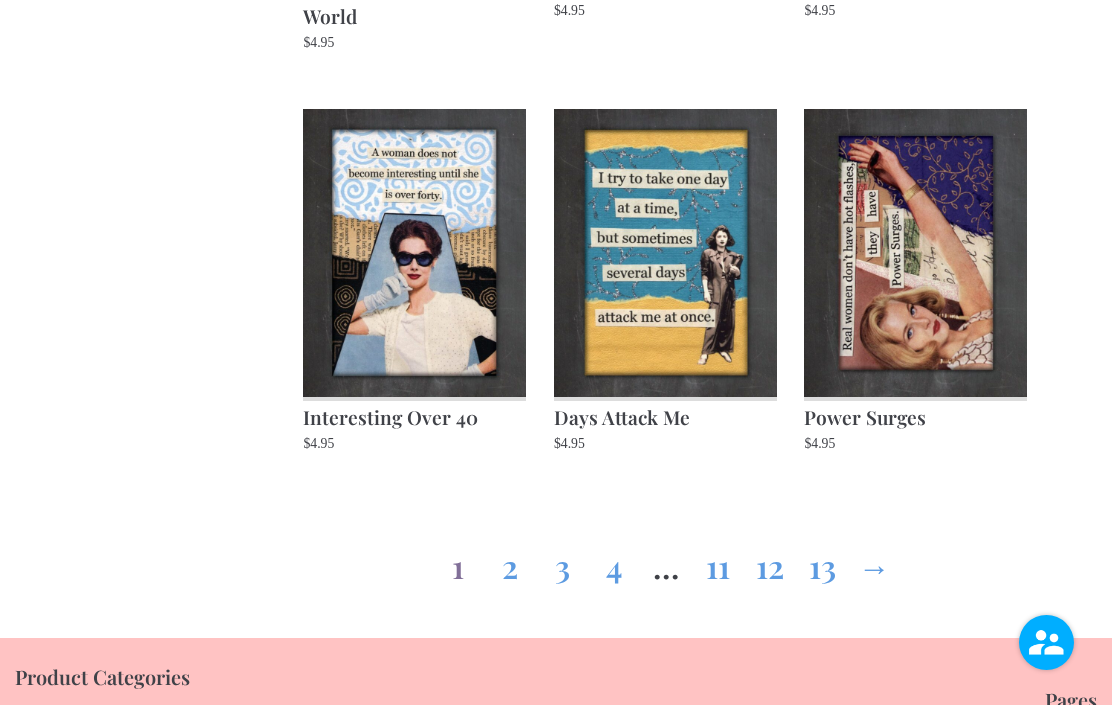 click on "2" at bounding box center [510, 562] 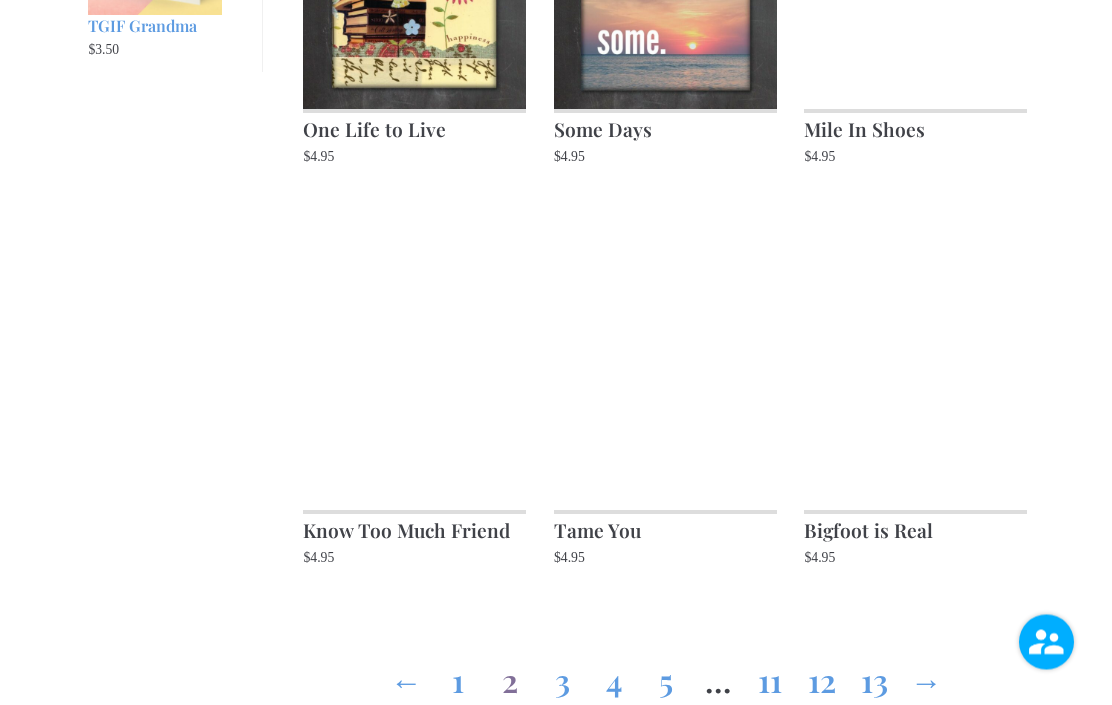 scroll, scrollTop: 1707, scrollLeft: 0, axis: vertical 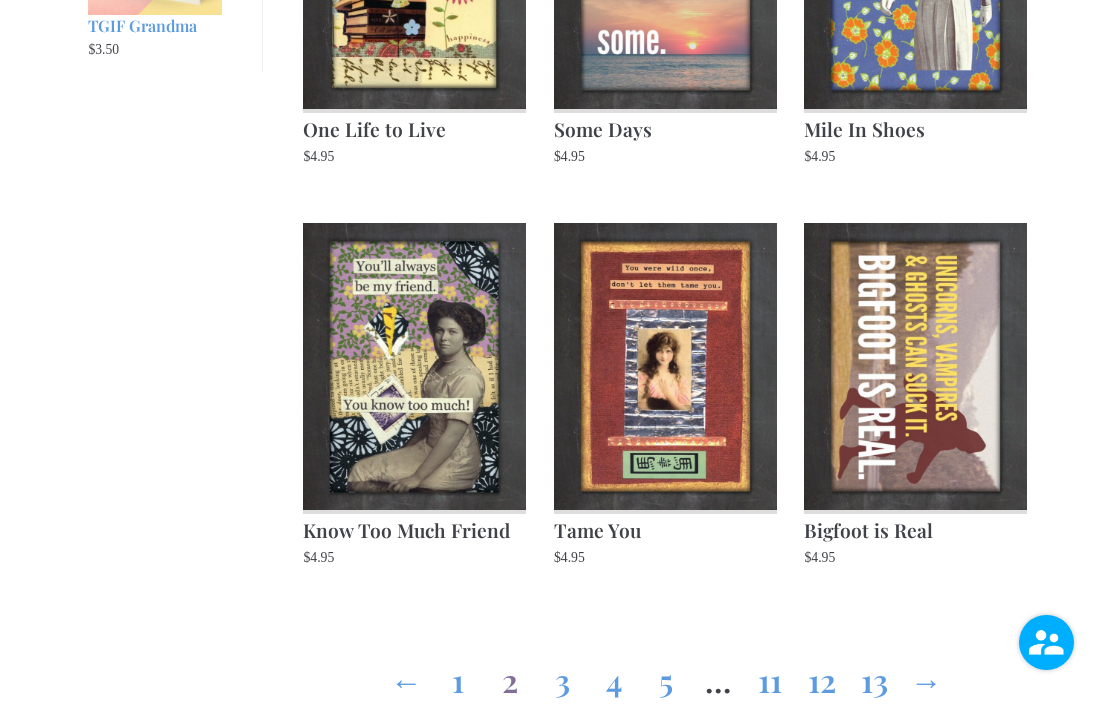 click on "3" at bounding box center [562, 676] 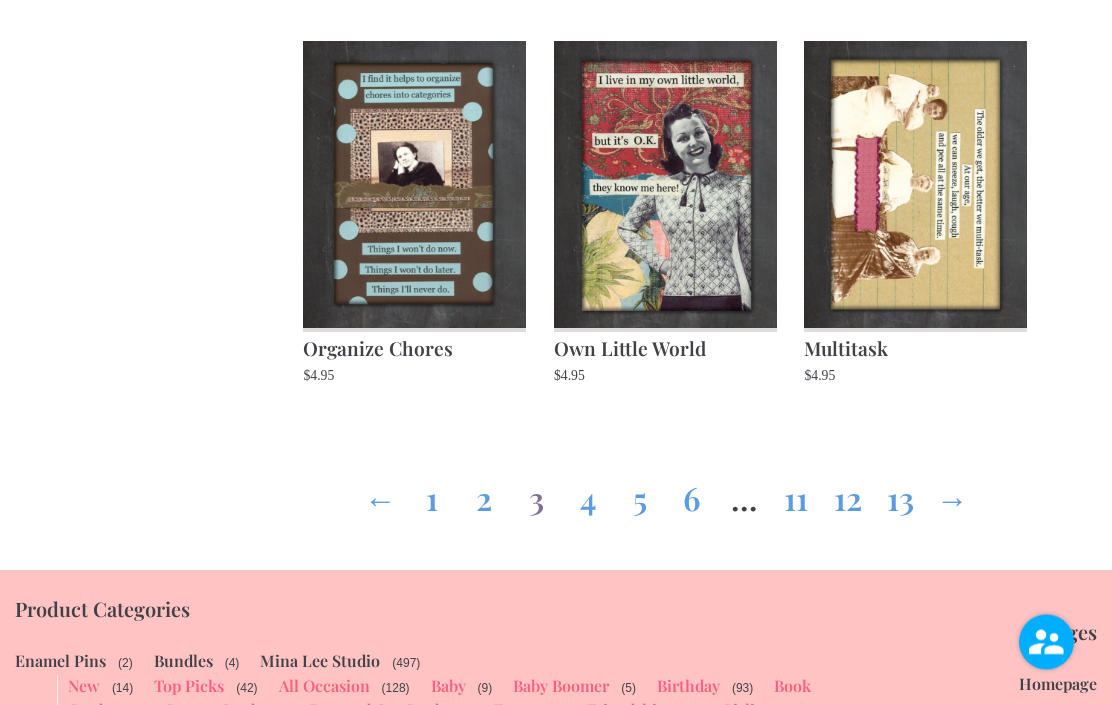 scroll, scrollTop: 1889, scrollLeft: 0, axis: vertical 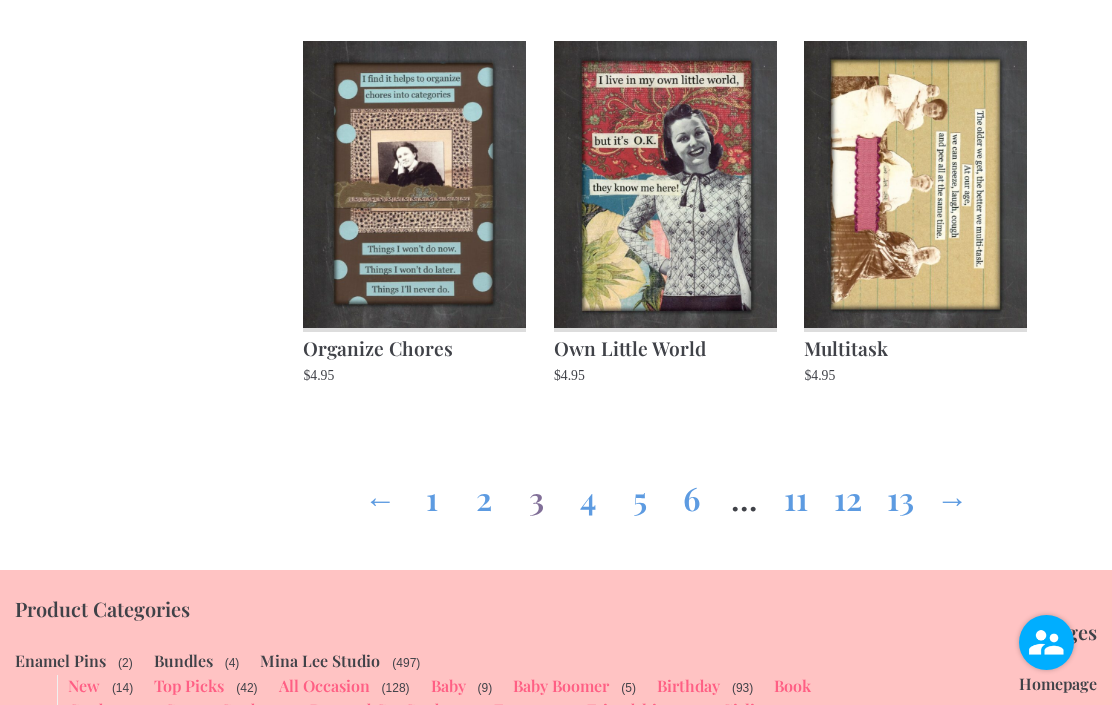 click on "4" at bounding box center [588, 494] 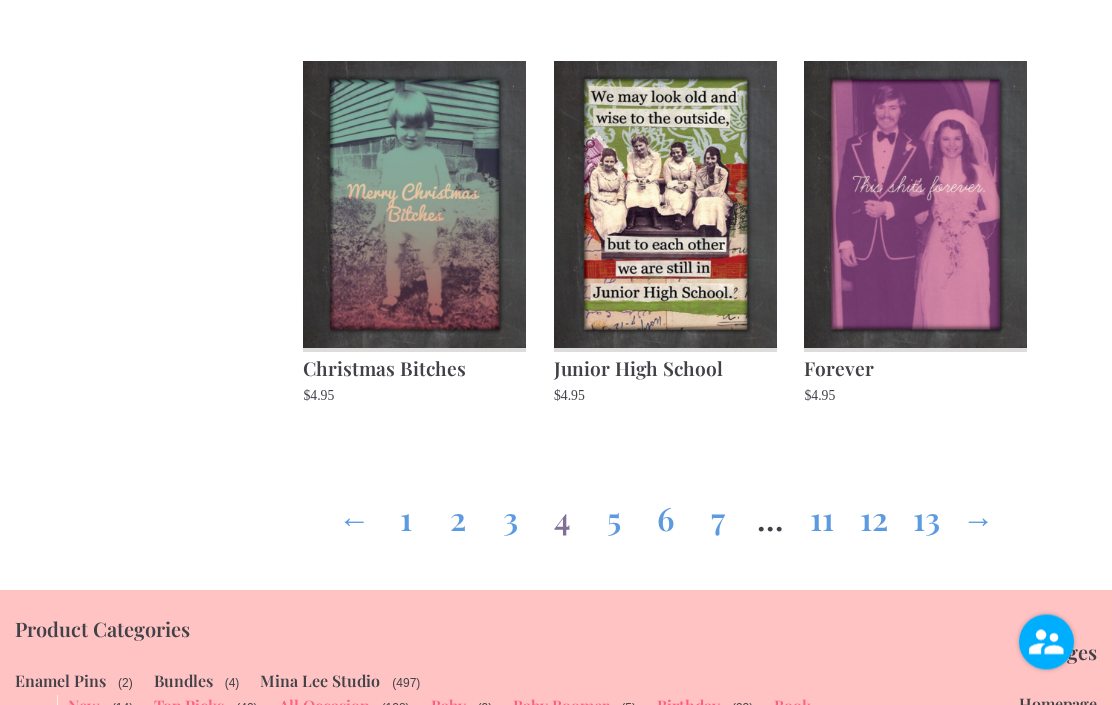 scroll, scrollTop: 1882, scrollLeft: 0, axis: vertical 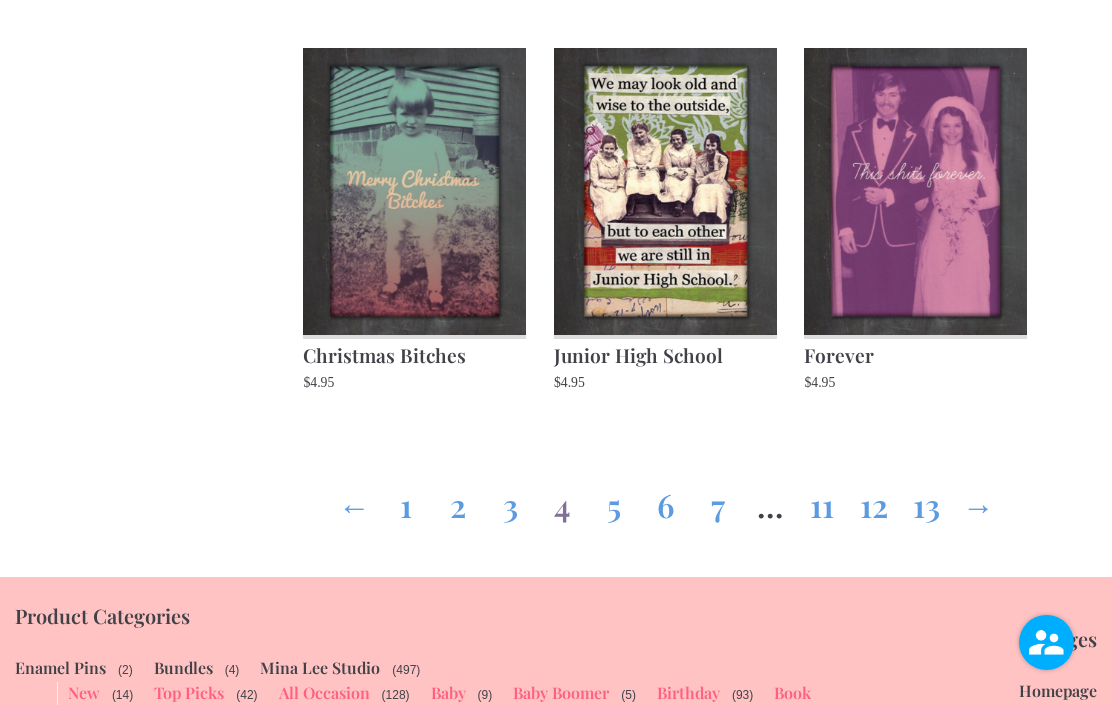 click on "5" at bounding box center (614, 501) 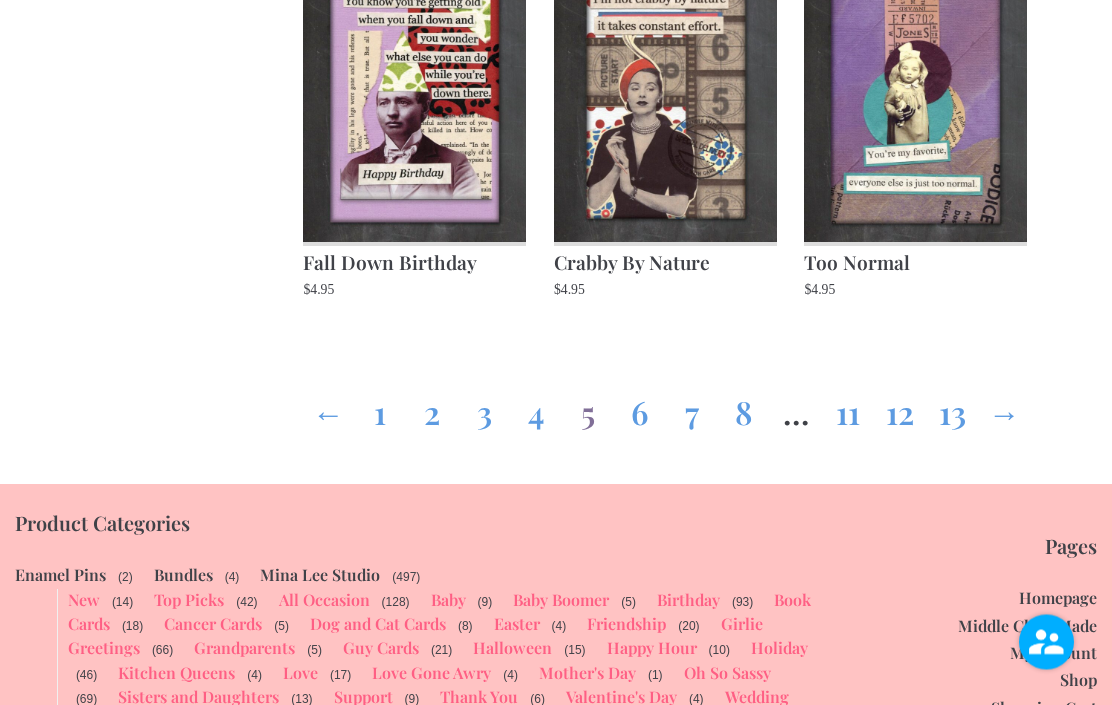 scroll, scrollTop: 1975, scrollLeft: 0, axis: vertical 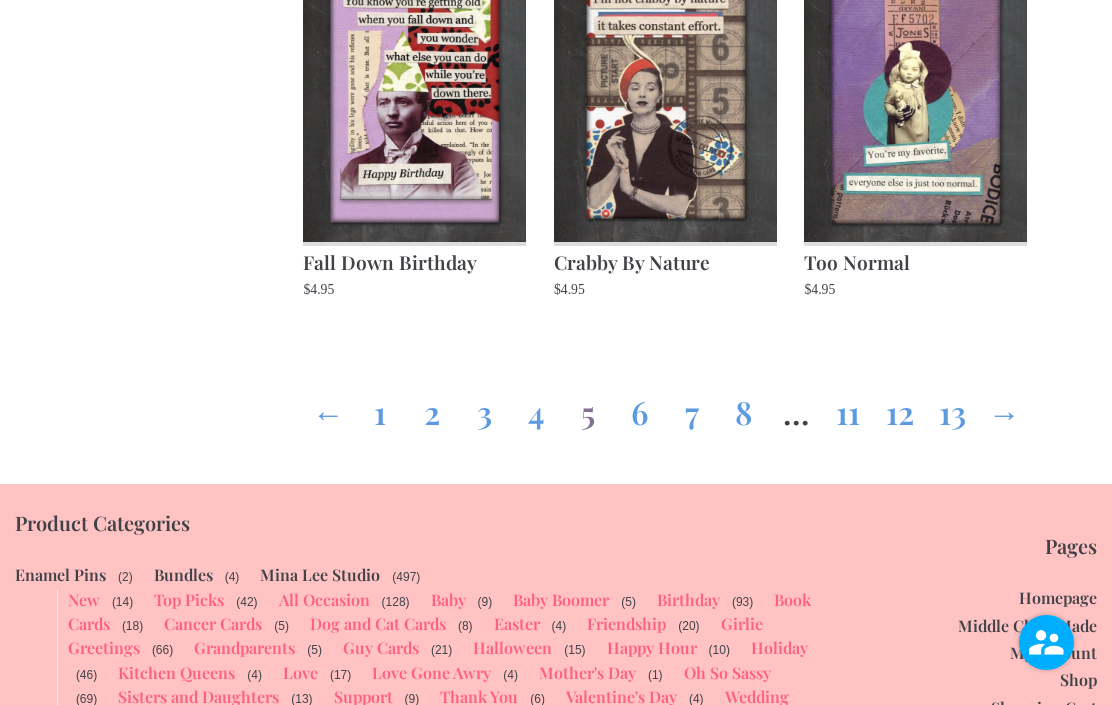 click on "6" at bounding box center [640, 408] 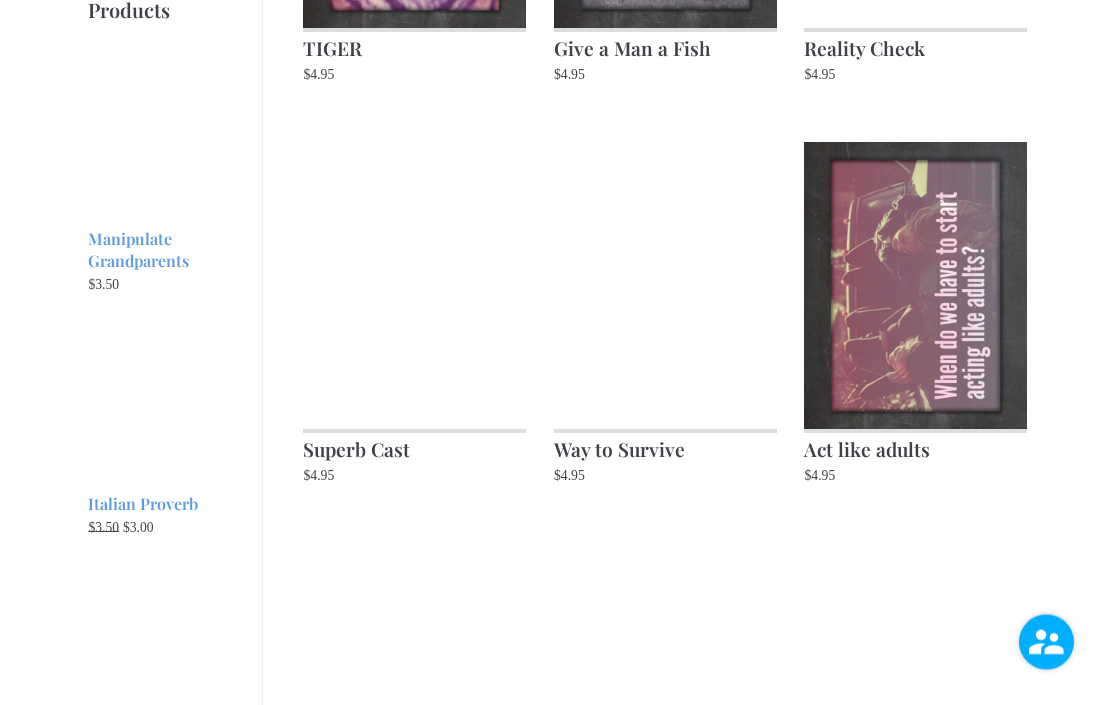 scroll, scrollTop: 1027, scrollLeft: 0, axis: vertical 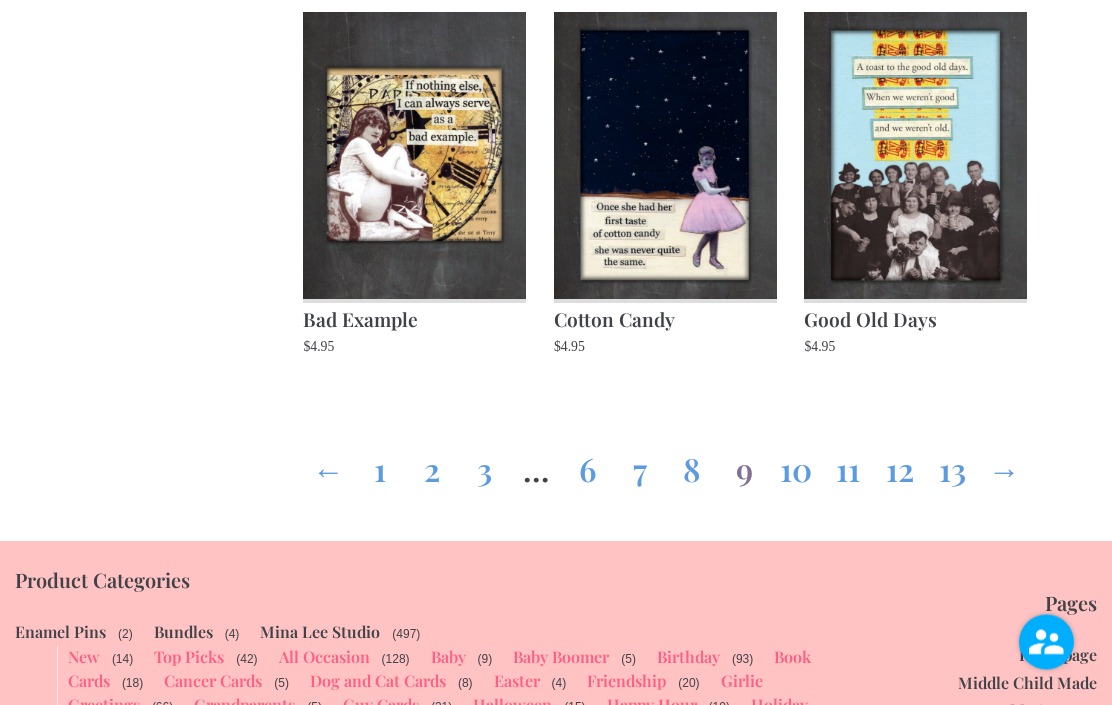 click on "10" at bounding box center (796, 466) 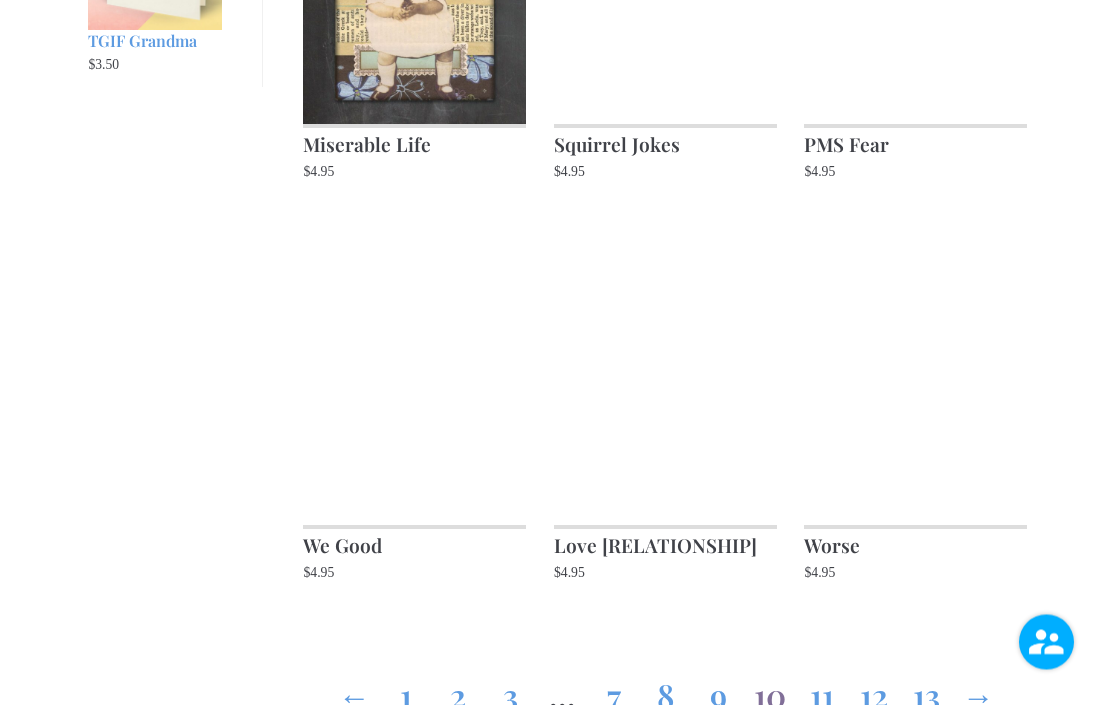 scroll, scrollTop: 1692, scrollLeft: 0, axis: vertical 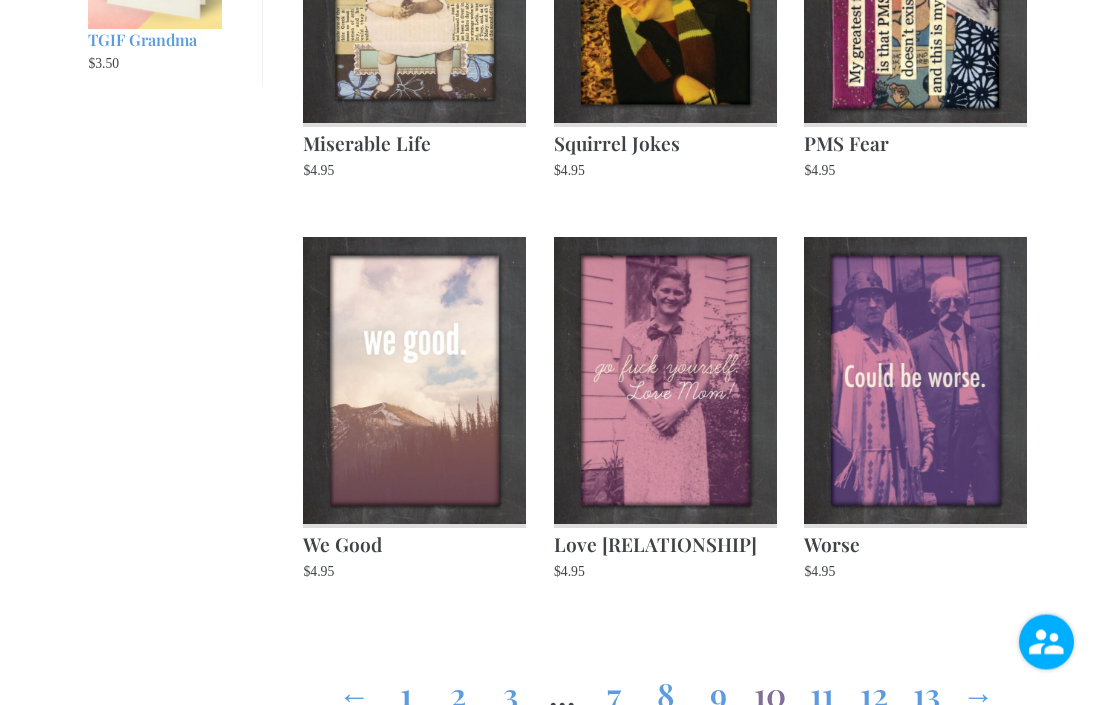 click on "11" at bounding box center [822, 691] 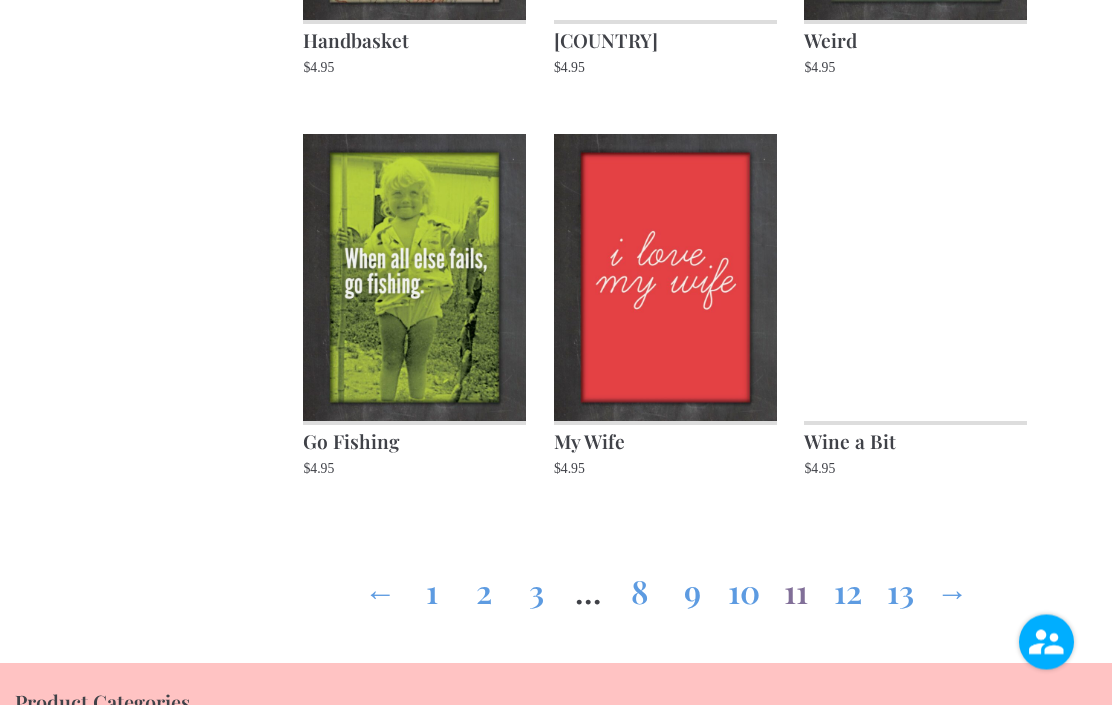 scroll, scrollTop: 1796, scrollLeft: 0, axis: vertical 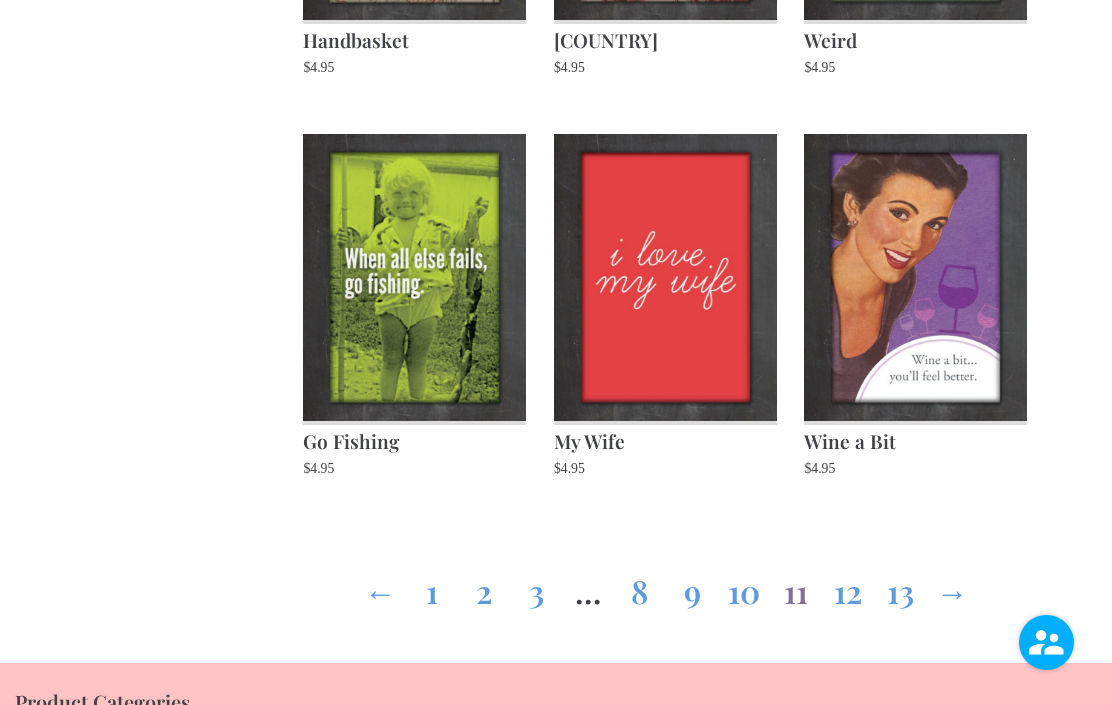 click on "12" at bounding box center [848, 587] 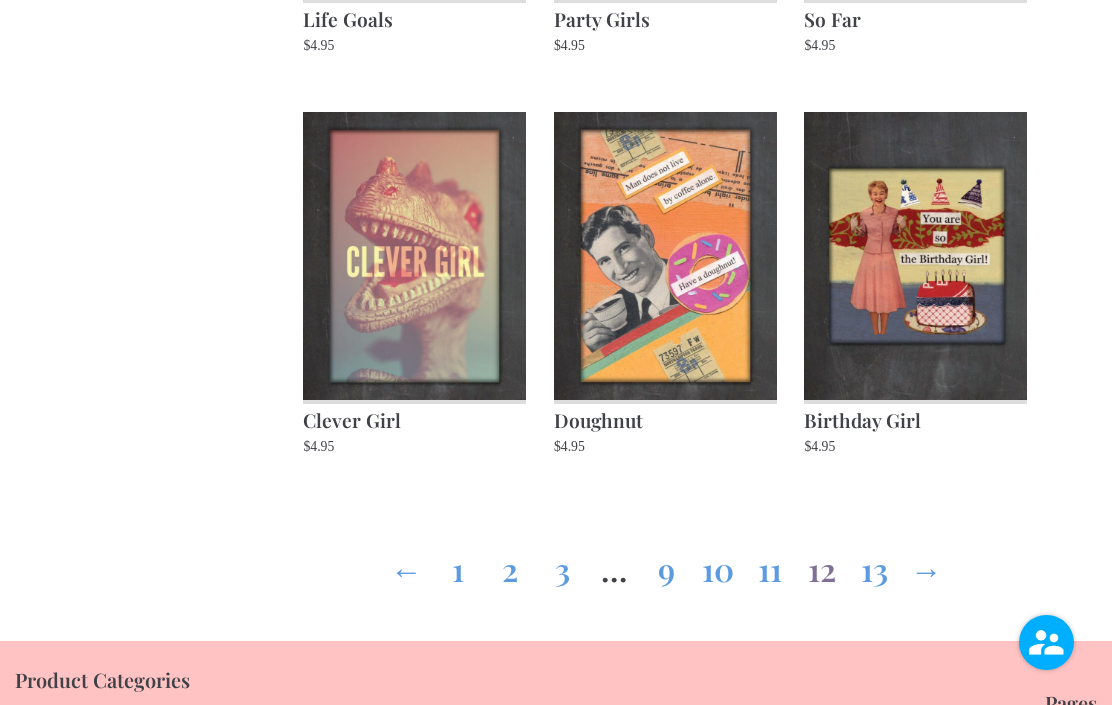 scroll, scrollTop: 1852, scrollLeft: 0, axis: vertical 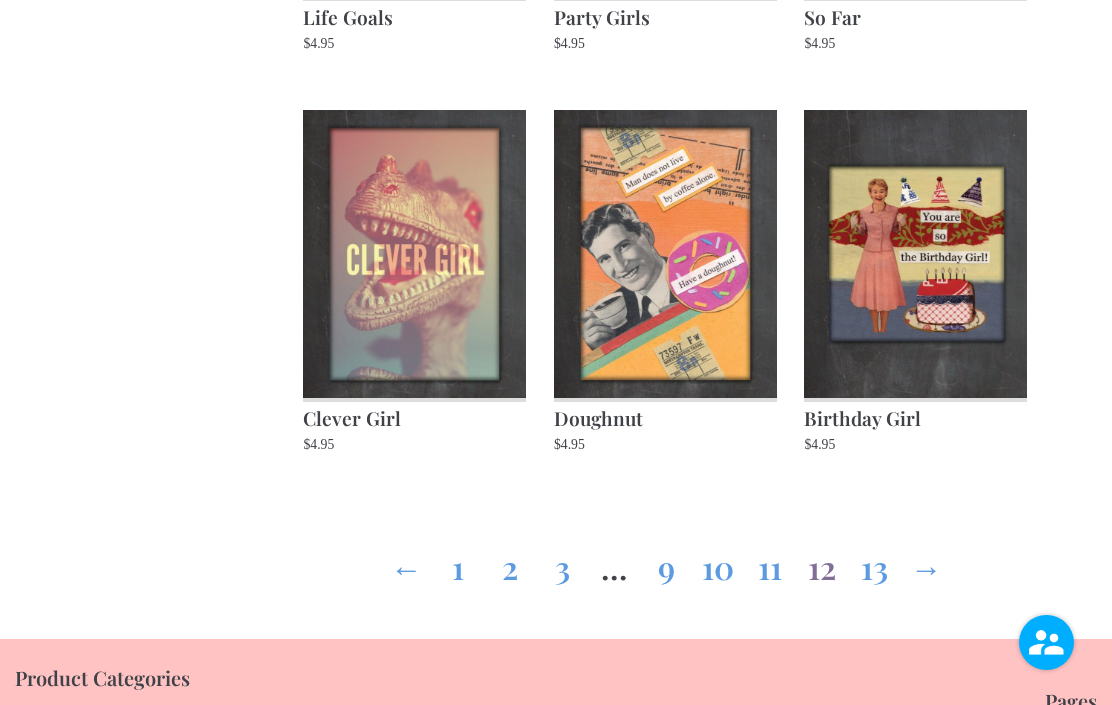 click on "13" at bounding box center [874, 563] 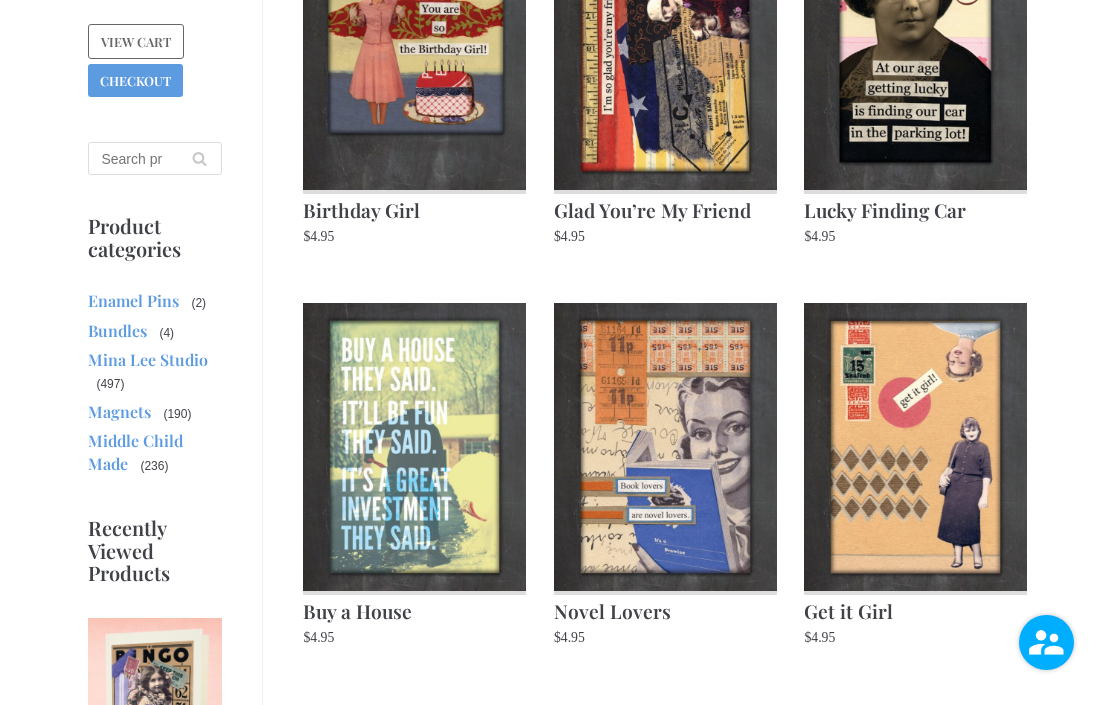 scroll, scrollTop: 443, scrollLeft: 0, axis: vertical 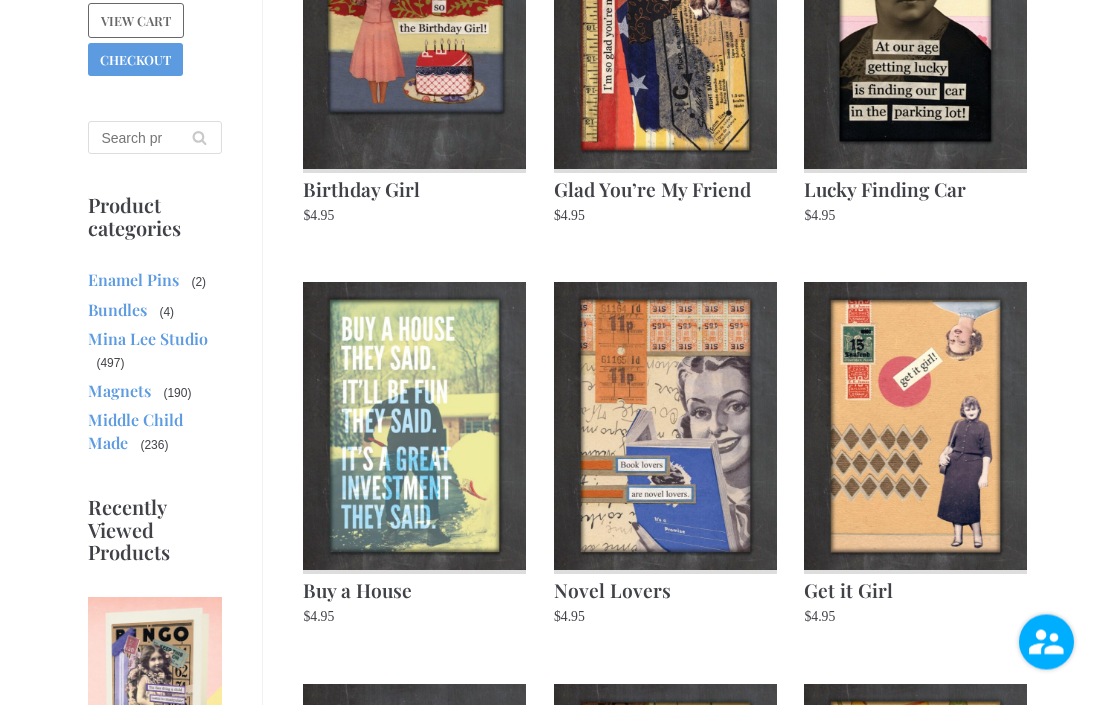 click on "Middle Child Made" at bounding box center [135, 431] 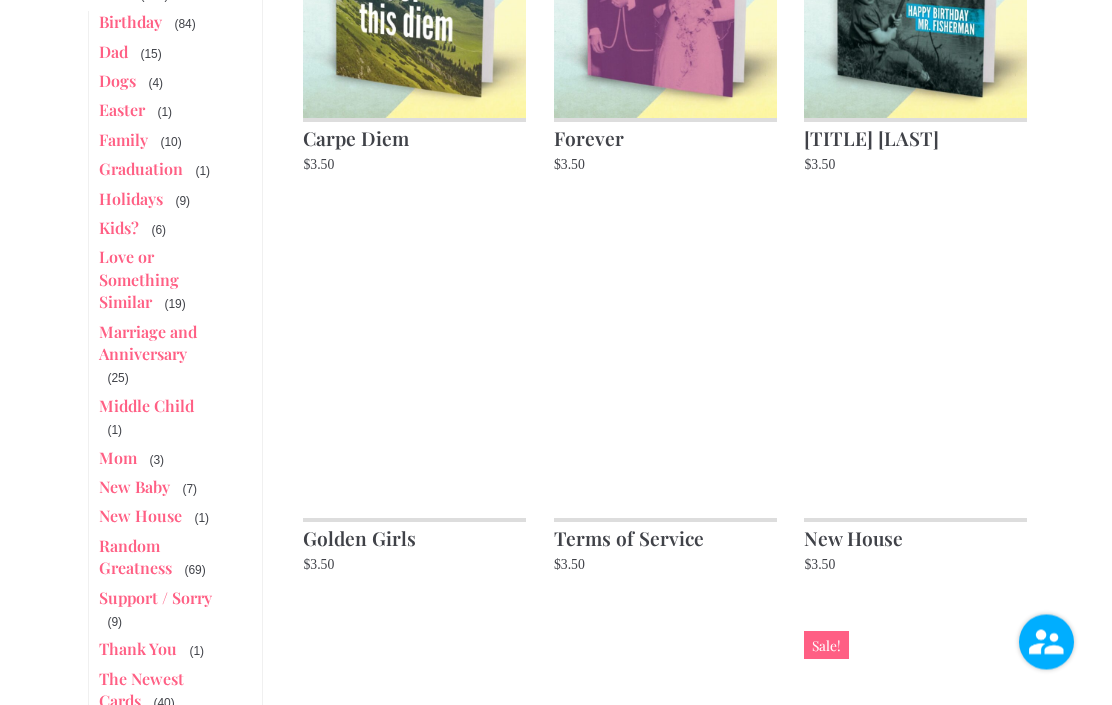 scroll, scrollTop: 895, scrollLeft: 0, axis: vertical 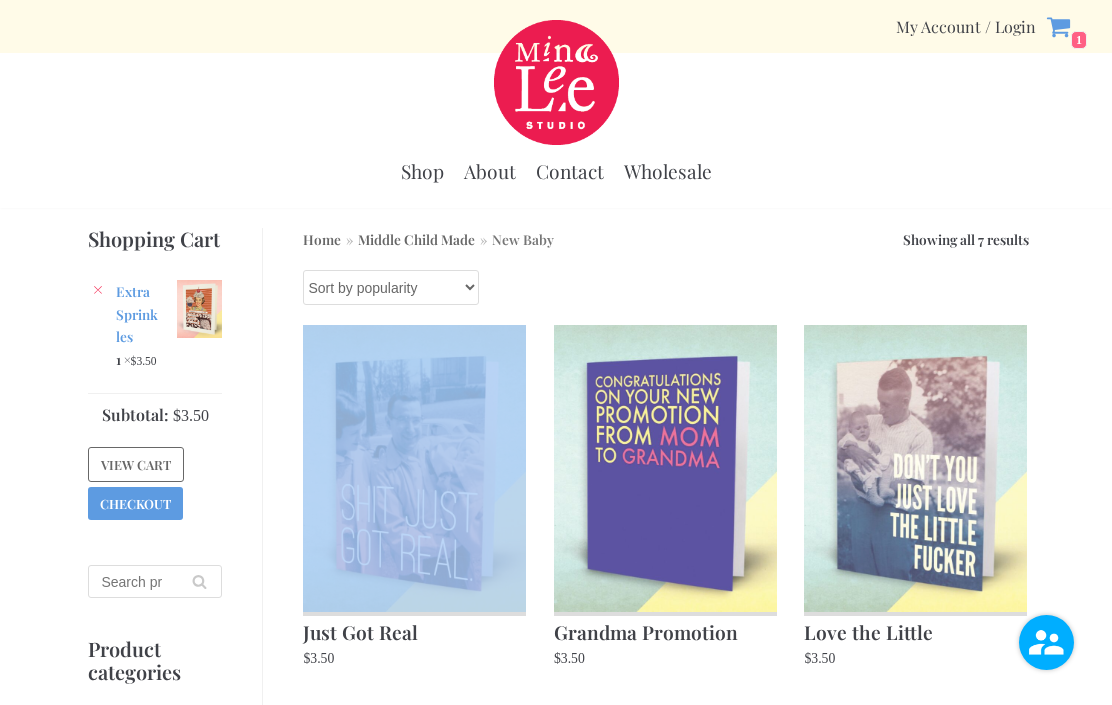 click on "Close
Shopping Cart
×
Extra Sprinkles
1 ×  $ 3.50
Subtotal:   $ 3.50
View cart Checkout
Search for:
Search
Product categories Enamel Pins   (2)
Bundles   (4)
Mina Lee Studio   (497)
Magnets   (190)
Middle Child Made   (236)
Birthday   (84)
Dad   (15)
Dogs   (4)
Easter   (1)
Family   (10)
Graduation   (1)
Holidays   (9)
Kids?   (6)
Love or Something Similar   (19)
Marriage and Anniversary   (25)
Middle Child   (1)
Mom   (3)
New Baby   (7)
New House   (1)
Random Greatness   (69)
Support / Sorry   (9)
Thank You   (1)
The Newest Cards   (40)
Valentine's Day   (5)
Recently Viewed Products
Manipulate Grandparents
$ 3.50
Italian Proverb
$ 3.50   Original price was: $3.50. $ 3.00 Current price is: $3.00.
TGIF Grandma
$ 3.50
Home » » New Baby" at bounding box center [556, 1393] 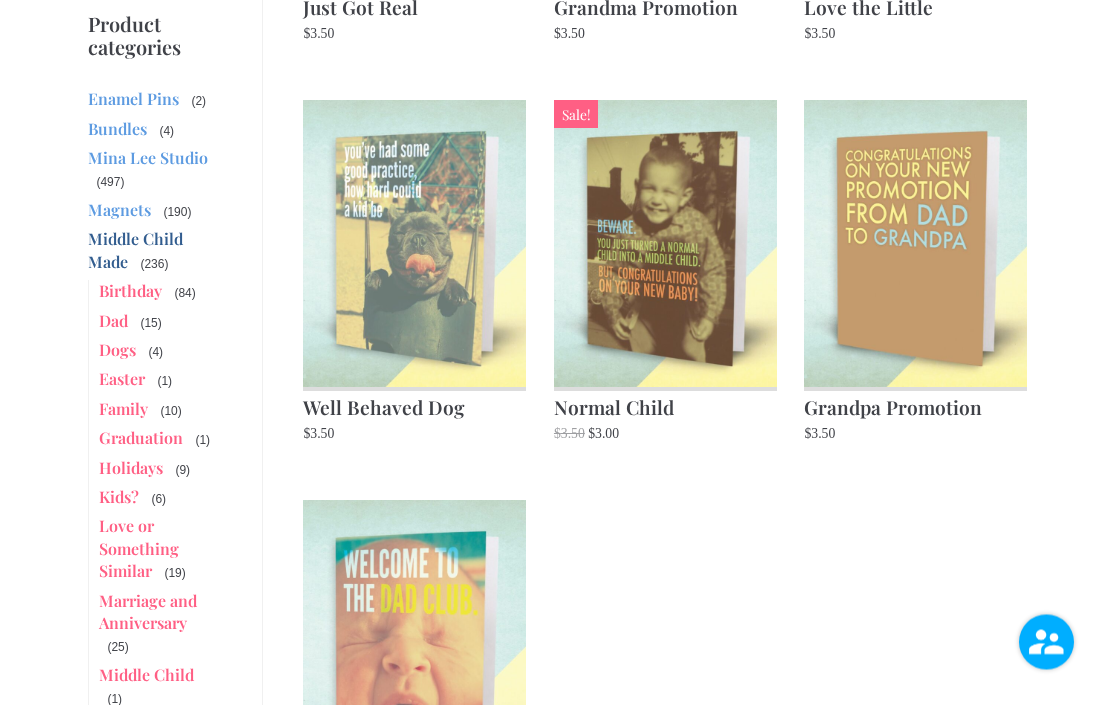 scroll, scrollTop: 627, scrollLeft: 0, axis: vertical 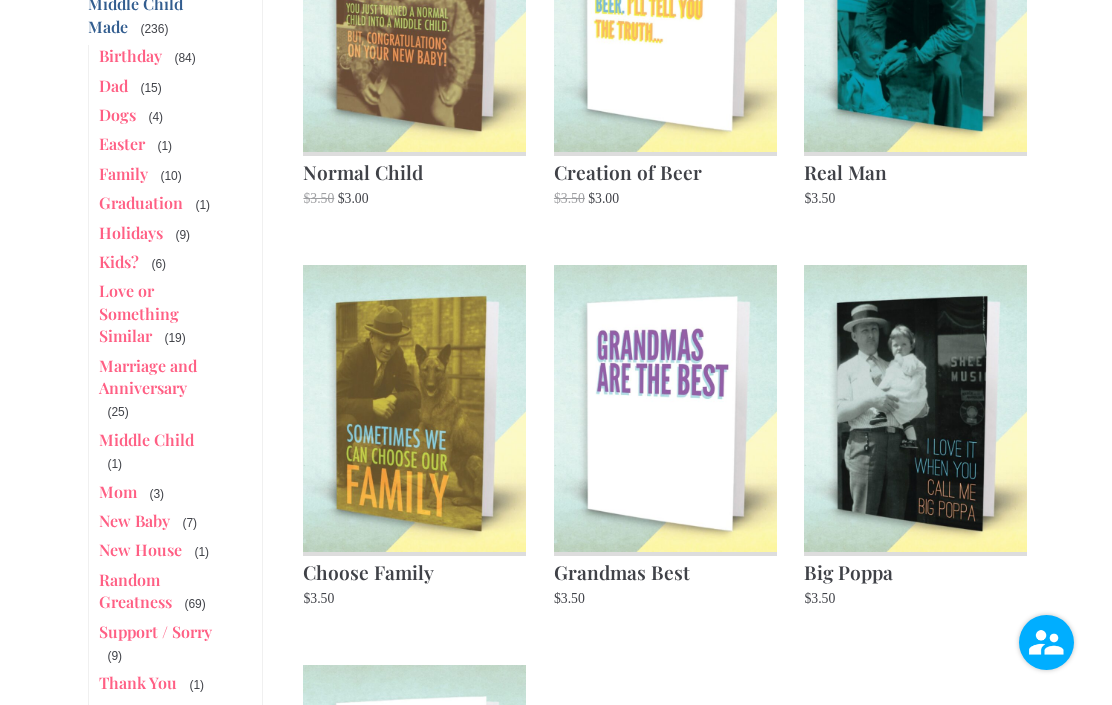 click on "$ 3.50" at bounding box center [665, 599] 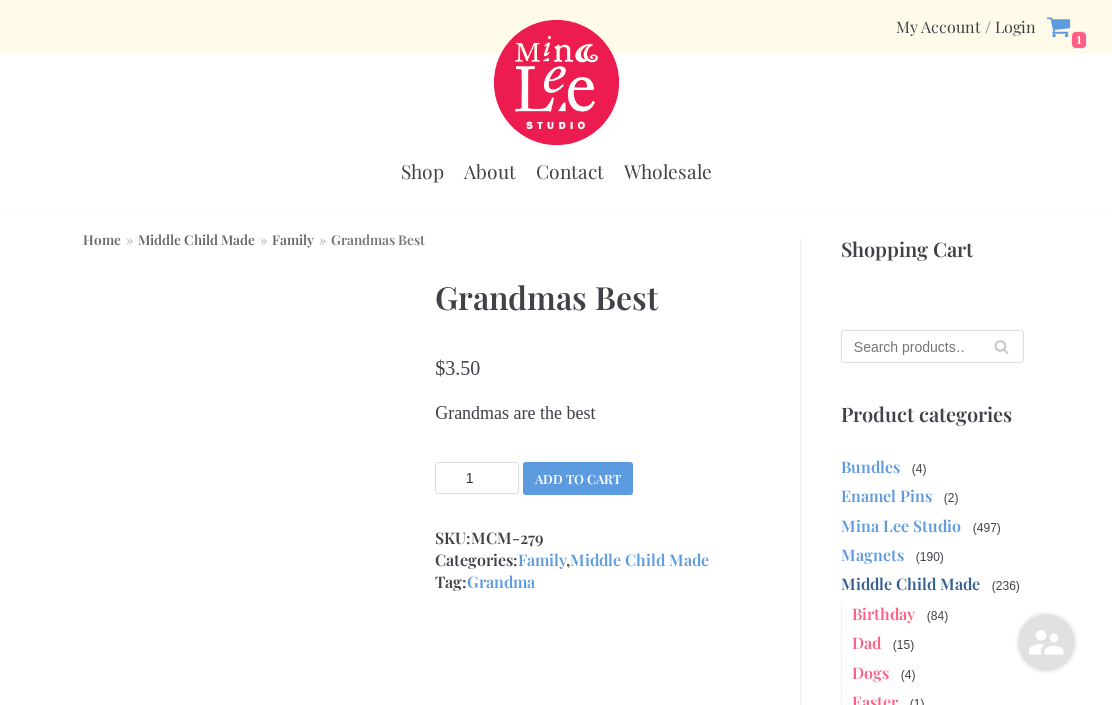 scroll, scrollTop: 0, scrollLeft: 0, axis: both 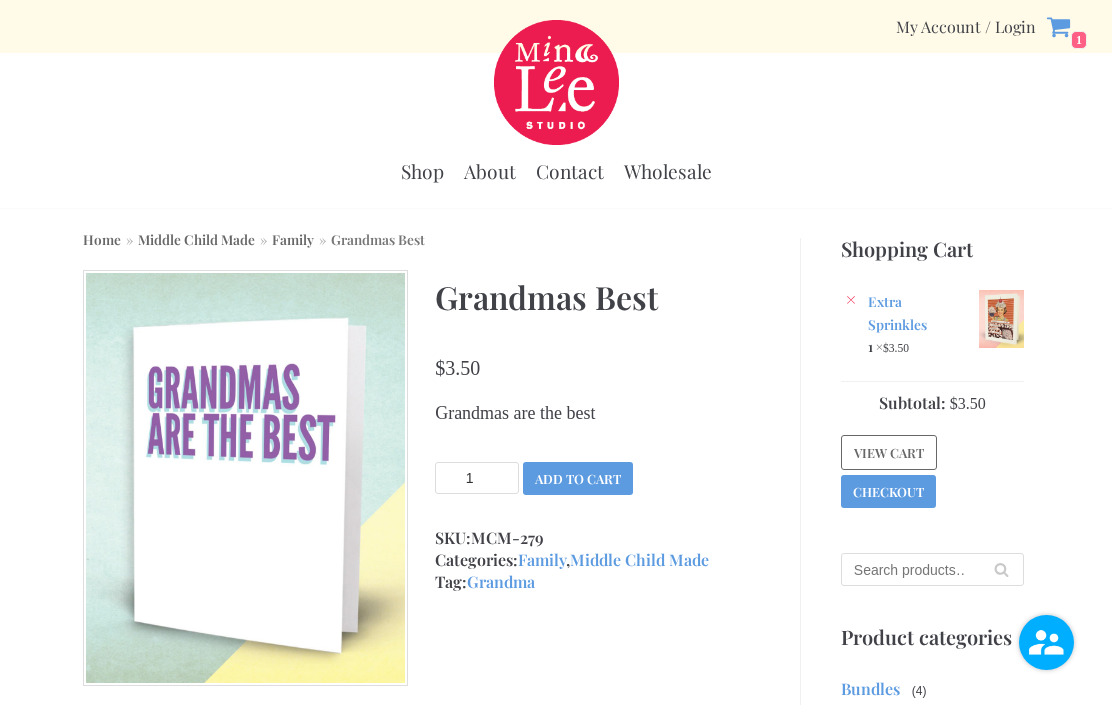 click on "Add to cart" at bounding box center [578, 478] 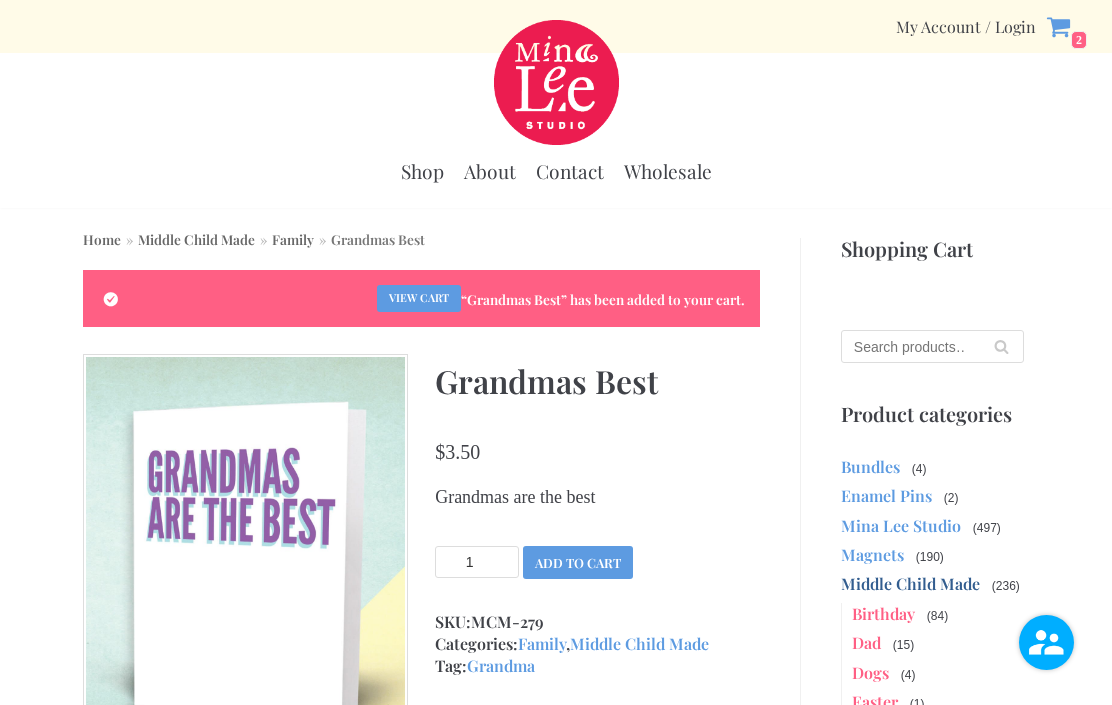 scroll, scrollTop: 0, scrollLeft: 0, axis: both 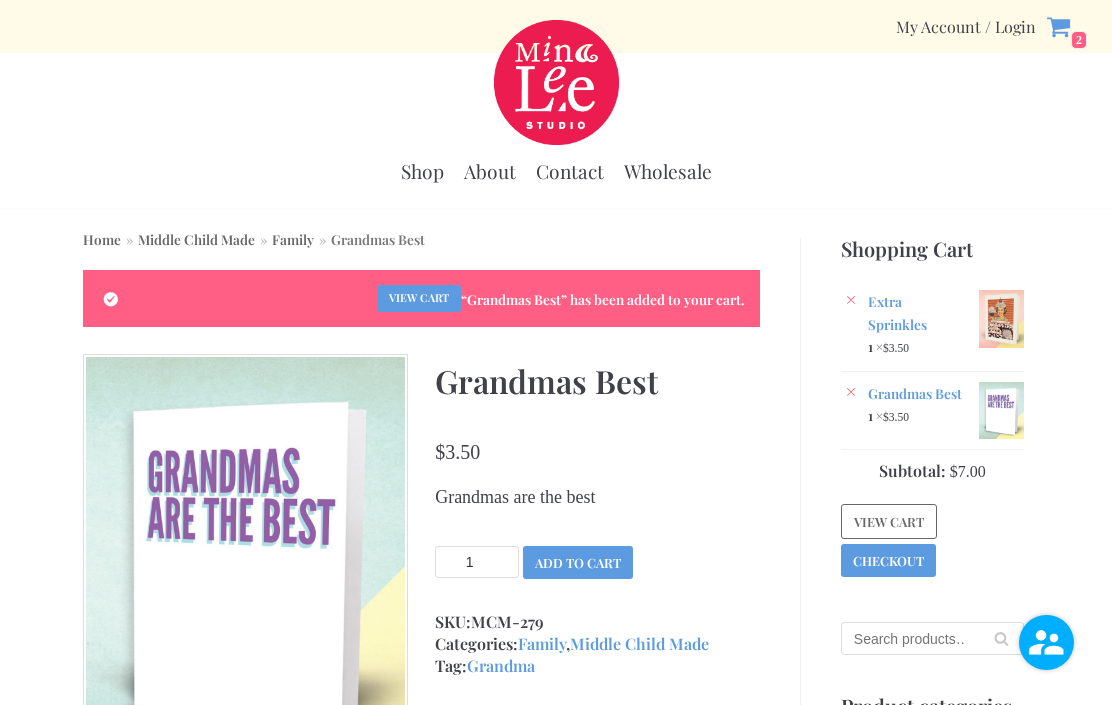click on "Family" at bounding box center [293, 239] 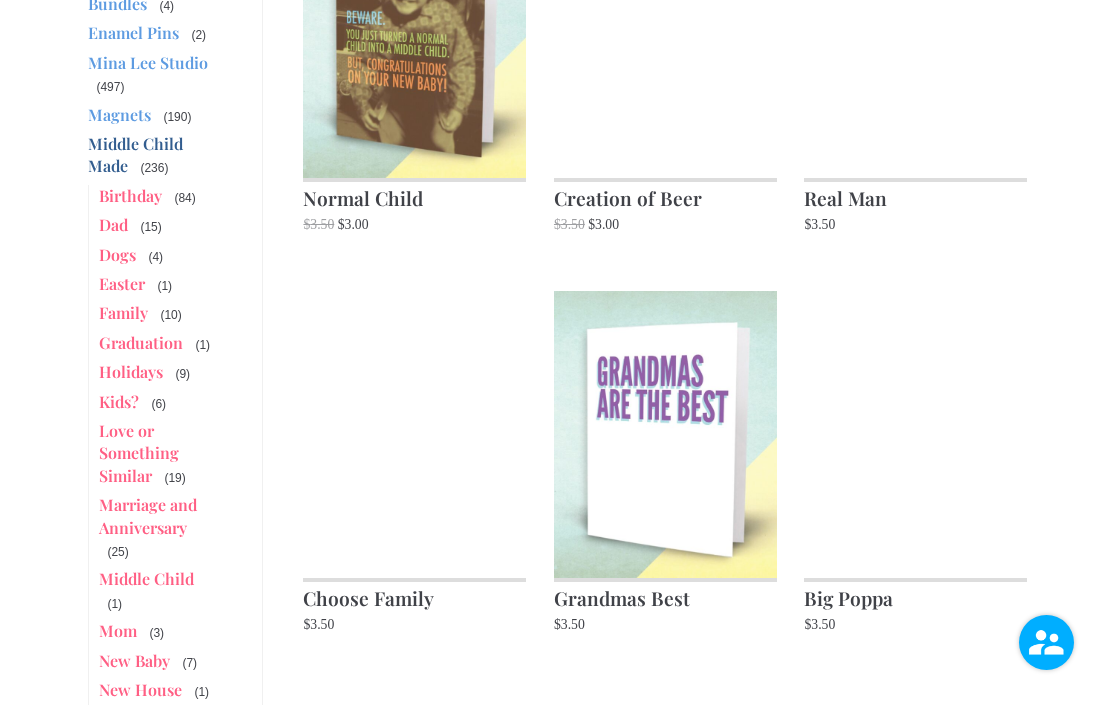 scroll, scrollTop: 831, scrollLeft: 0, axis: vertical 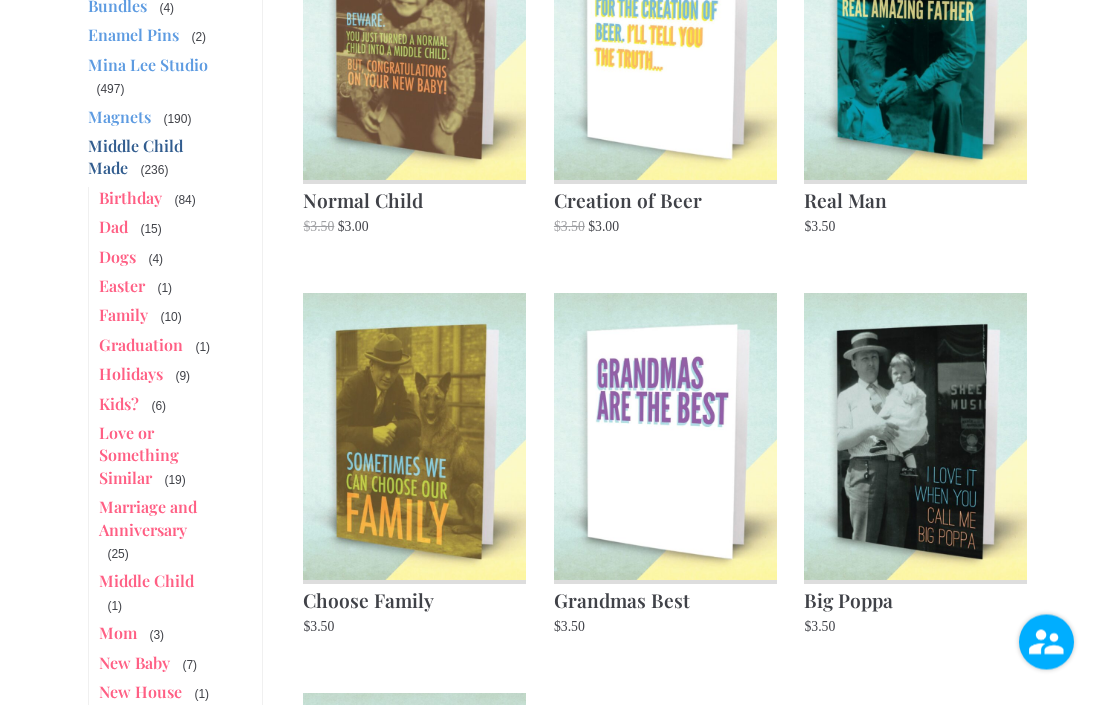 click on "Kids?" at bounding box center [119, 404] 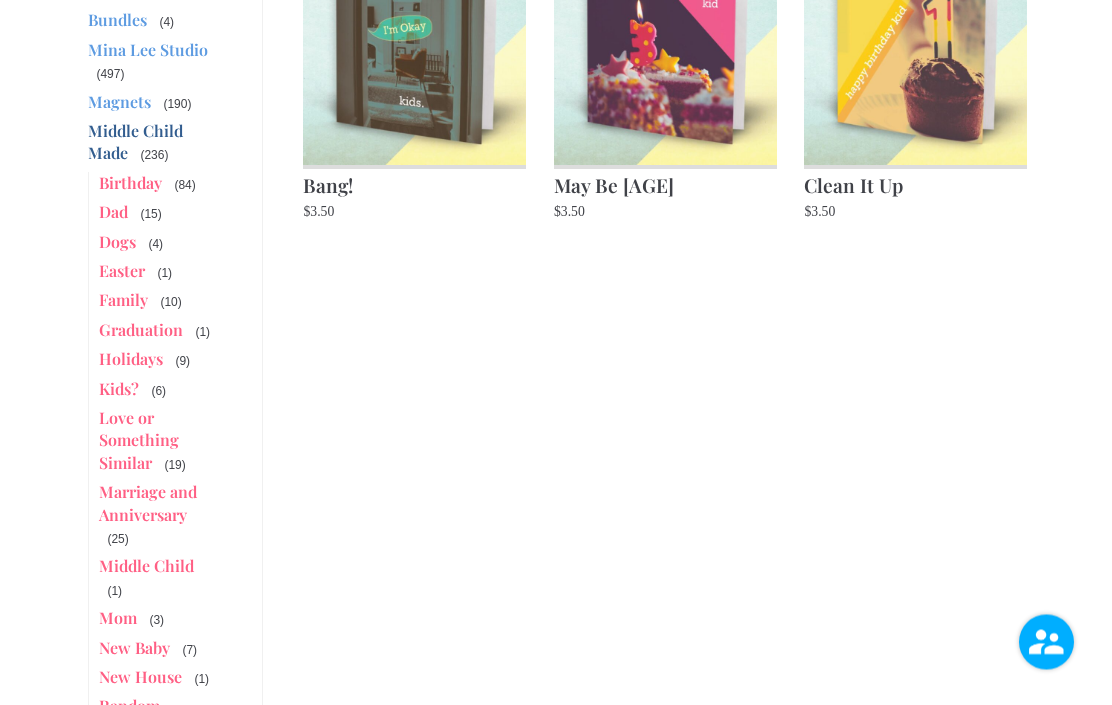 scroll, scrollTop: 850, scrollLeft: 0, axis: vertical 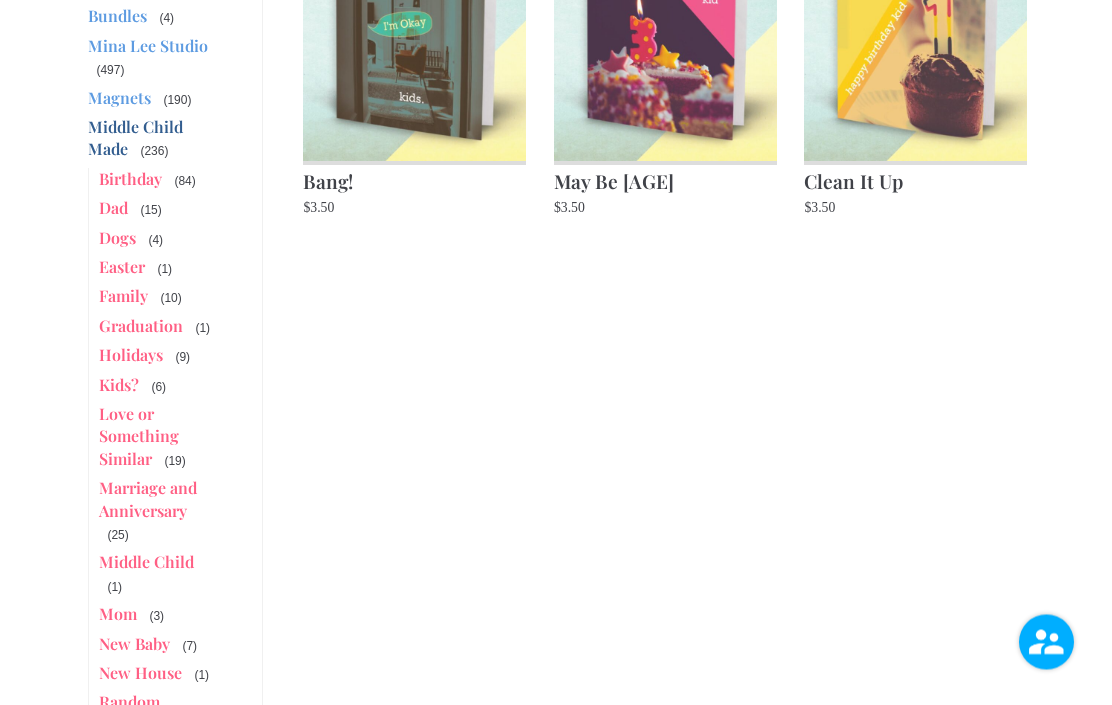 click on "New House" at bounding box center (140, 673) 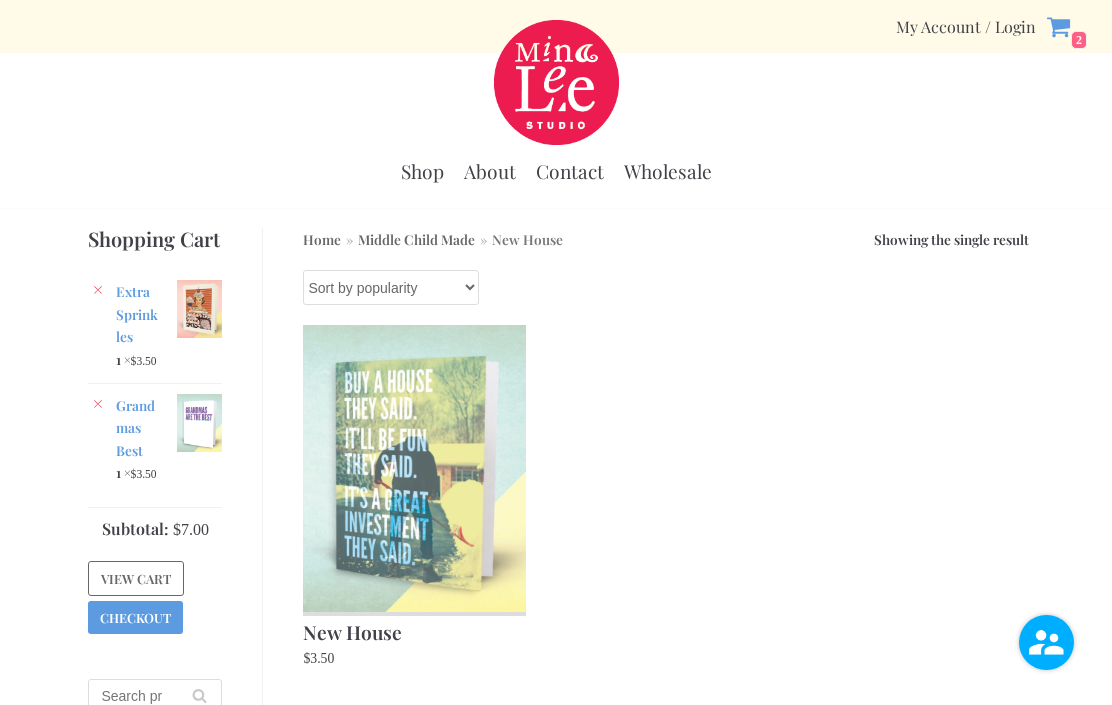 scroll, scrollTop: 0, scrollLeft: 0, axis: both 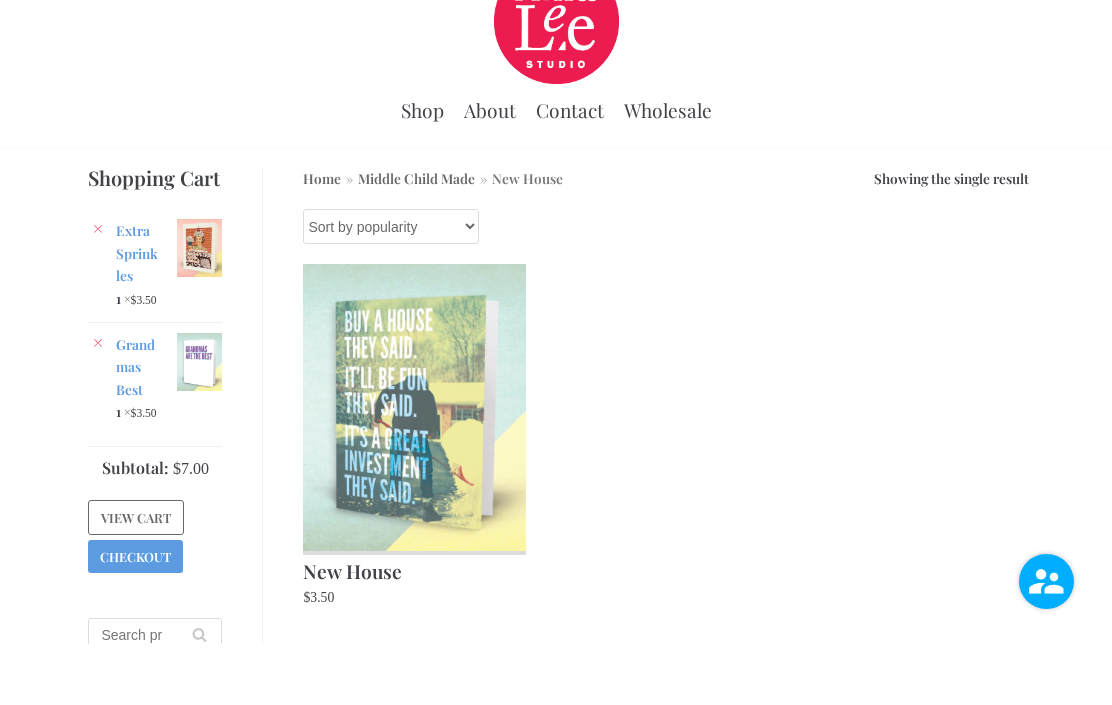 click on "New House
$ 3.50" at bounding box center [665, 525] 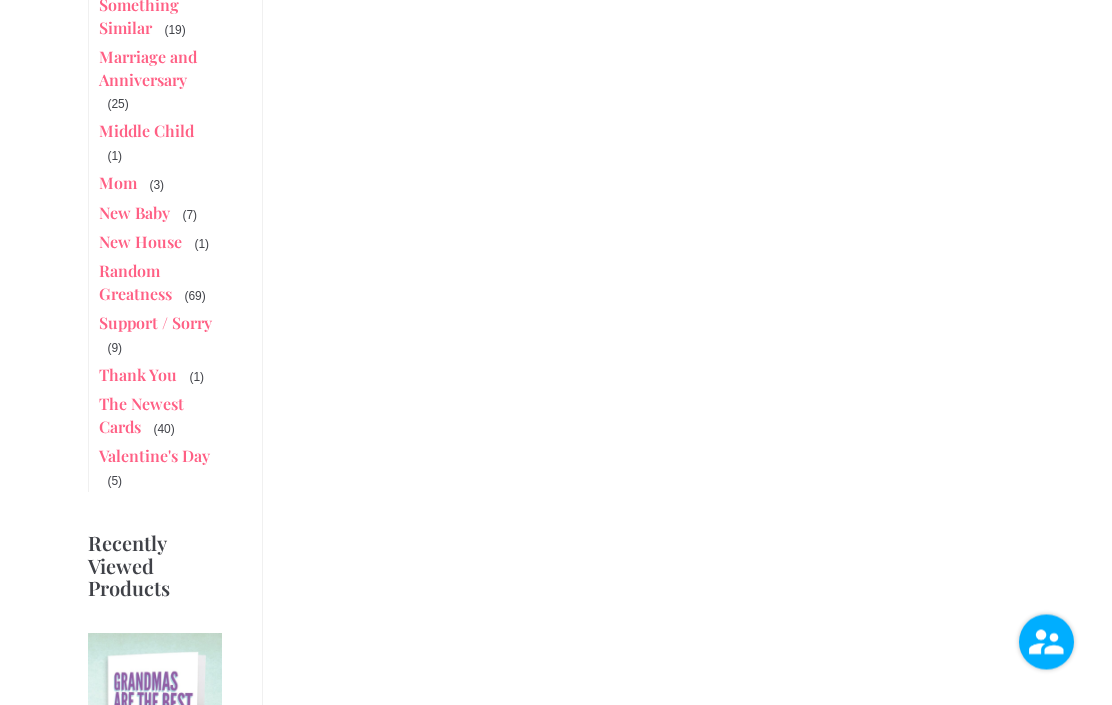 scroll, scrollTop: 1283, scrollLeft: 0, axis: vertical 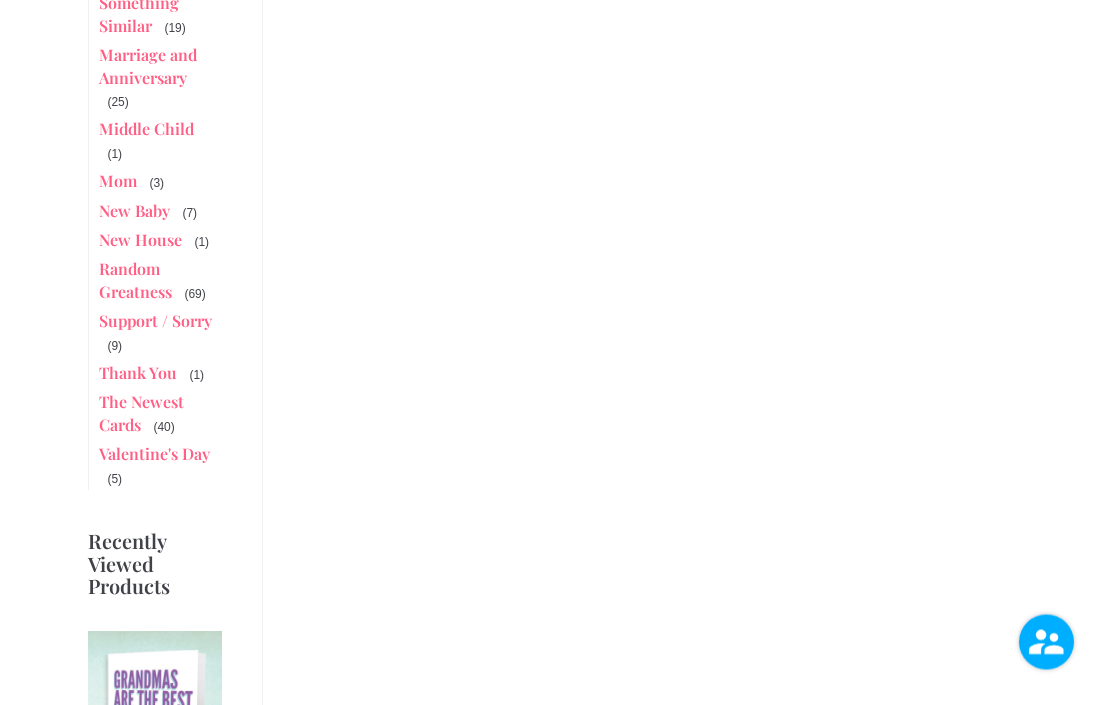 click on "Thank You" at bounding box center (138, 373) 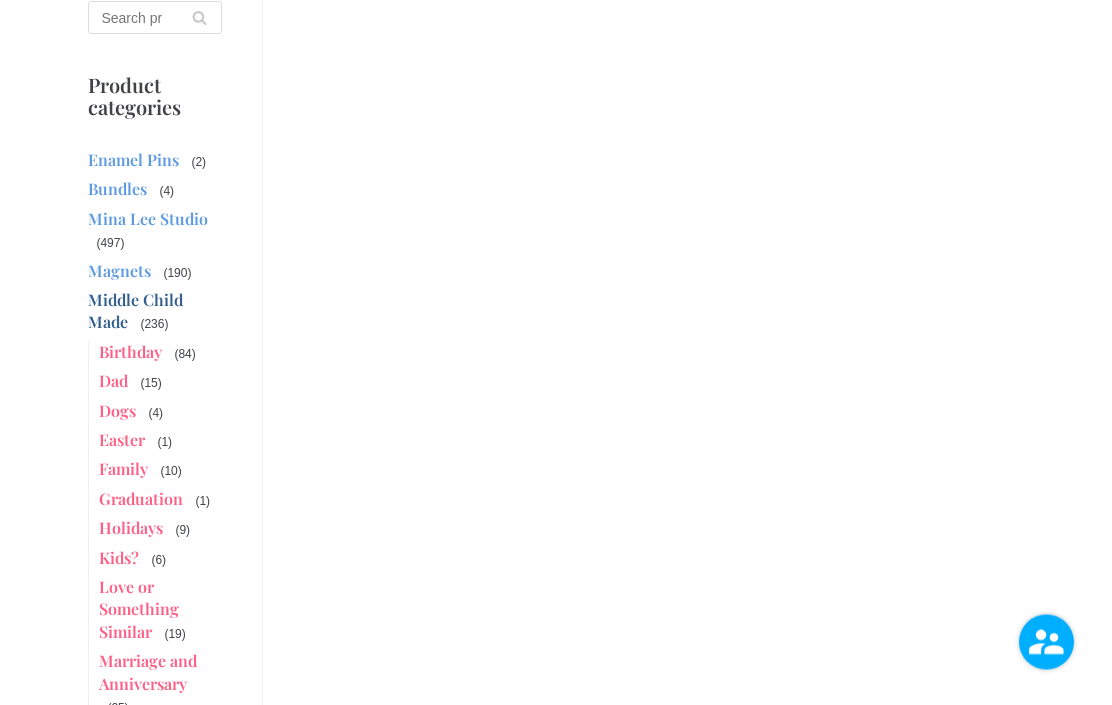 scroll, scrollTop: 678, scrollLeft: 0, axis: vertical 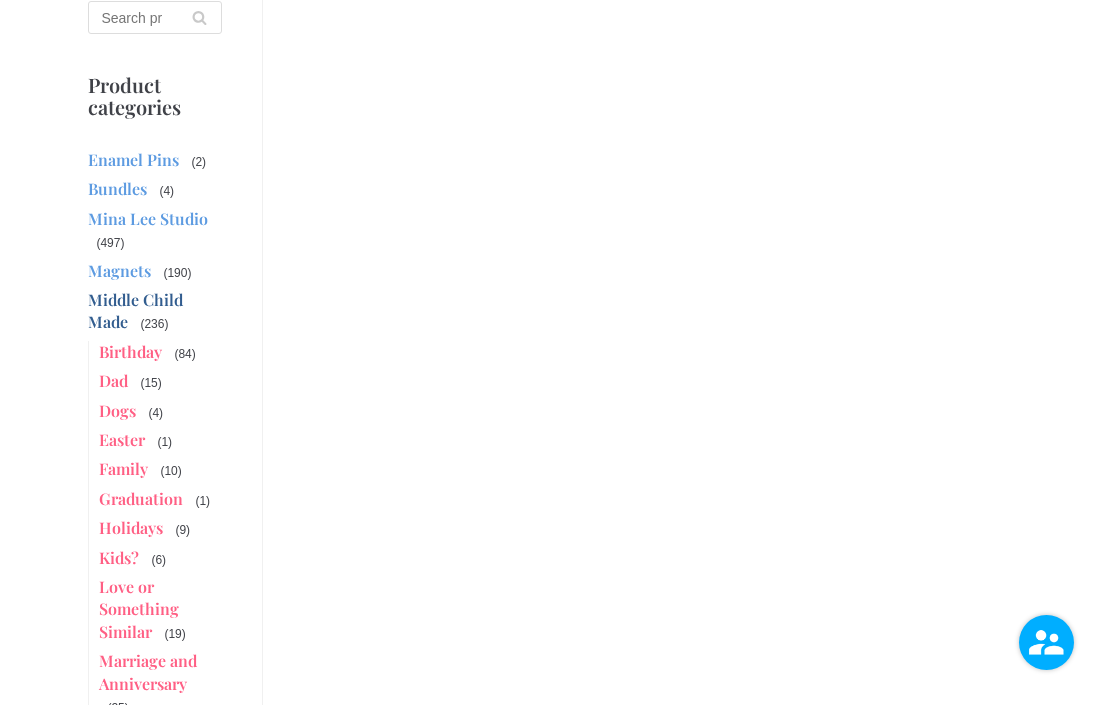 click on "Home » Middle Child Made » Thank You
Showing the single result
Filter»
Sort by popularity
Sort by average rating
Sort by latest
Sort by price: low to high
Sort by price: high to low
Listen Good
$ 3.50" at bounding box center [653, 762] 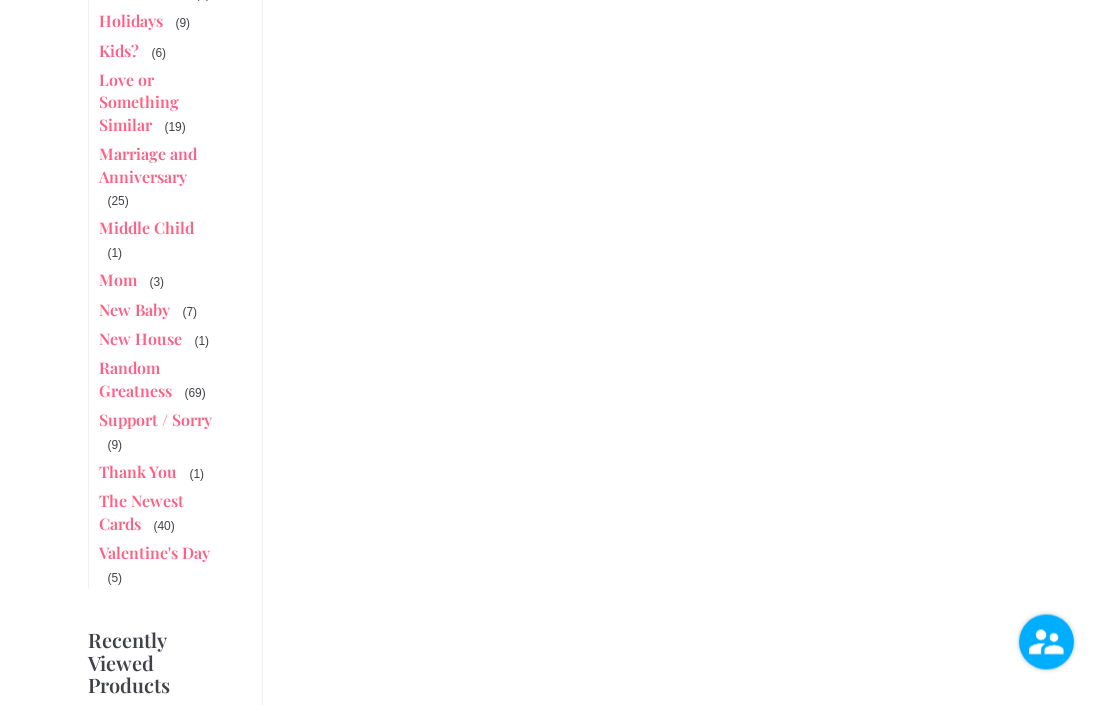 scroll, scrollTop: 1192, scrollLeft: 0, axis: vertical 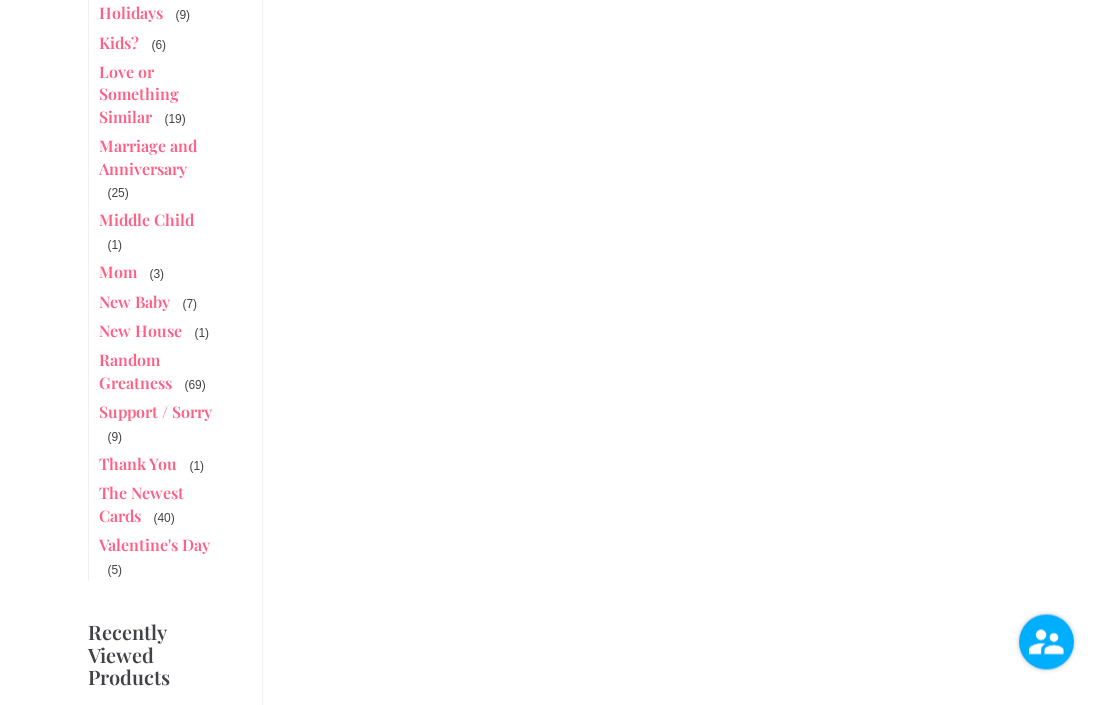 click on "Valentine's Day" at bounding box center (154, 545) 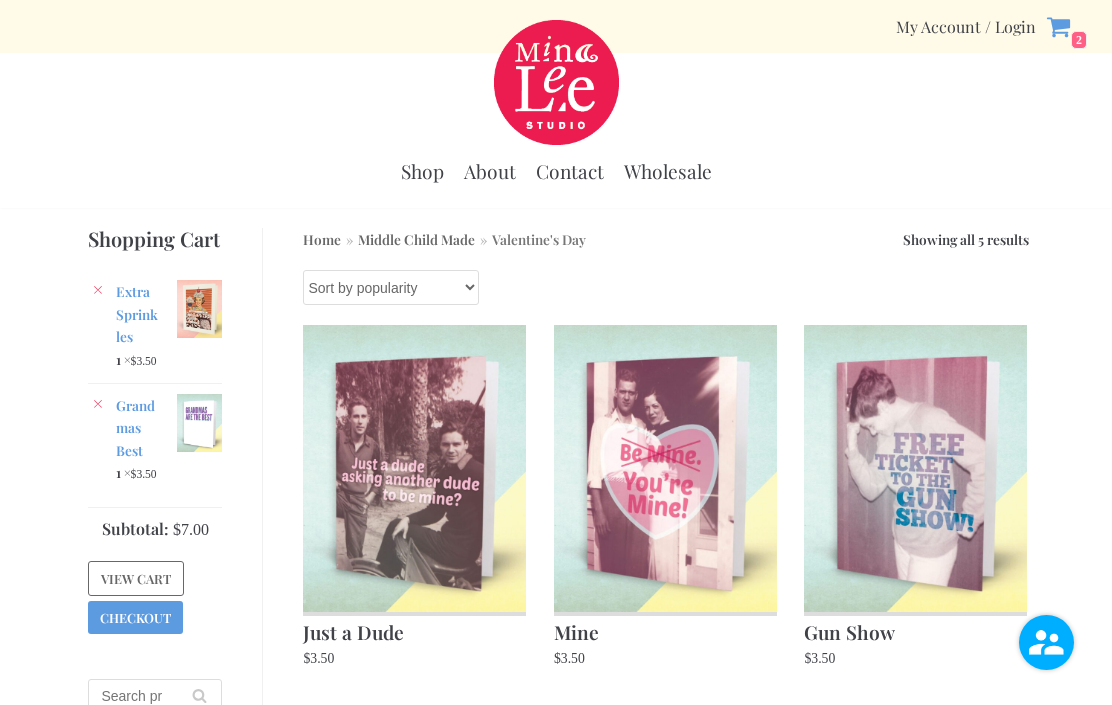 scroll, scrollTop: 0, scrollLeft: 0, axis: both 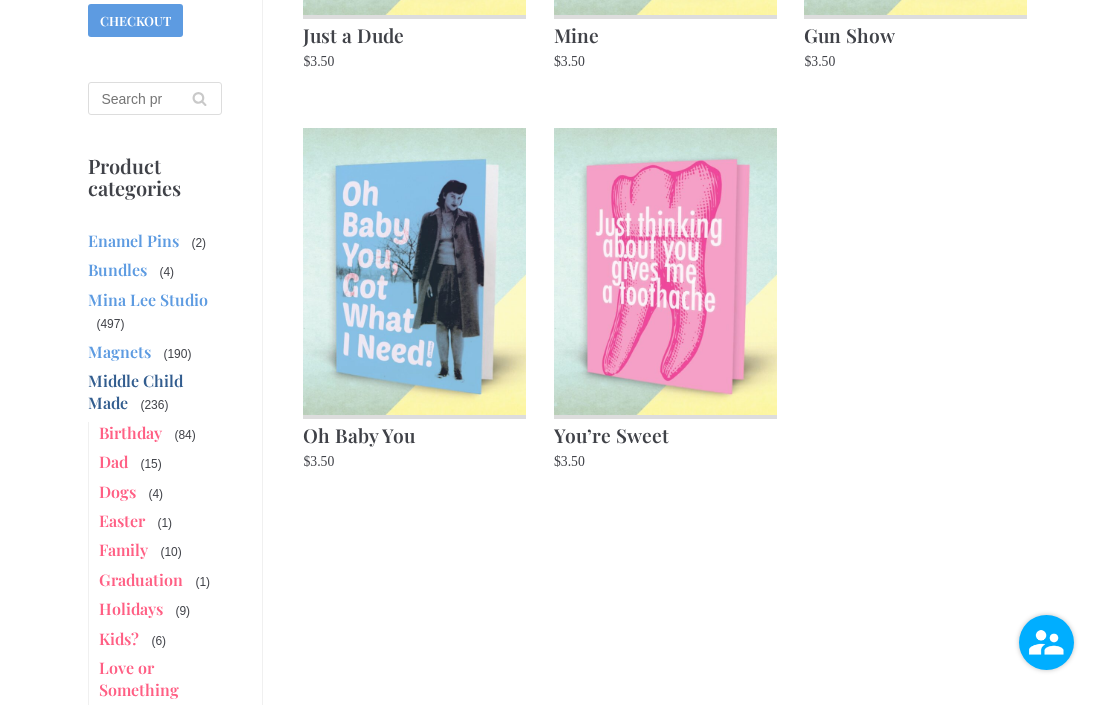 click on "Birthday" at bounding box center (130, 432) 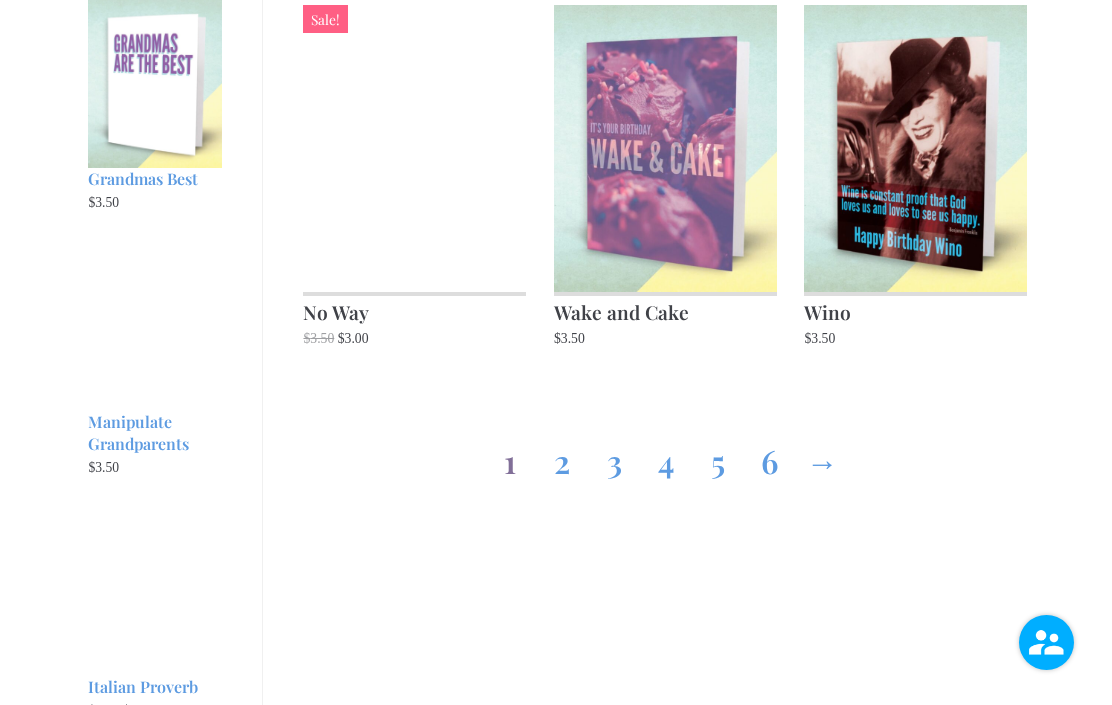 scroll, scrollTop: 1934, scrollLeft: 0, axis: vertical 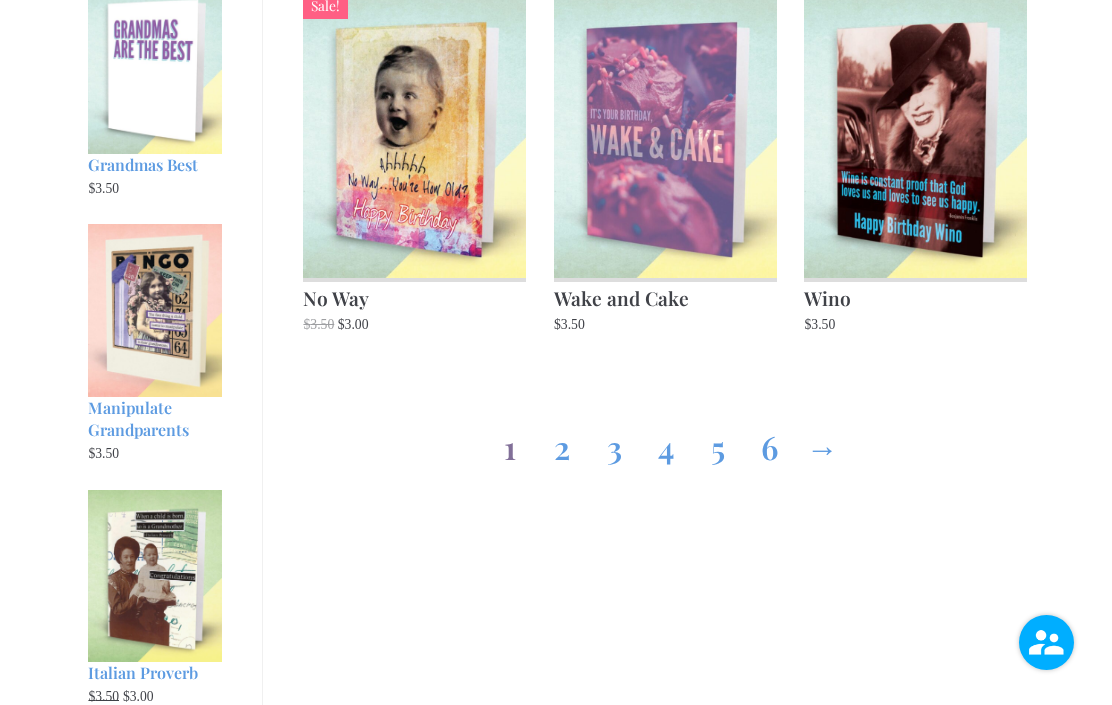 click on "Wake and Cake" at bounding box center (665, 296) 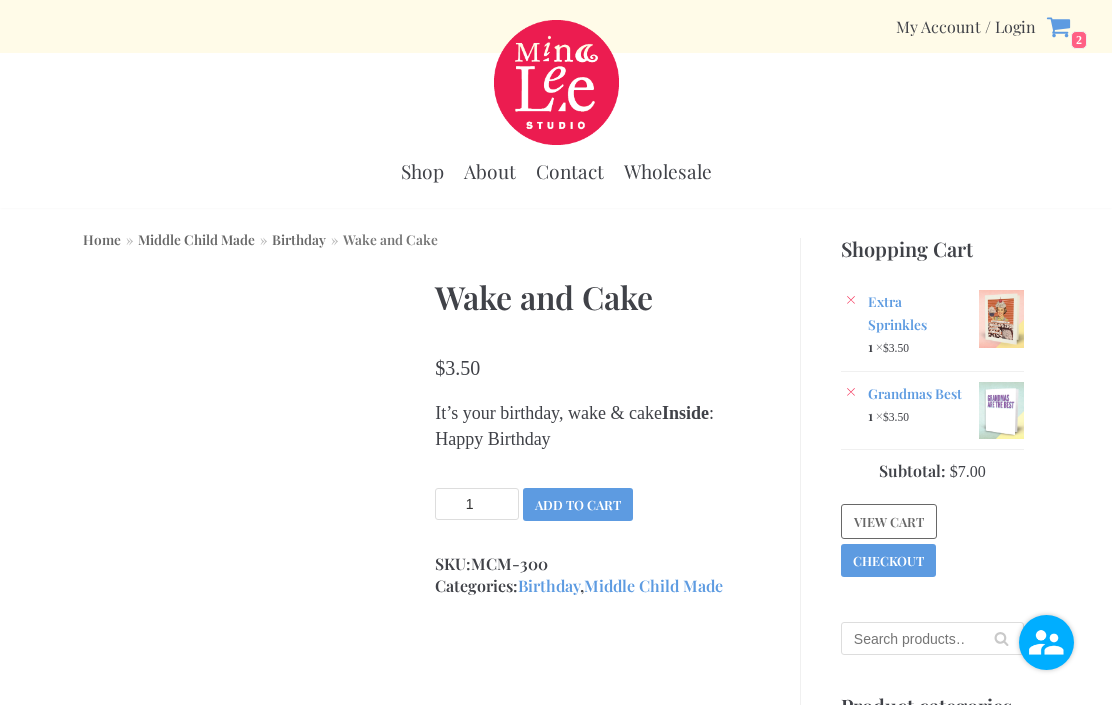 scroll, scrollTop: 0, scrollLeft: 0, axis: both 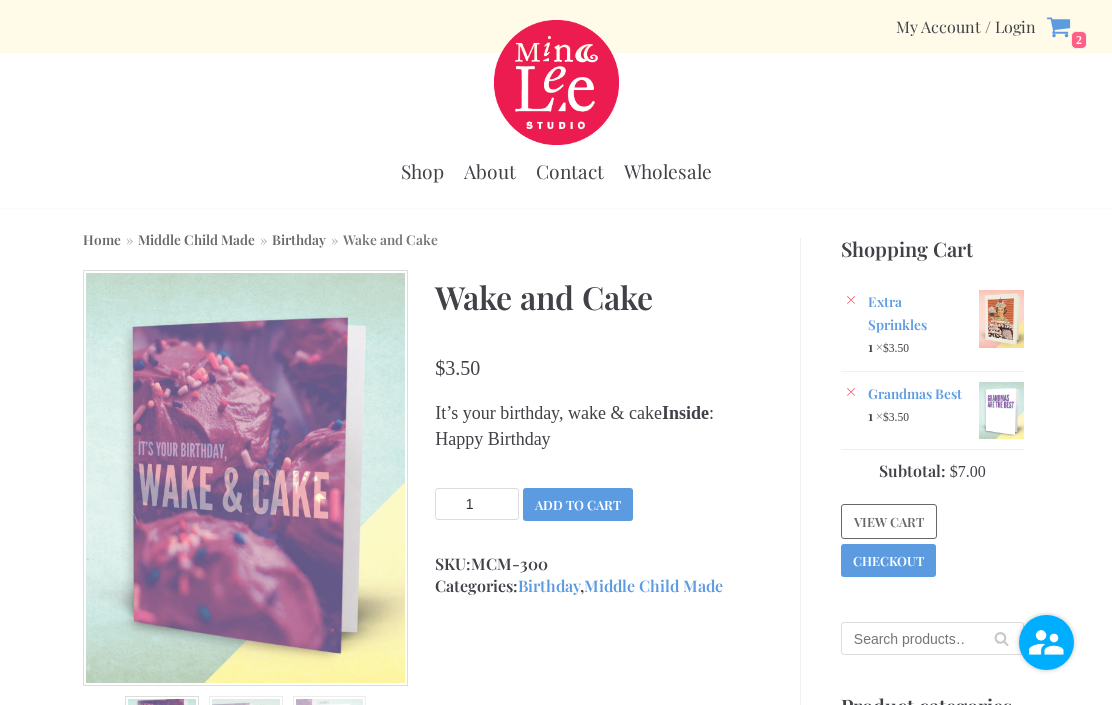 click on "Add to cart" at bounding box center [578, 504] 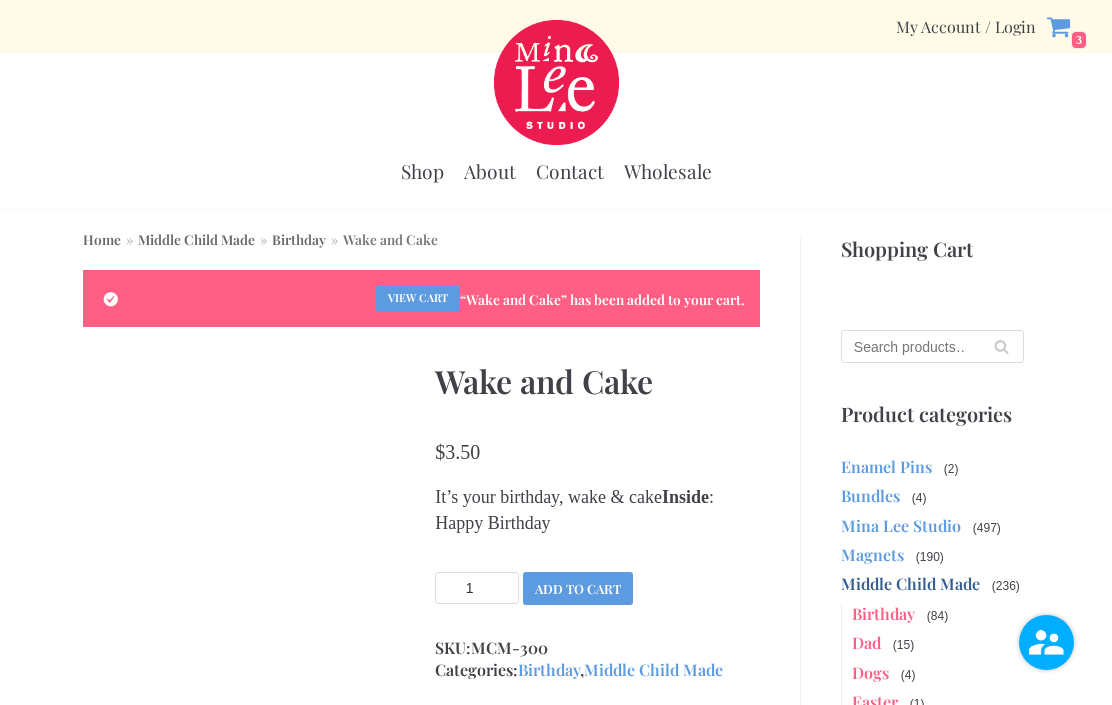 scroll, scrollTop: 0, scrollLeft: 0, axis: both 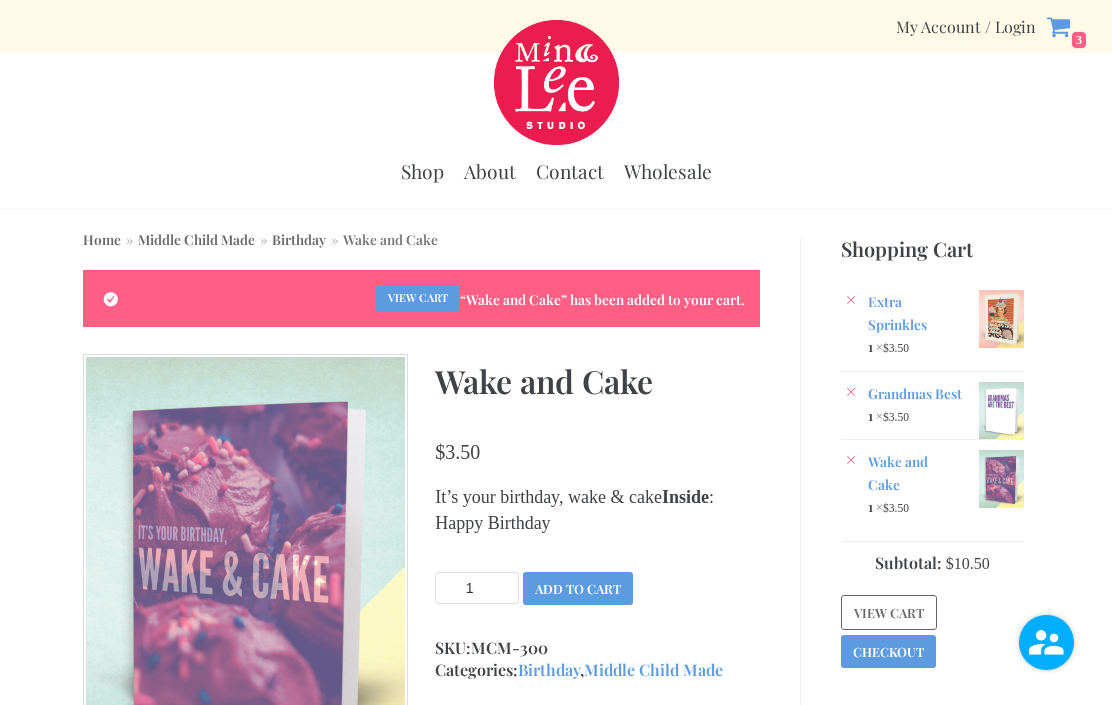 click on "Birthday" at bounding box center [299, 239] 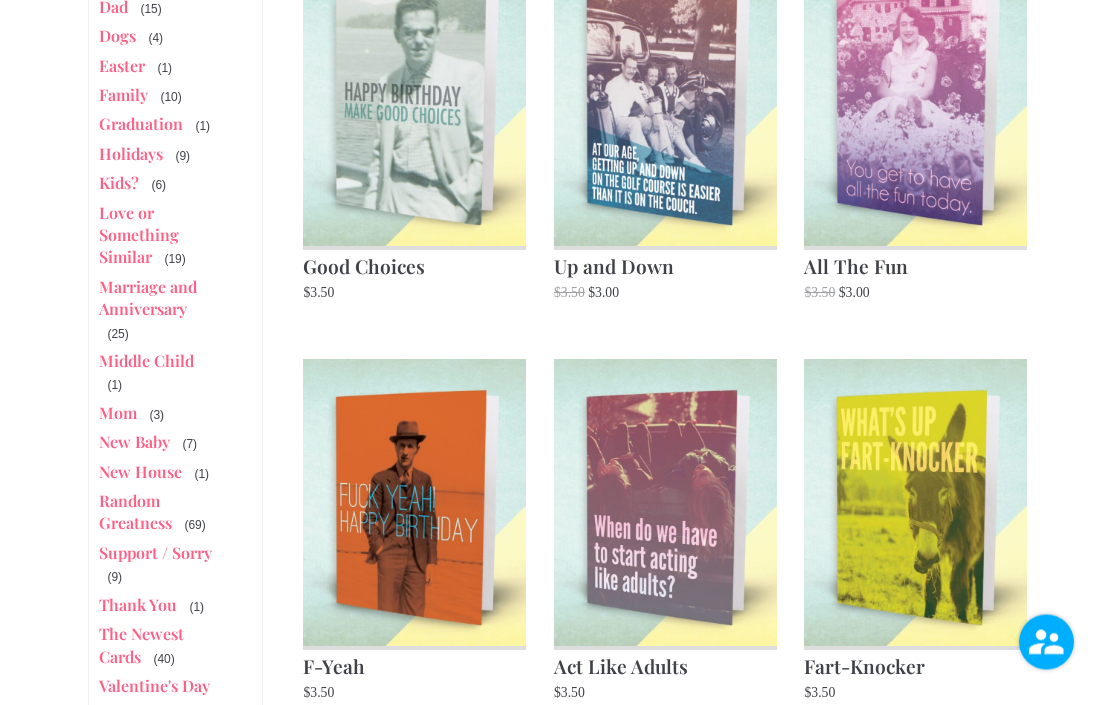 scroll, scrollTop: 1170, scrollLeft: 0, axis: vertical 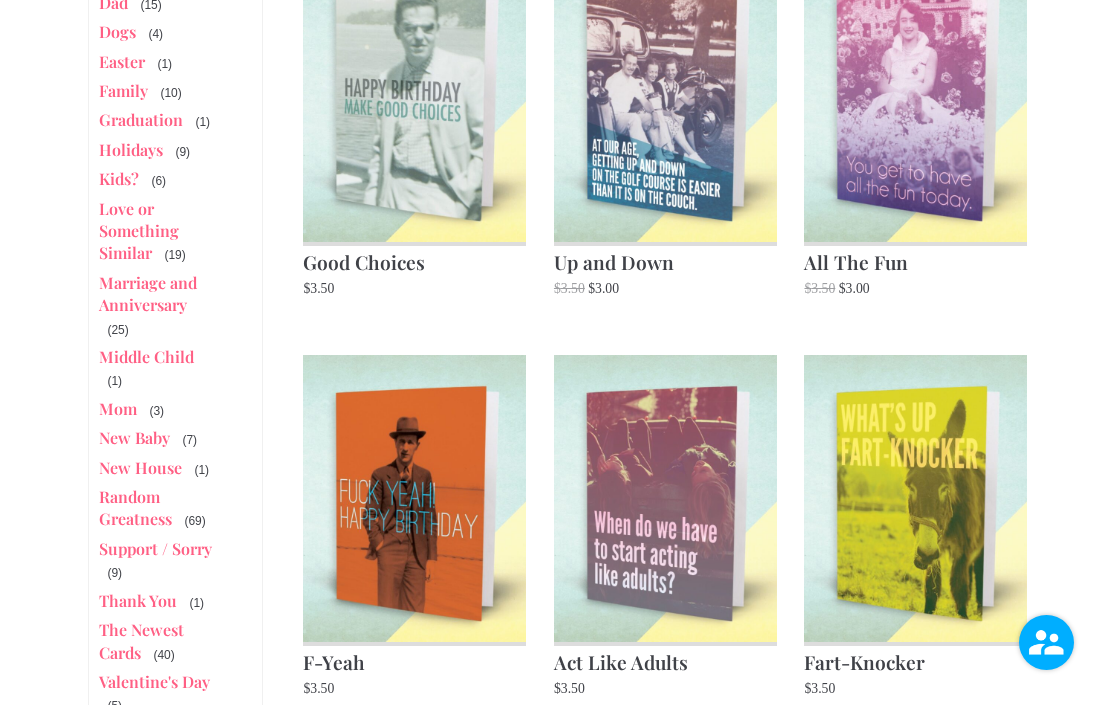 click on "All The Fun" at bounding box center [915, 260] 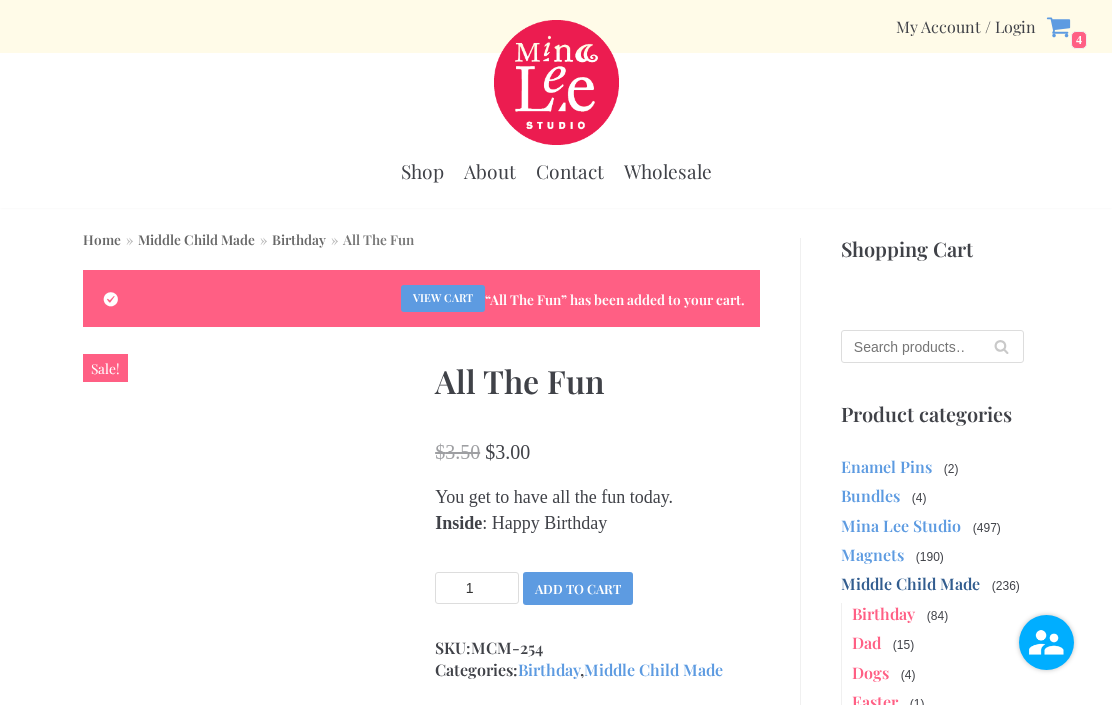 scroll, scrollTop: 0, scrollLeft: 0, axis: both 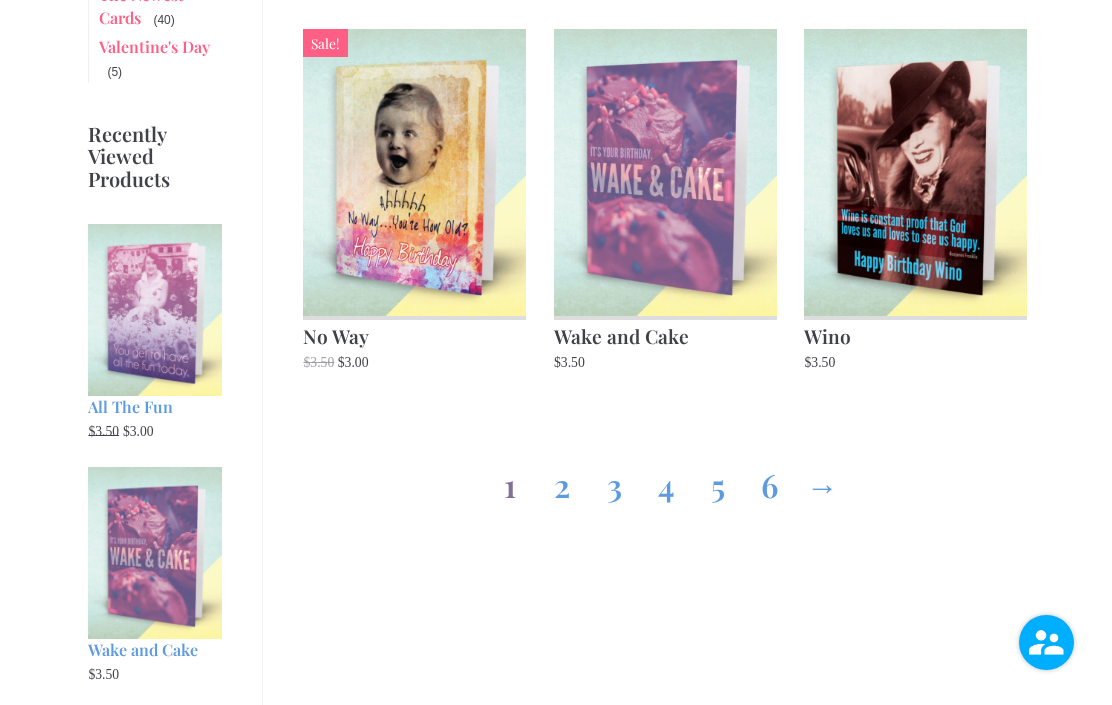 click on "2" at bounding box center (562, 481) 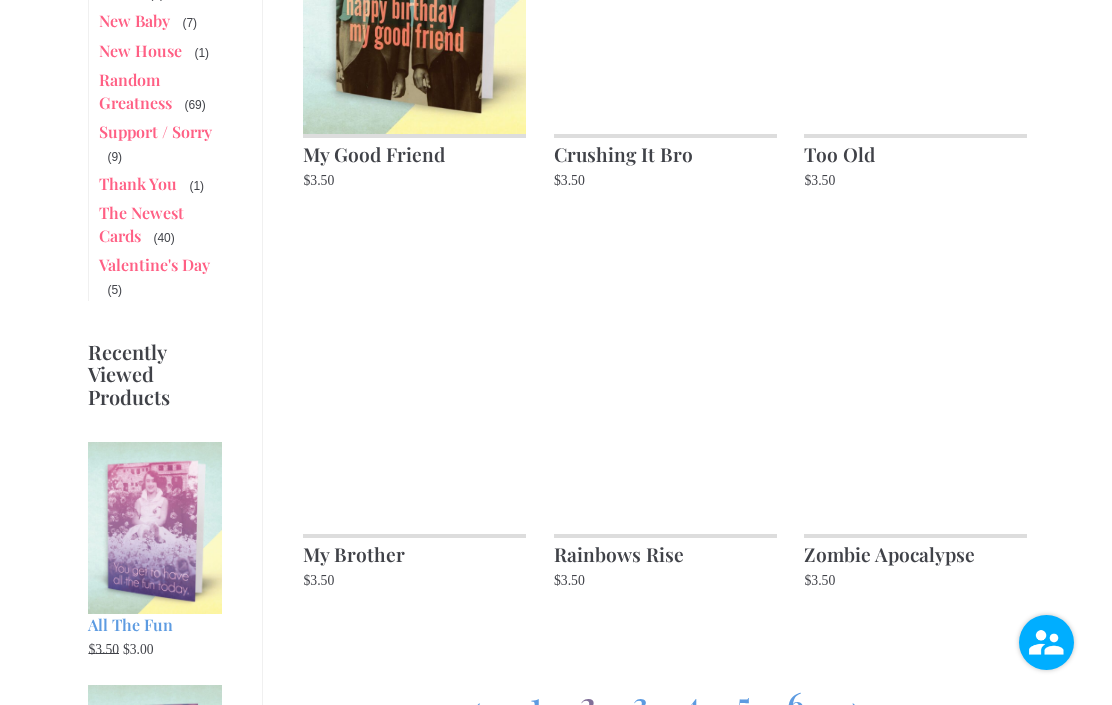 scroll, scrollTop: 1681, scrollLeft: 0, axis: vertical 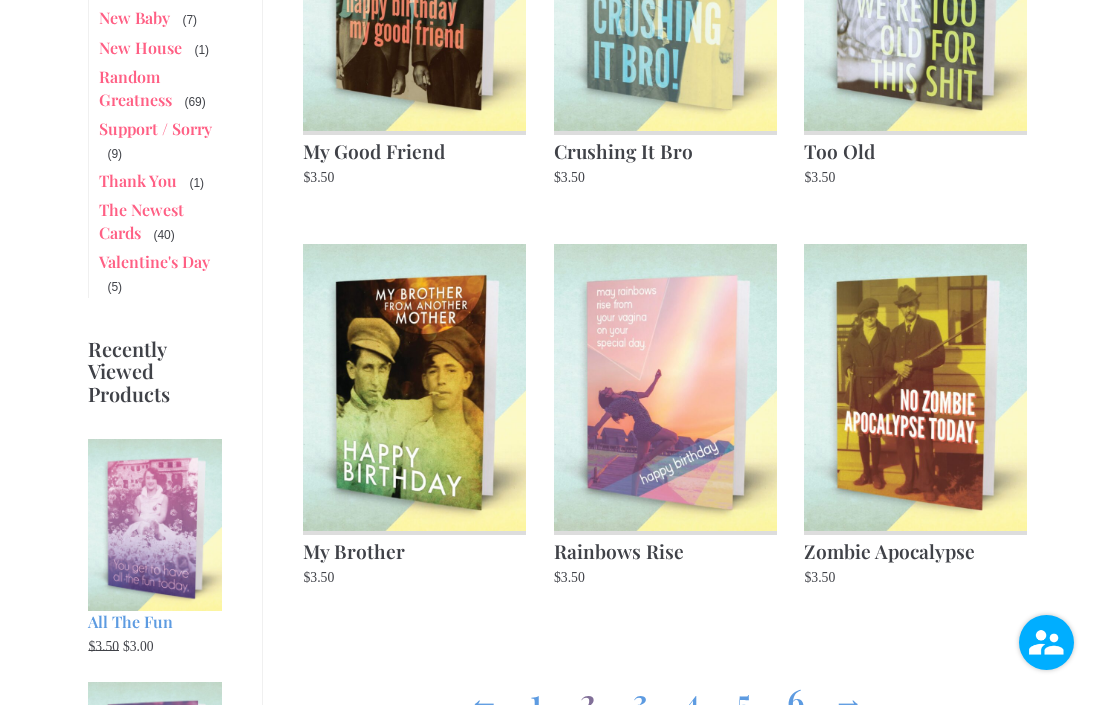 click on "3" at bounding box center (640, 696) 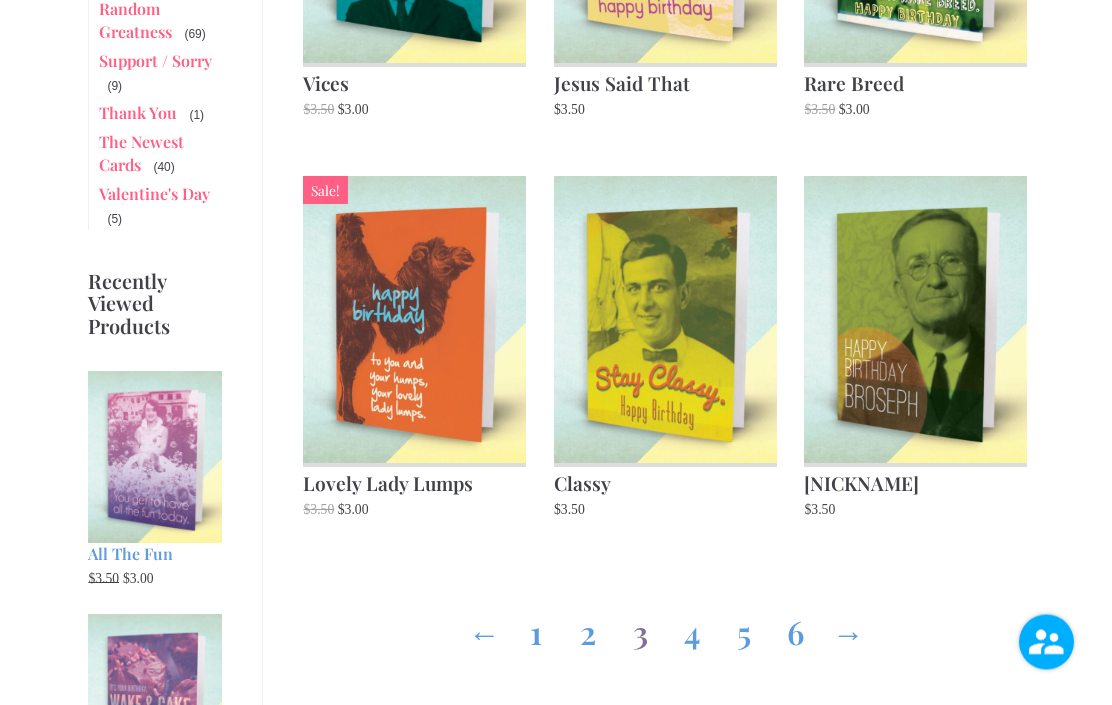 scroll, scrollTop: 1750, scrollLeft: 0, axis: vertical 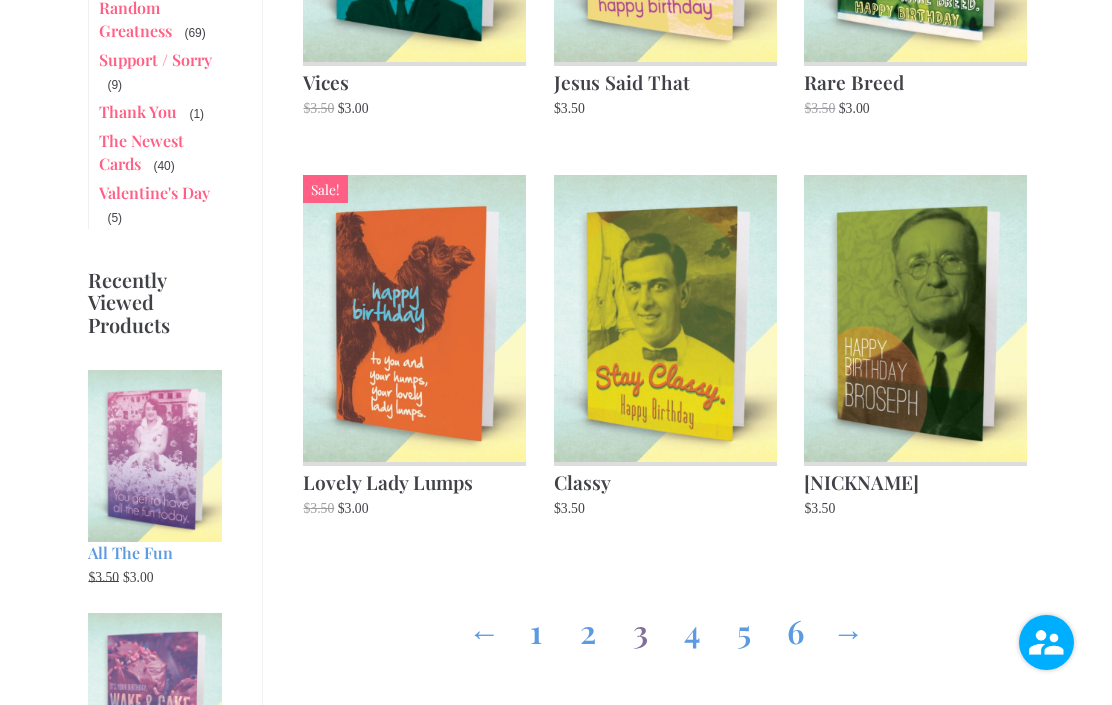 click on "4" at bounding box center [692, 627] 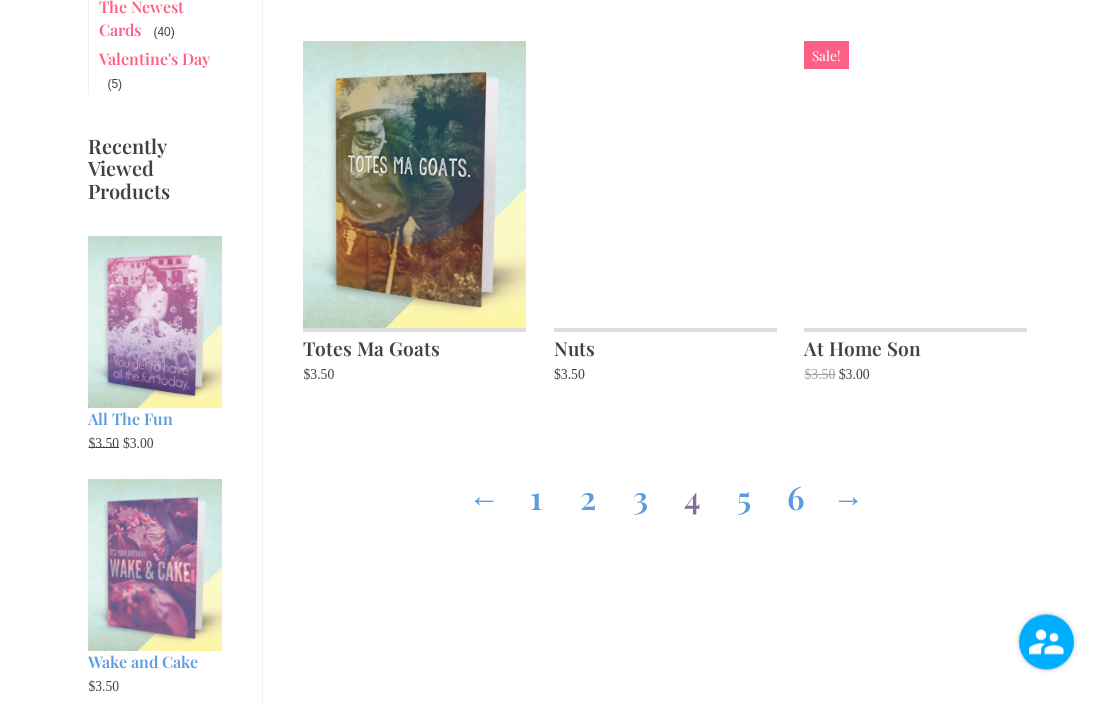 scroll, scrollTop: 1885, scrollLeft: 0, axis: vertical 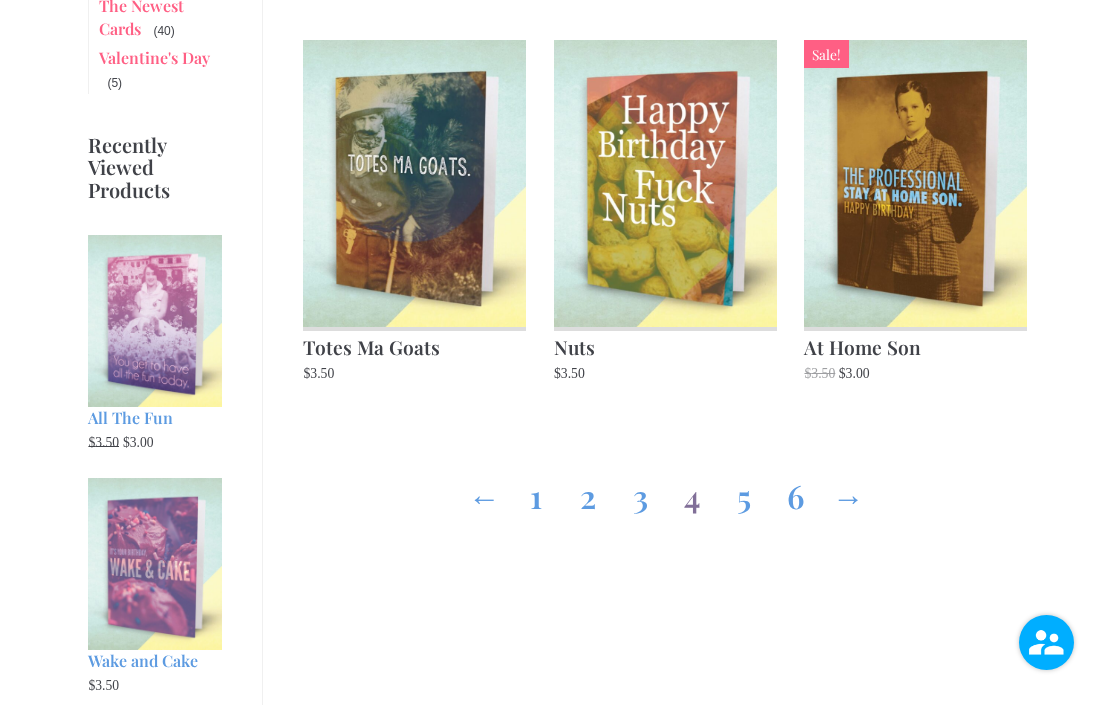 click on "5" at bounding box center (744, 492) 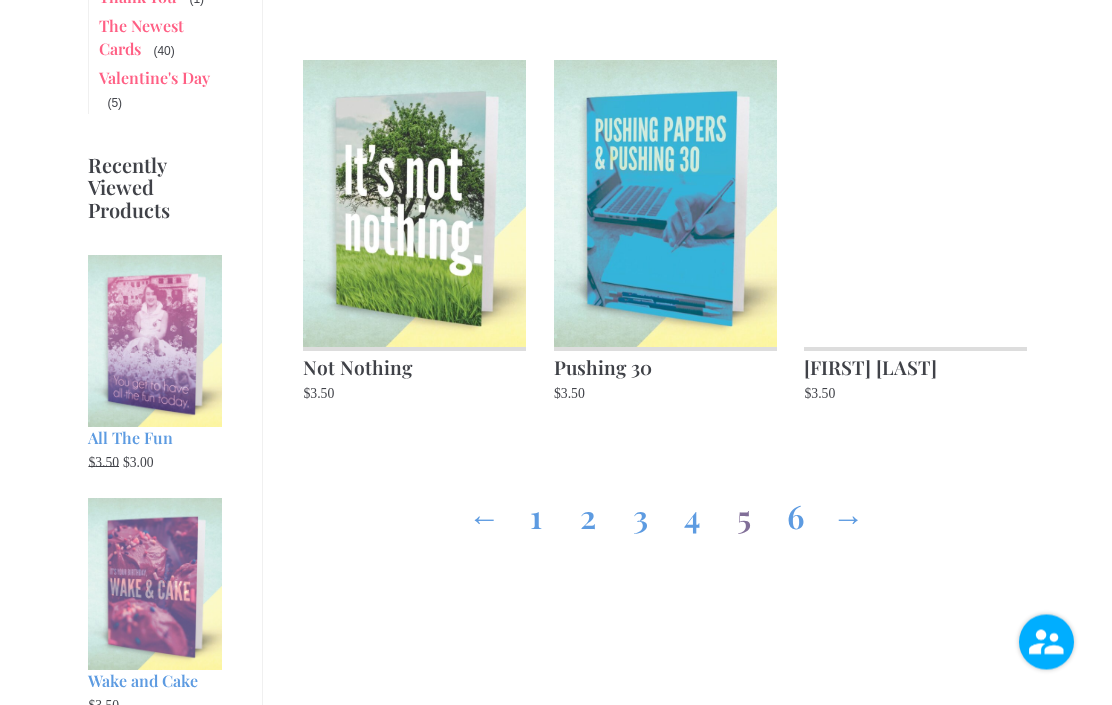 scroll, scrollTop: 1881, scrollLeft: 0, axis: vertical 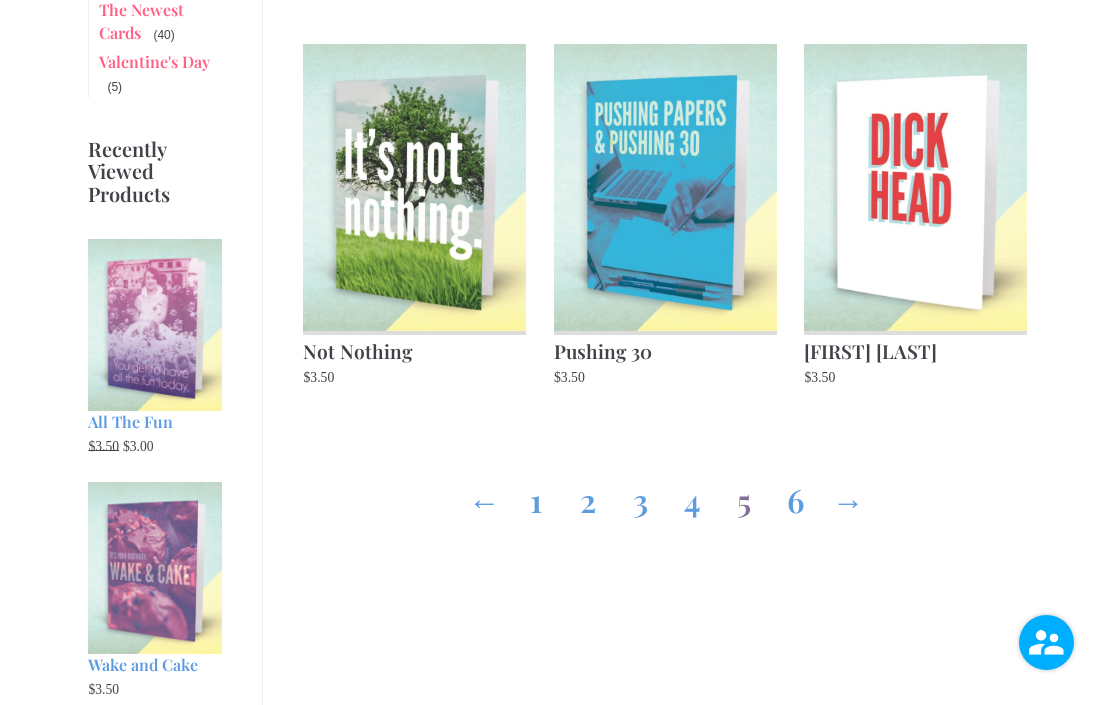 click on "6" at bounding box center (796, 496) 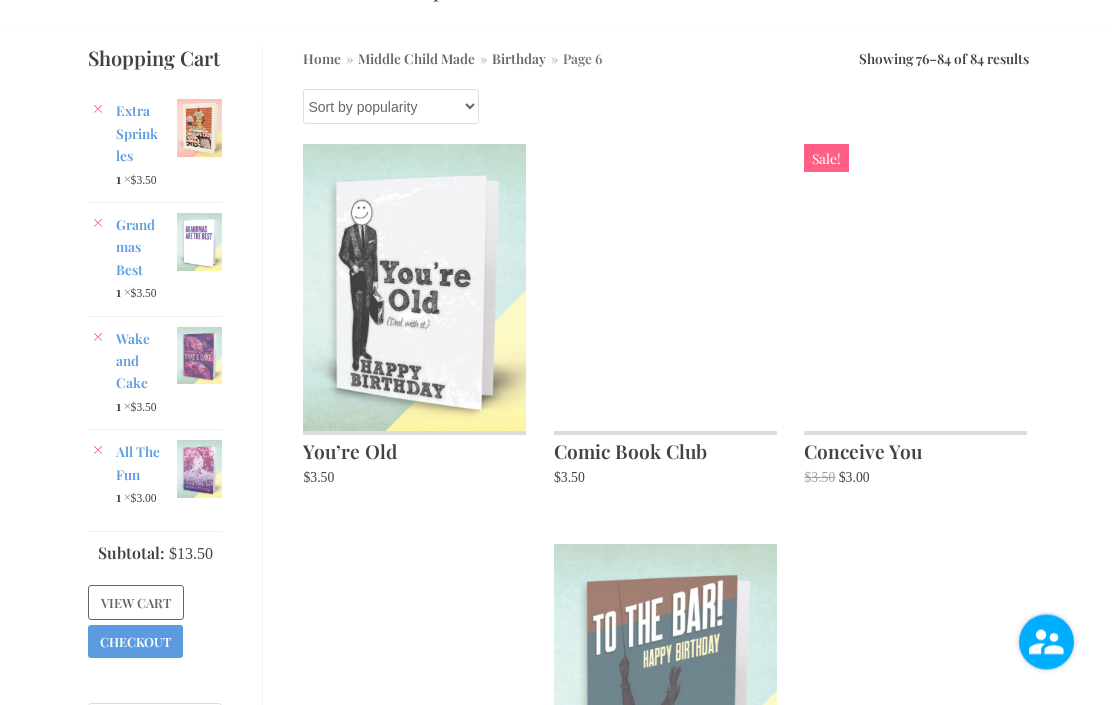 scroll, scrollTop: 181, scrollLeft: 0, axis: vertical 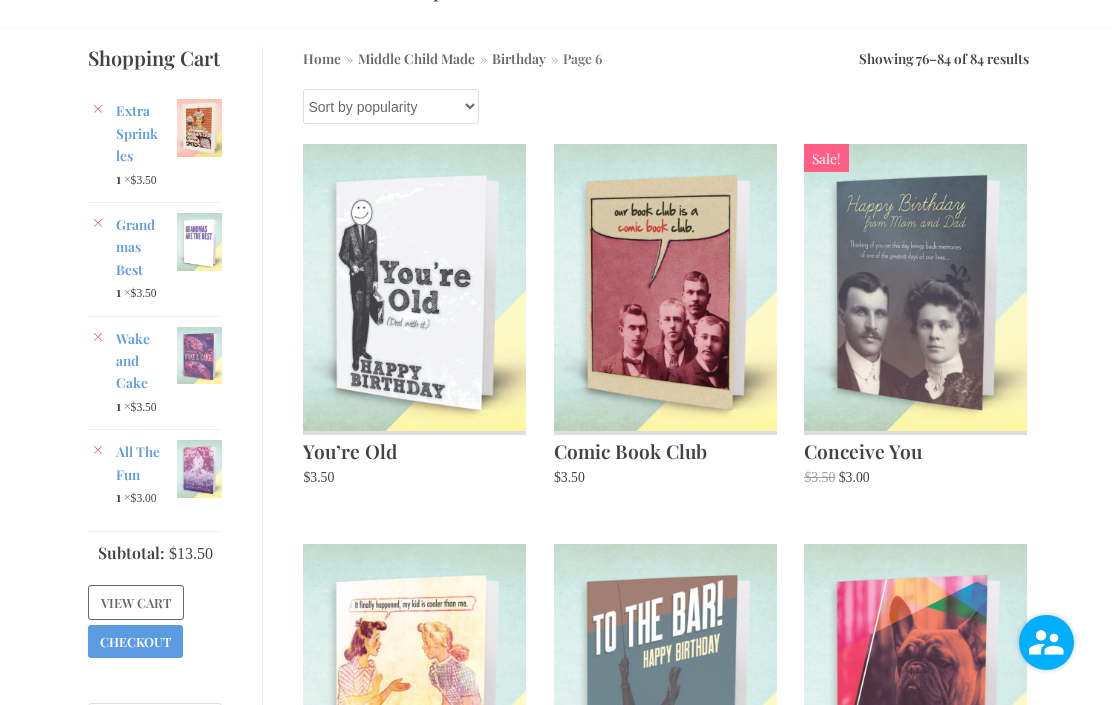 click at bounding box center [915, 287] 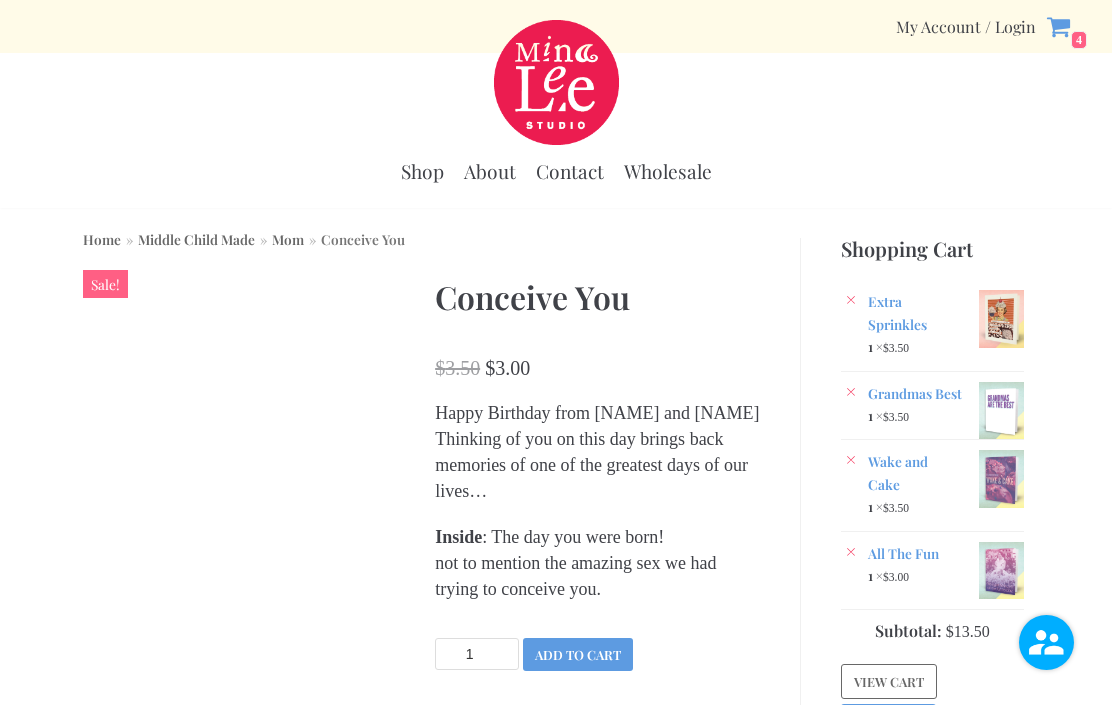 scroll, scrollTop: 0, scrollLeft: 0, axis: both 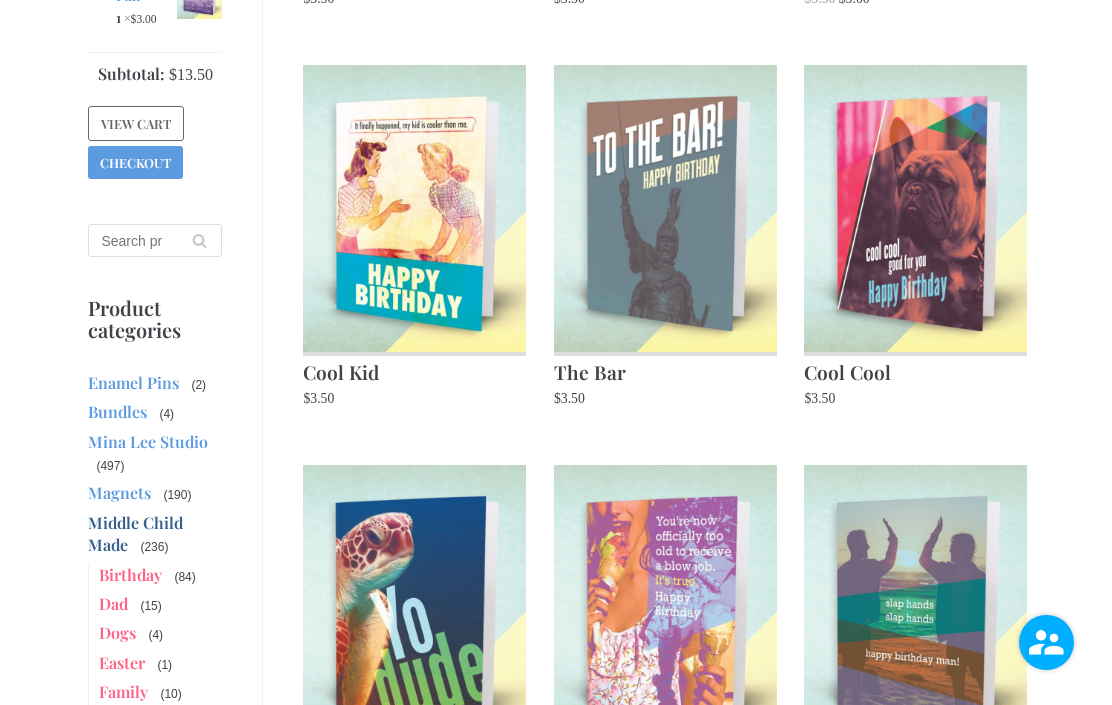 click on "Mina Lee Studio" at bounding box center (148, 441) 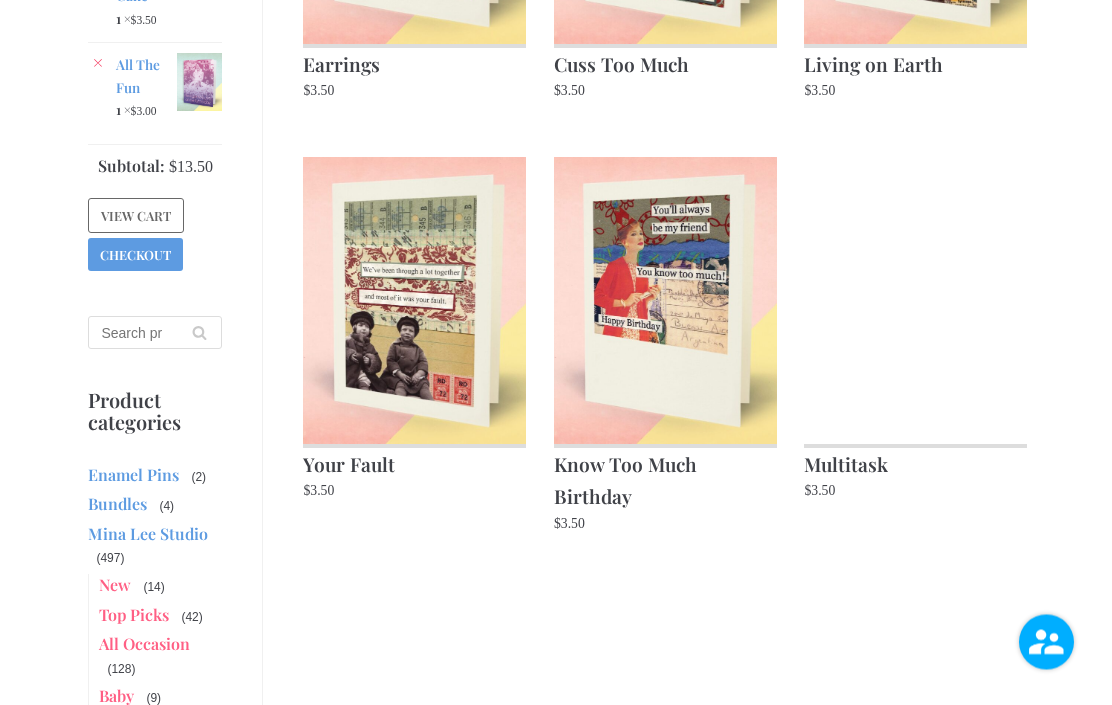 scroll, scrollTop: 568, scrollLeft: 0, axis: vertical 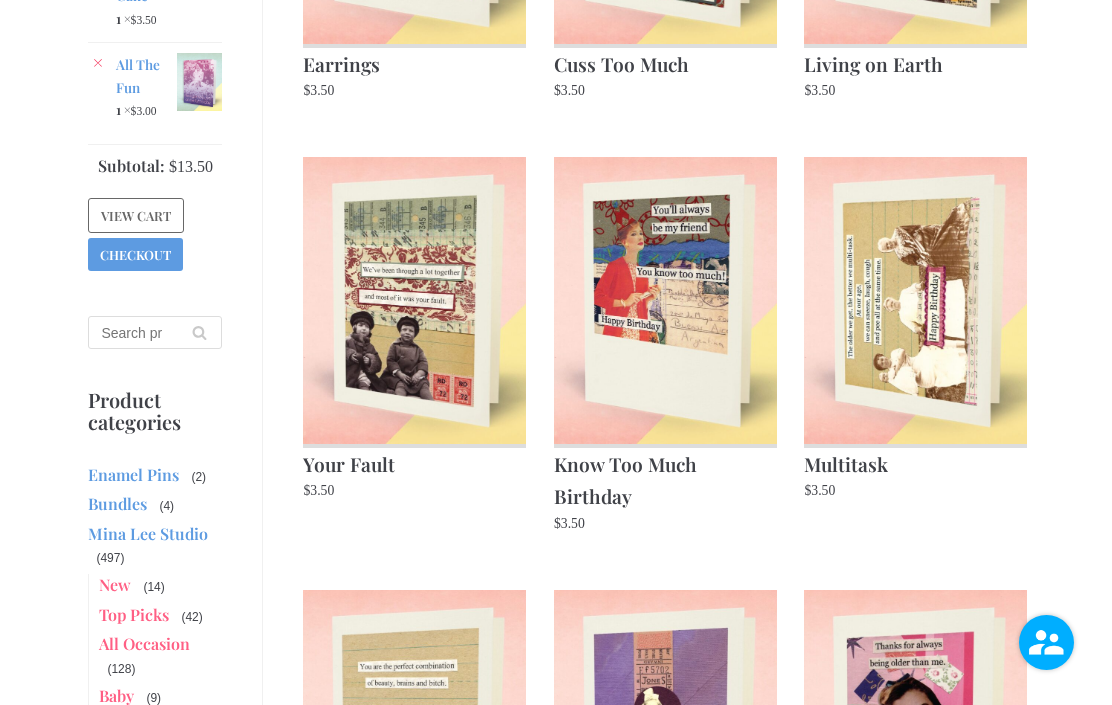 click on "Bundles" at bounding box center (117, 503) 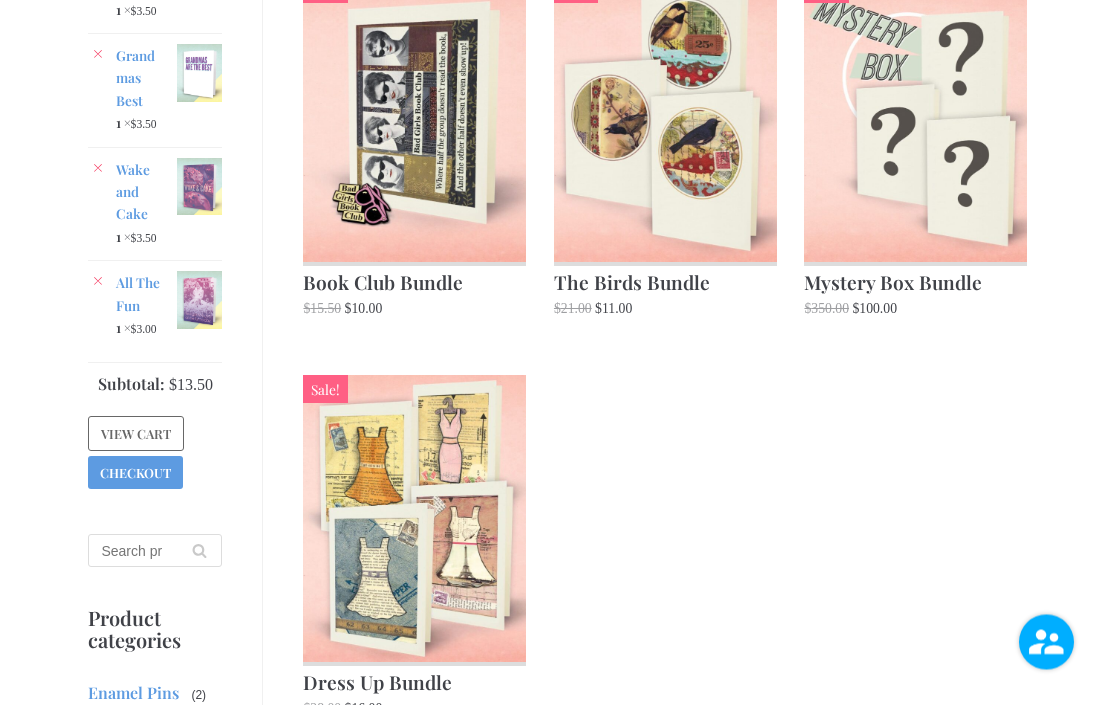 scroll, scrollTop: 350, scrollLeft: 0, axis: vertical 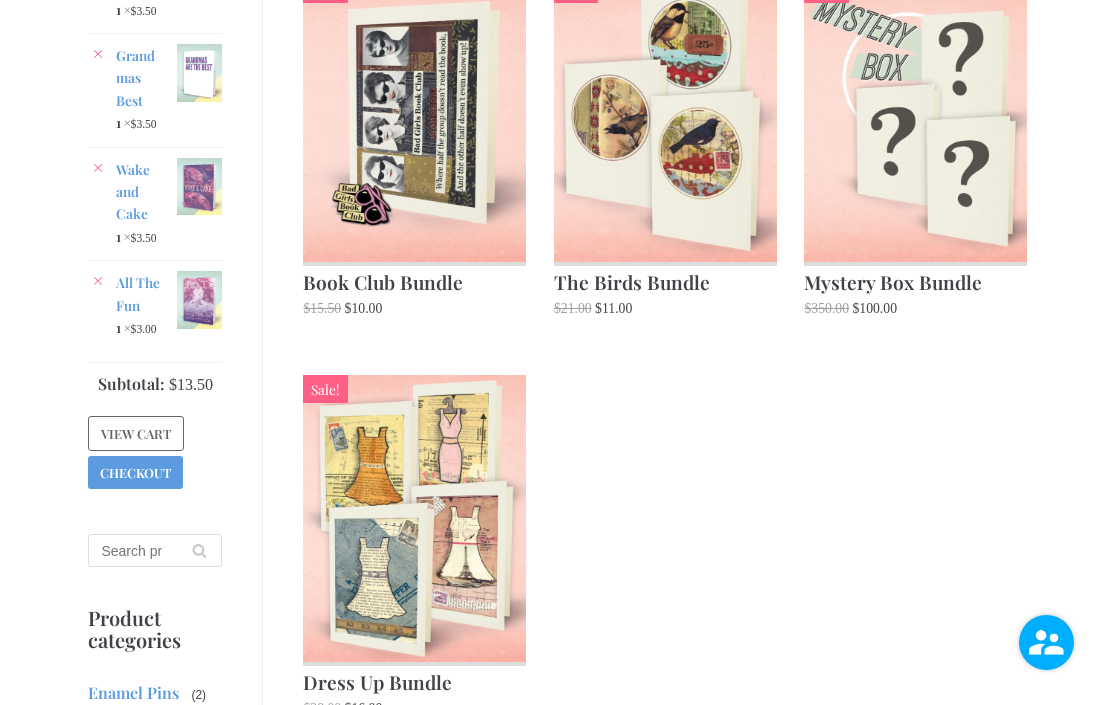 click on "Book Club Bundle" at bounding box center [414, 280] 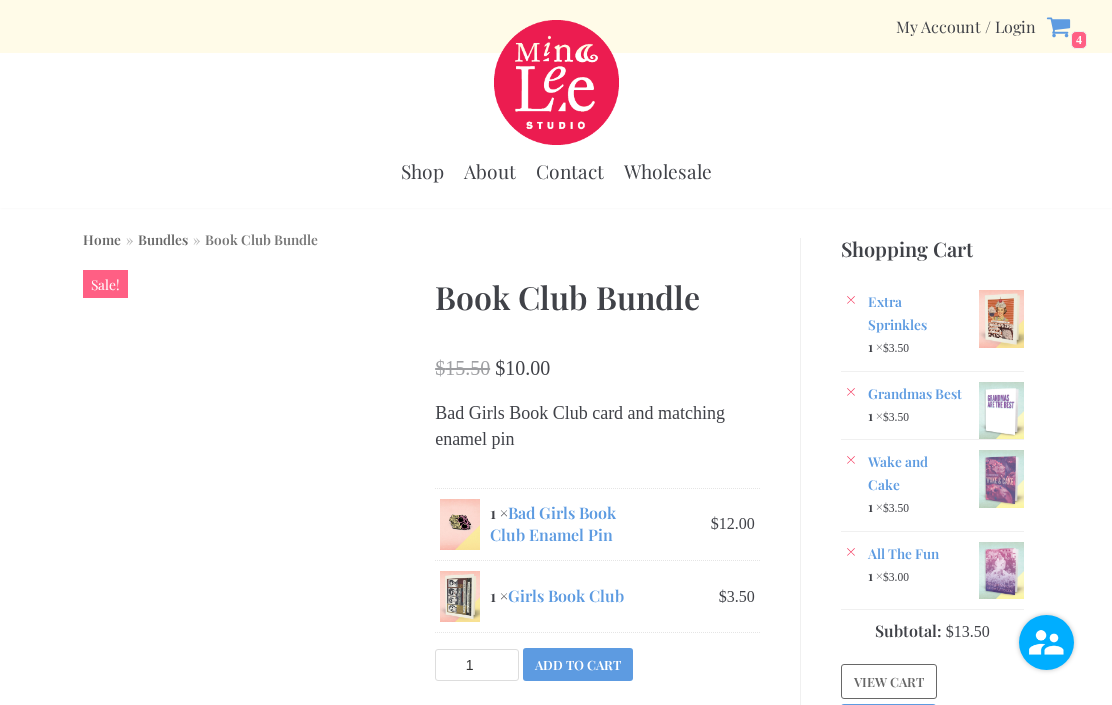 scroll, scrollTop: 0, scrollLeft: 0, axis: both 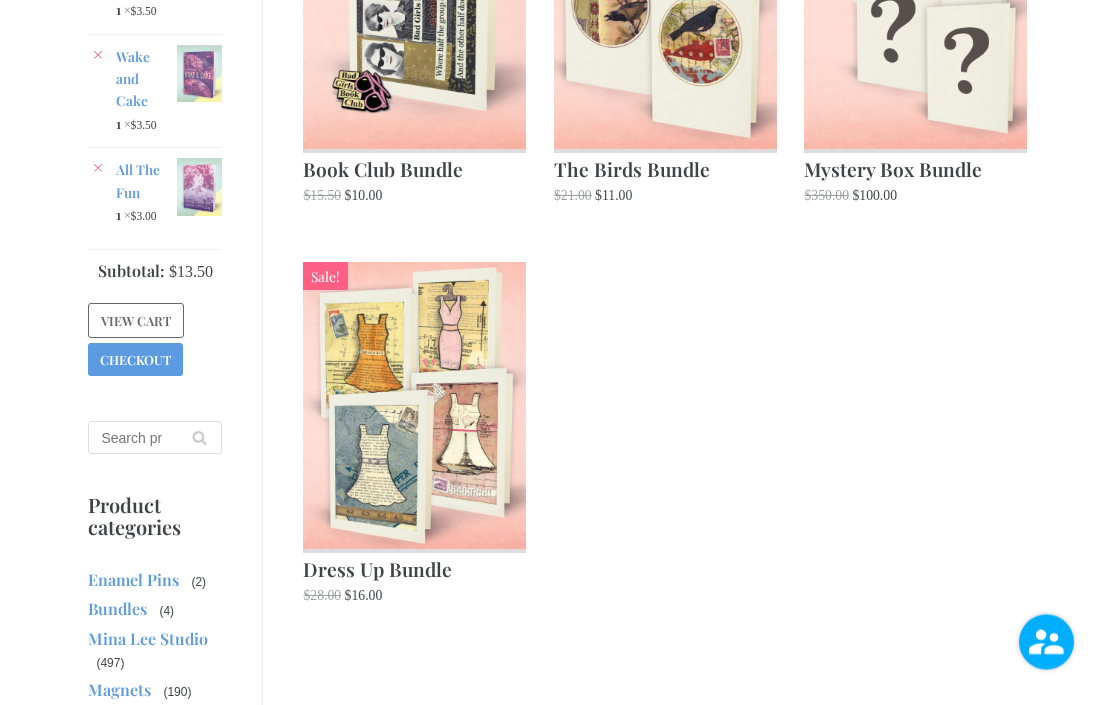 click on "Mina Lee Studio" at bounding box center (148, 639) 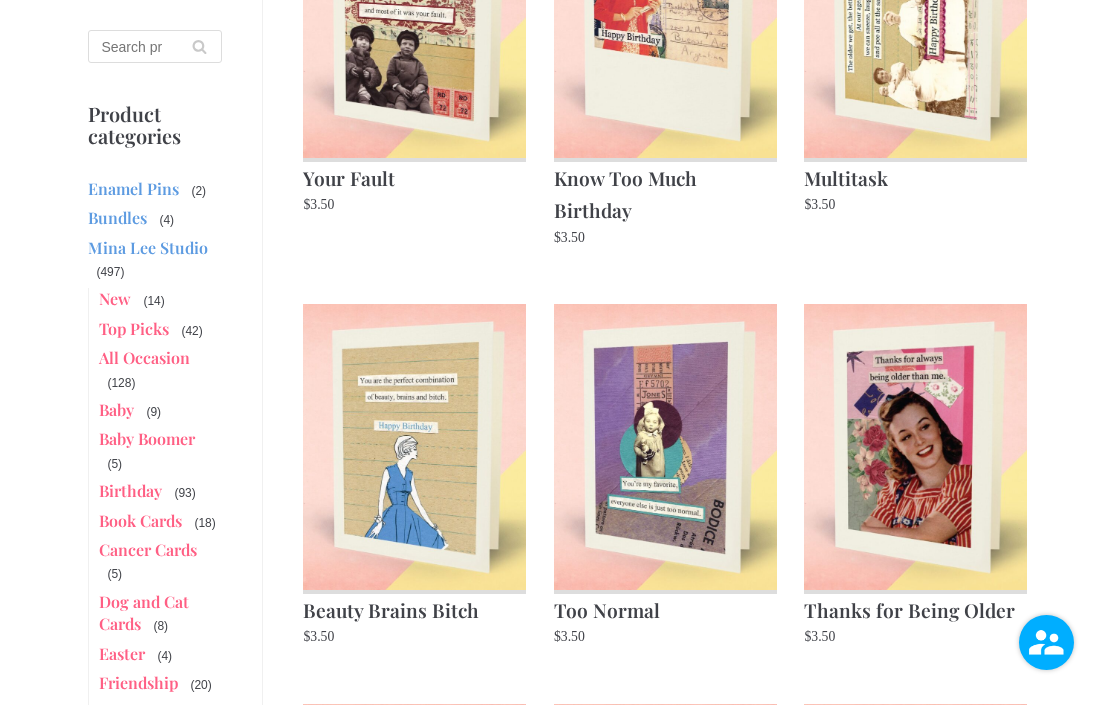 scroll, scrollTop: 890, scrollLeft: 0, axis: vertical 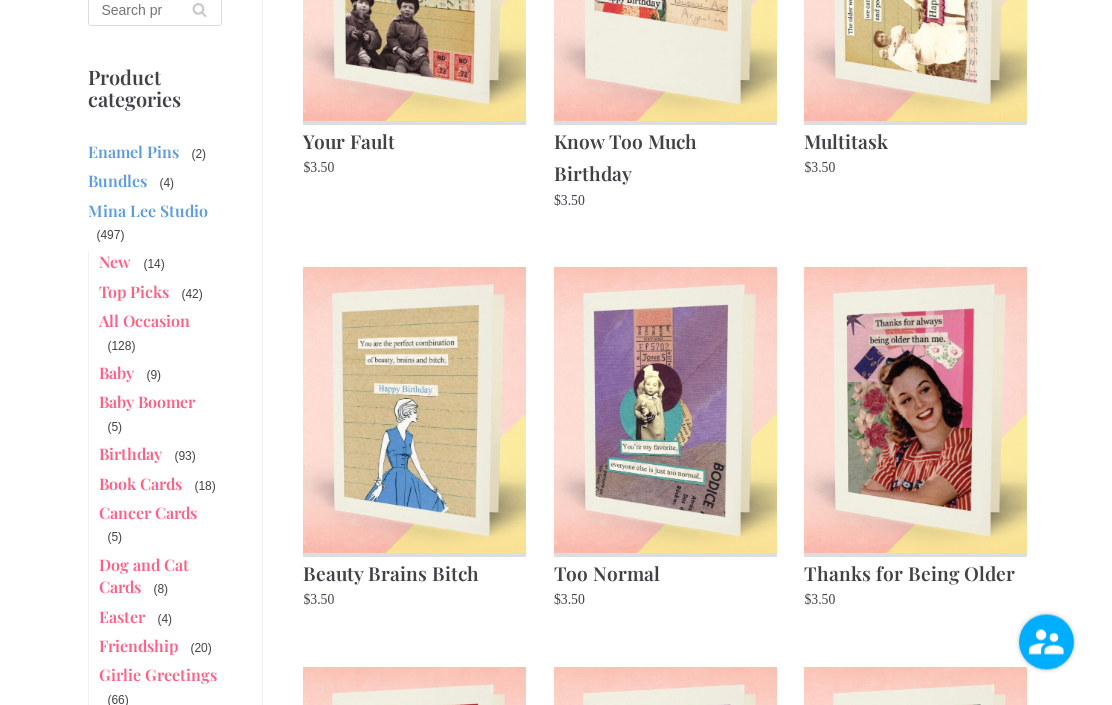 click on "New" at bounding box center (115, 262) 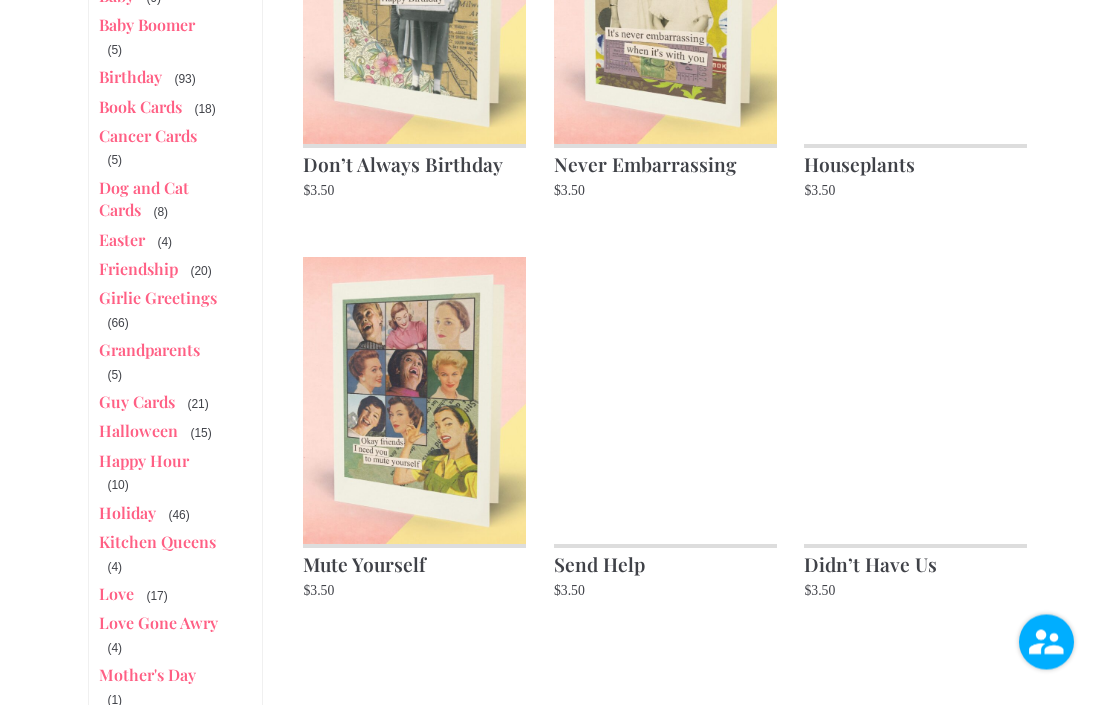 scroll, scrollTop: 1268, scrollLeft: 0, axis: vertical 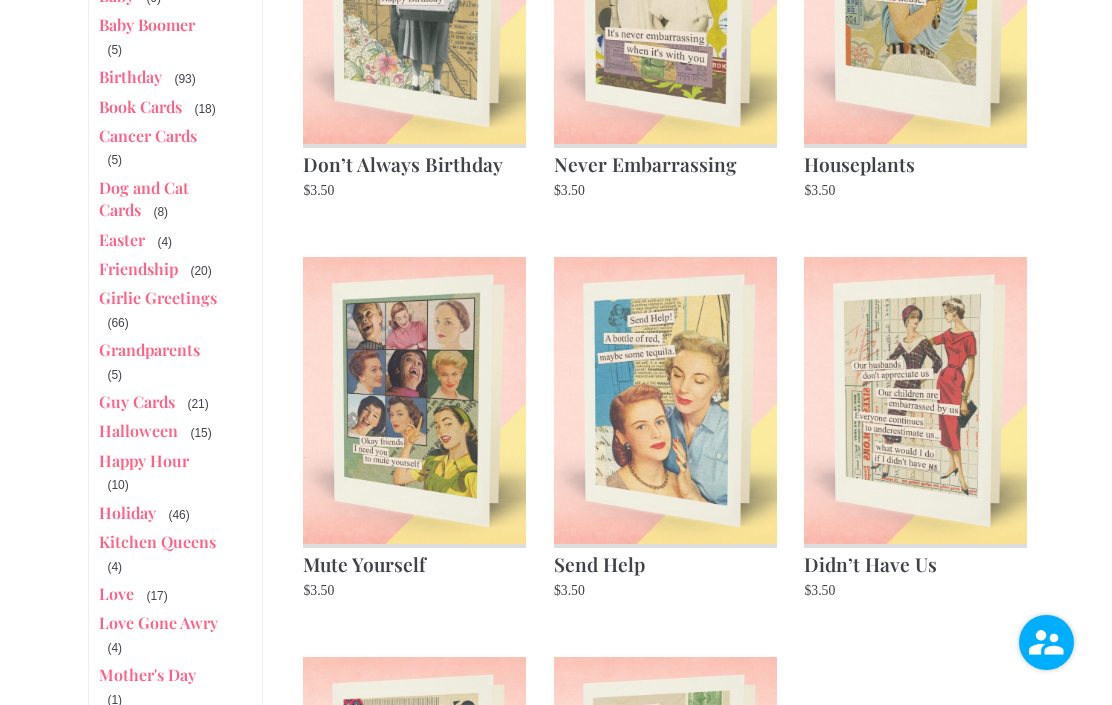 click on "Didn’t Have Us" at bounding box center [915, 562] 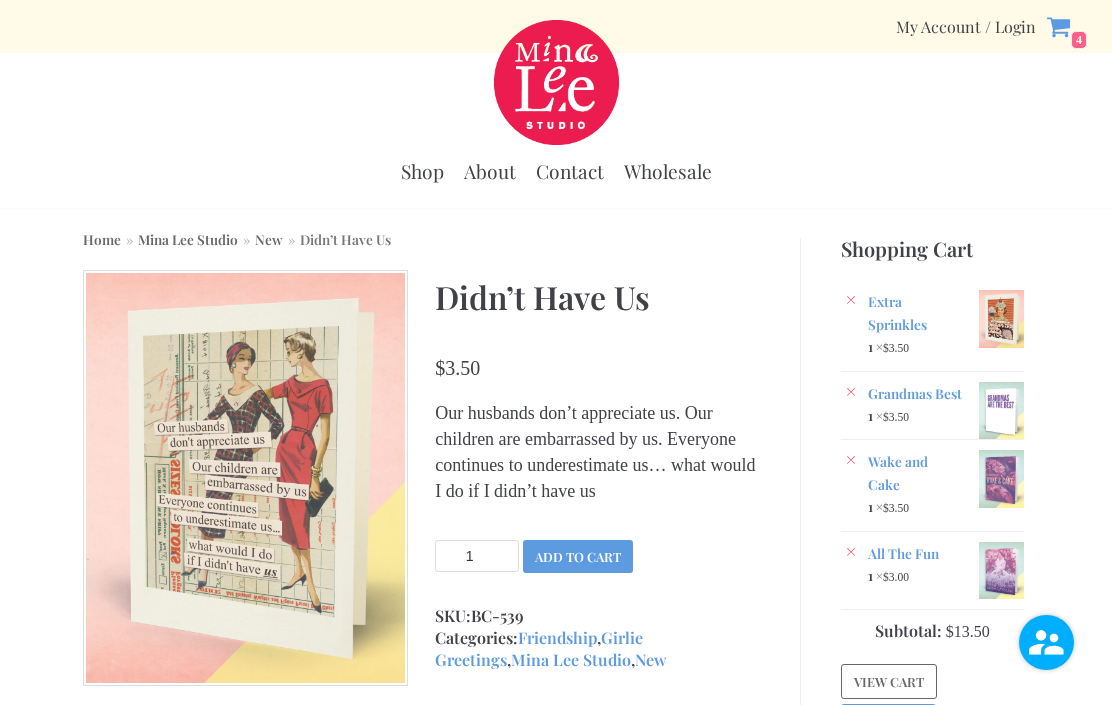 scroll, scrollTop: 0, scrollLeft: 0, axis: both 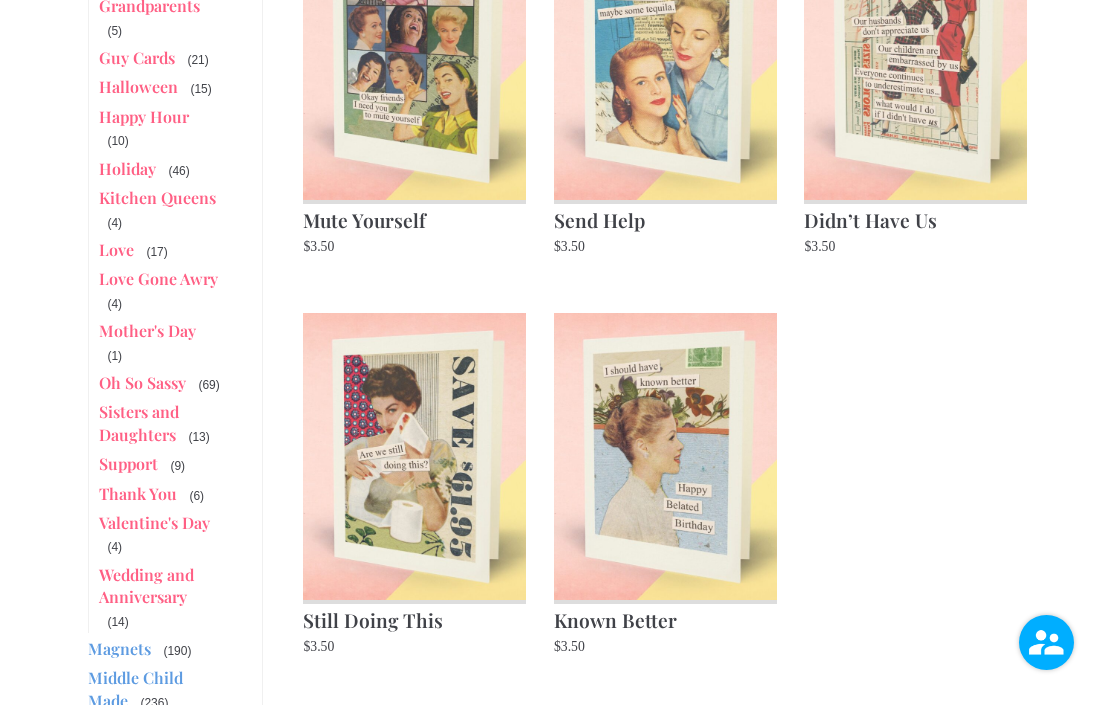 click on "Mother's Day" at bounding box center (147, 330) 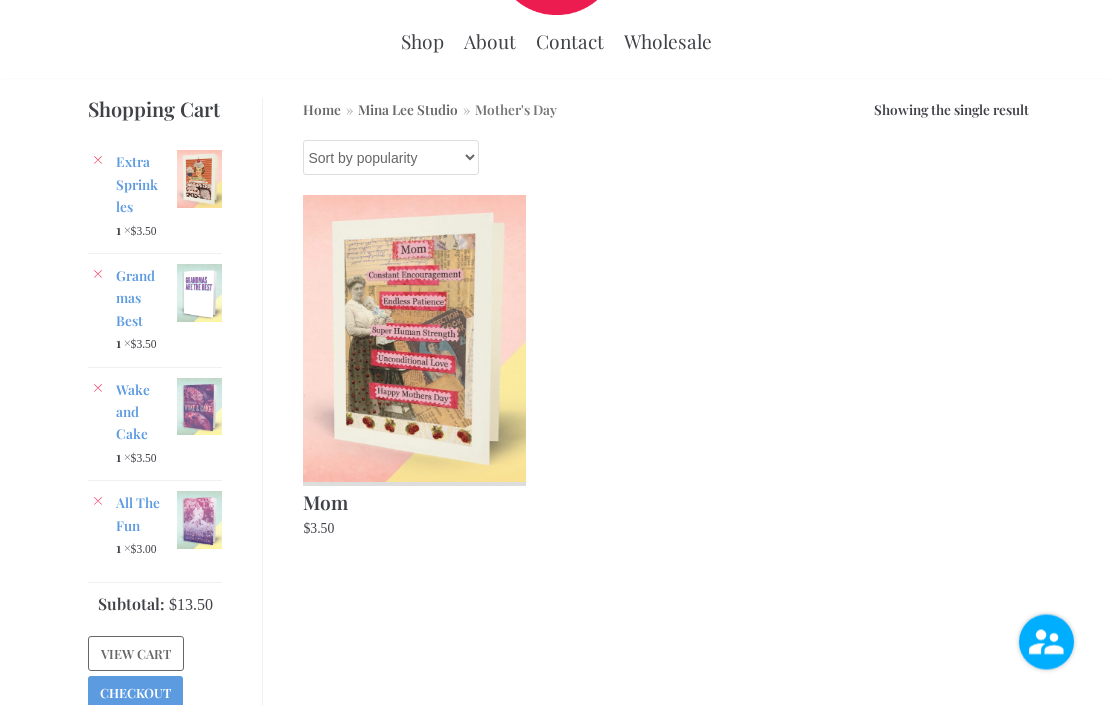 scroll, scrollTop: 128, scrollLeft: 0, axis: vertical 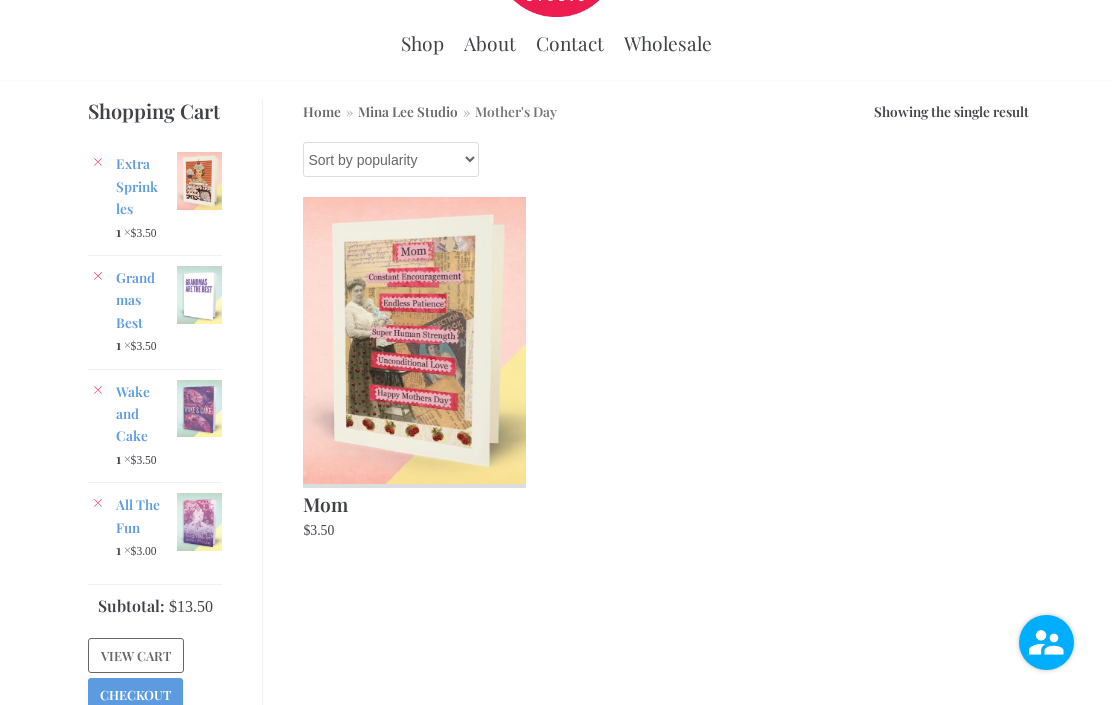 click on "Mina Lee Studio" at bounding box center [408, 111] 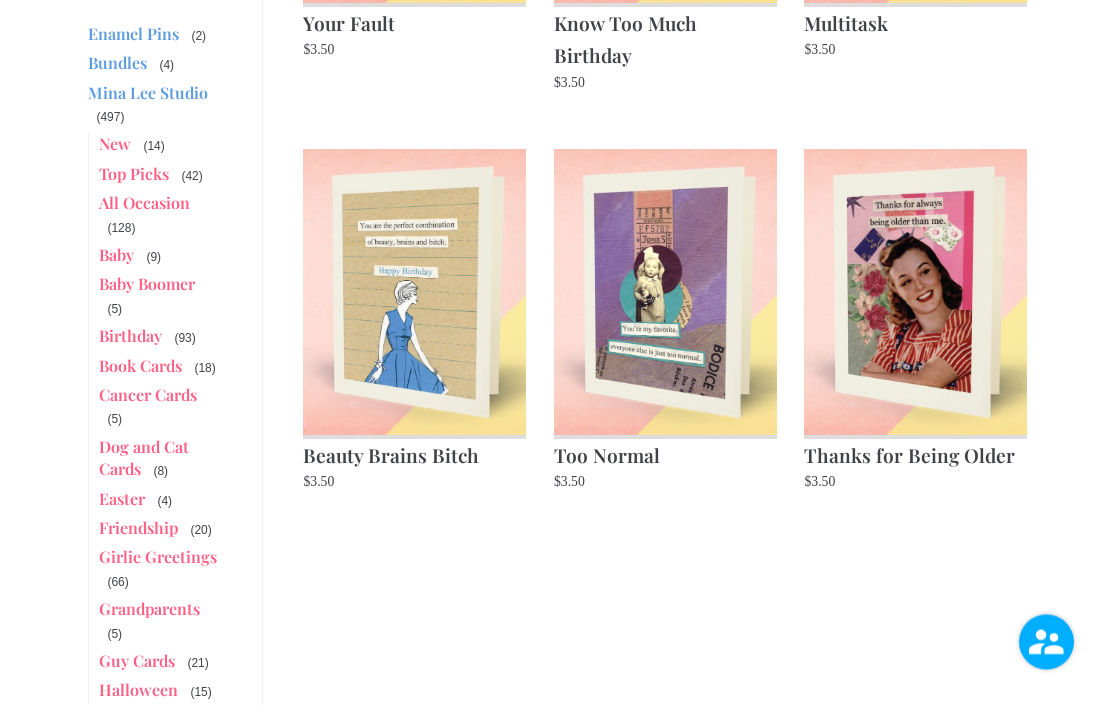 scroll, scrollTop: 1064, scrollLeft: 0, axis: vertical 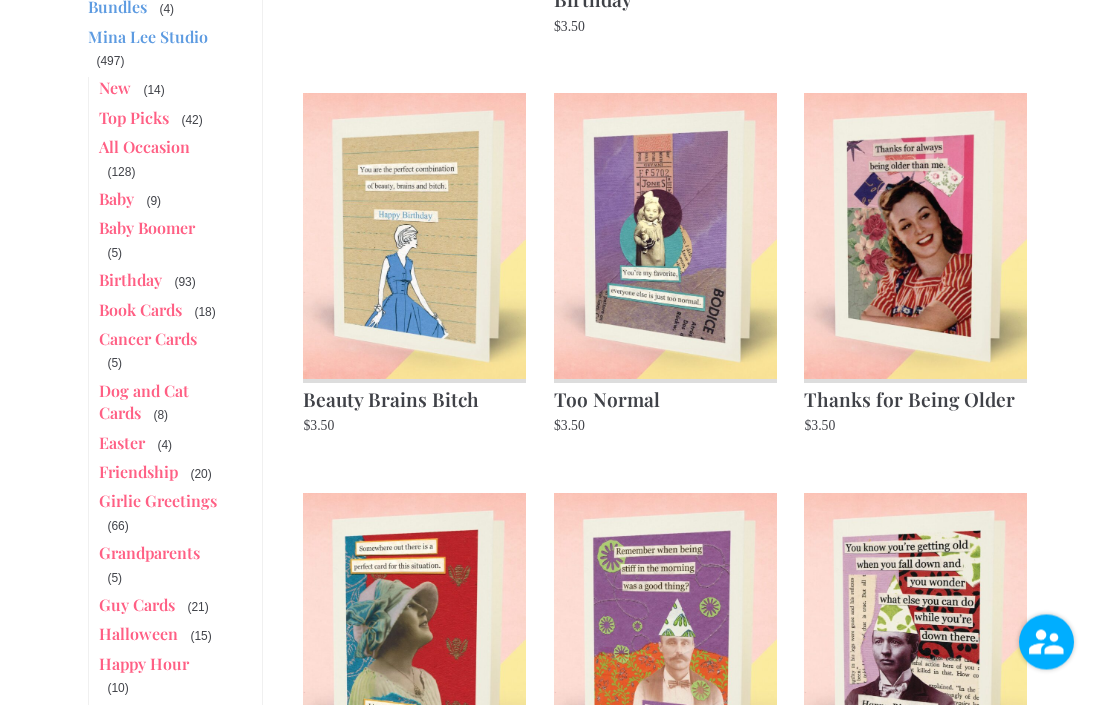 click on "Baby" at bounding box center [116, 199] 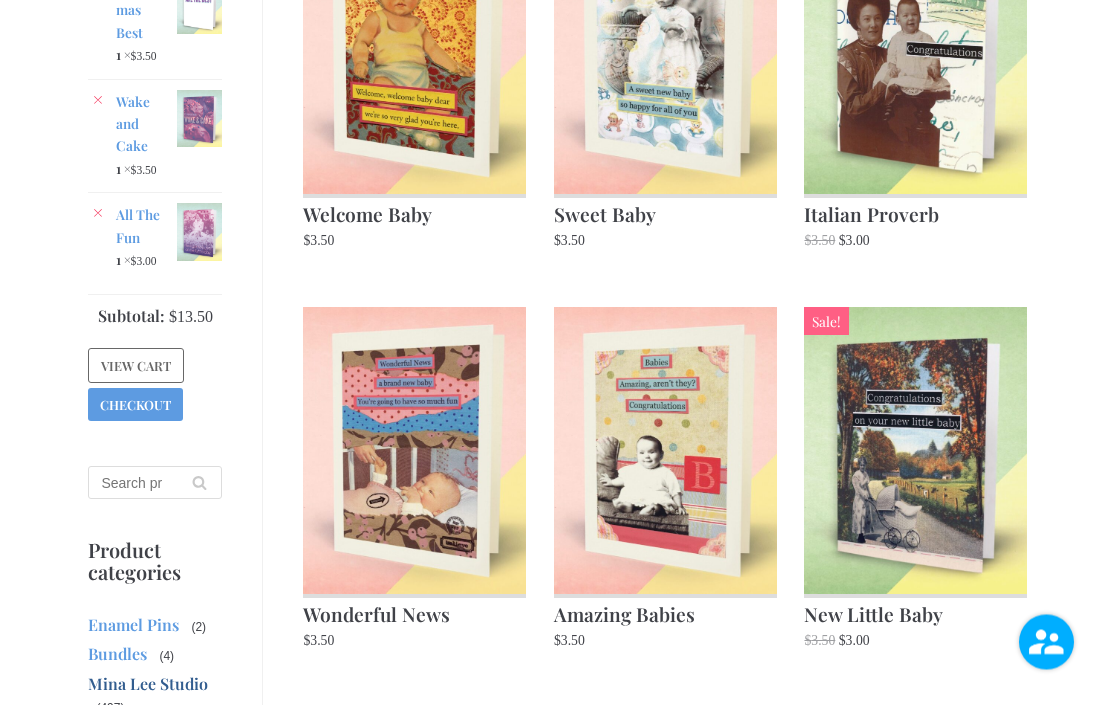 scroll, scrollTop: 418, scrollLeft: 0, axis: vertical 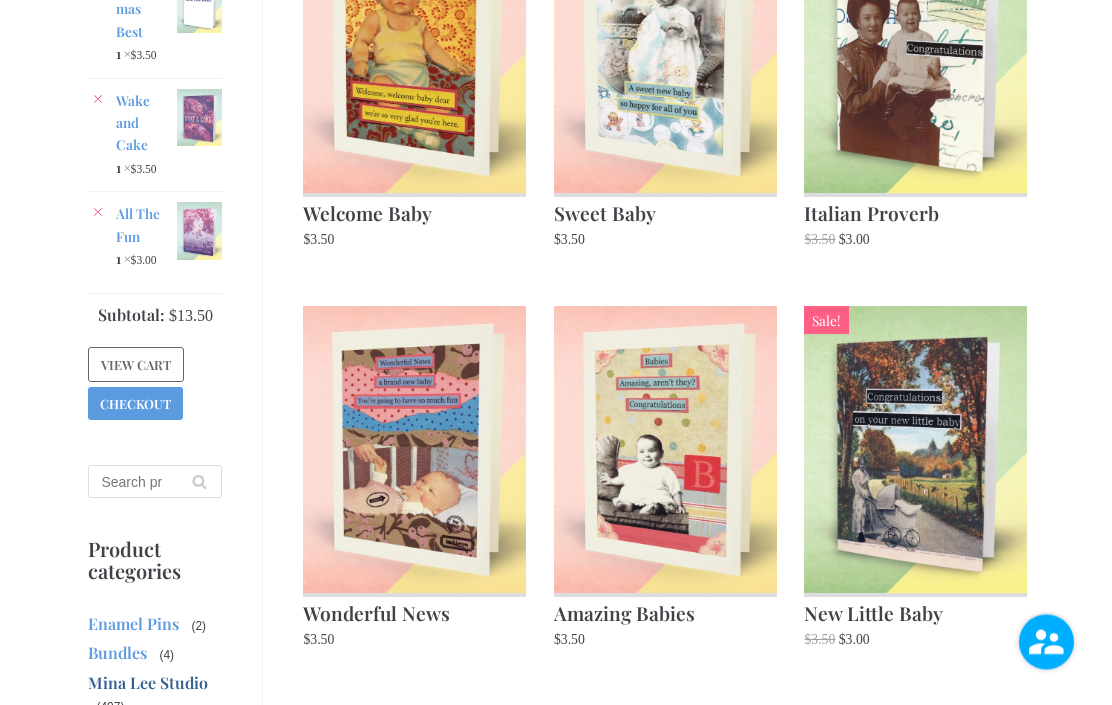 click on "Wonderful News" at bounding box center [414, 612] 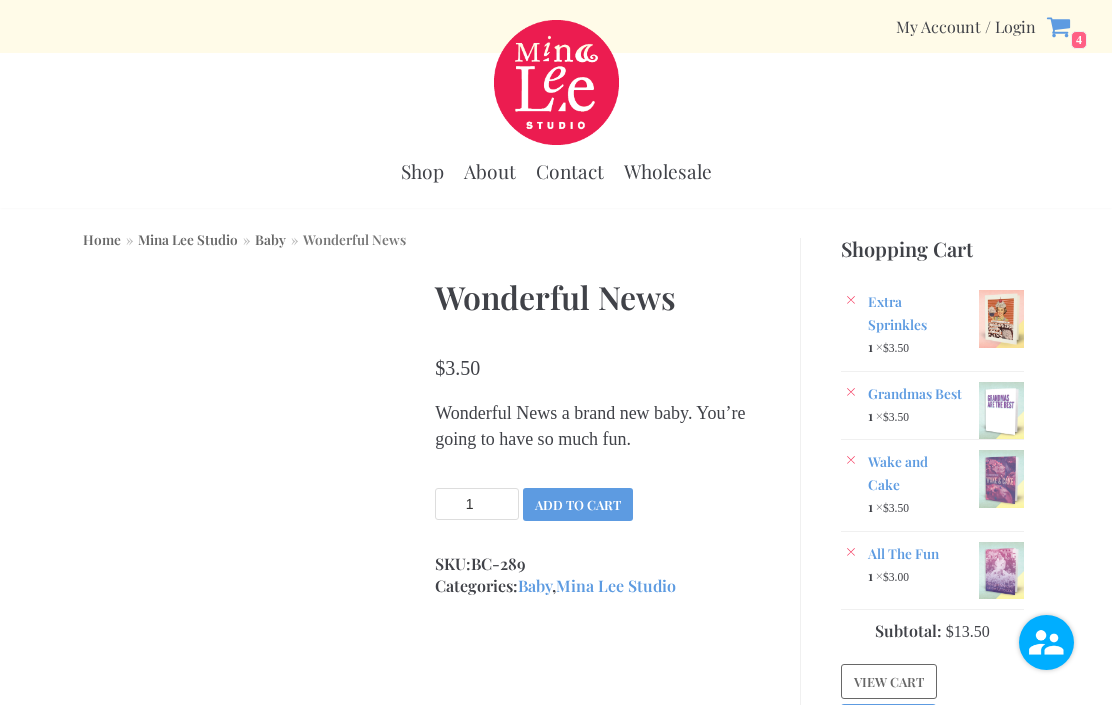 scroll, scrollTop: 0, scrollLeft: 0, axis: both 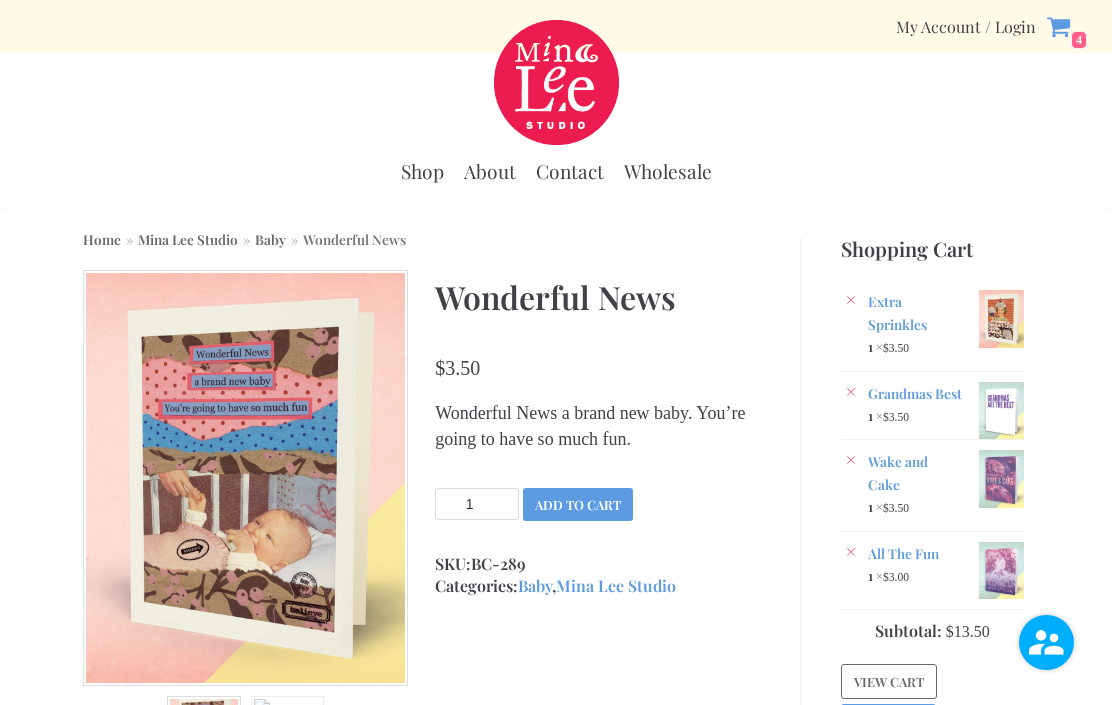 click on "Baby" at bounding box center (270, 239) 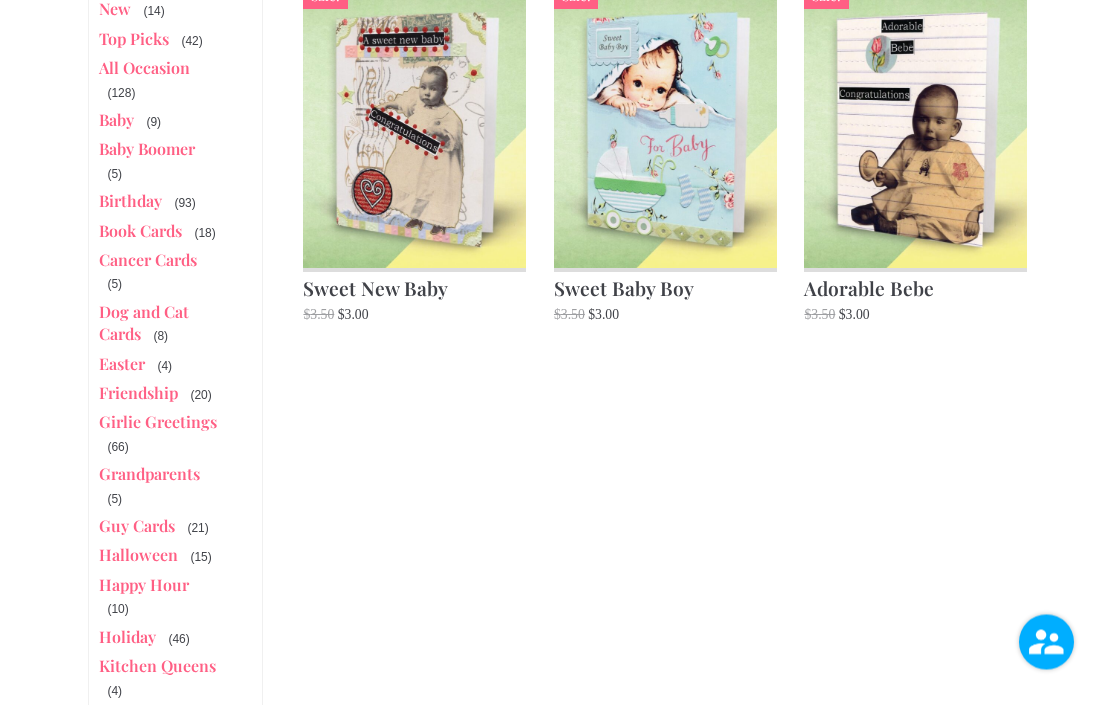 scroll, scrollTop: 1144, scrollLeft: 0, axis: vertical 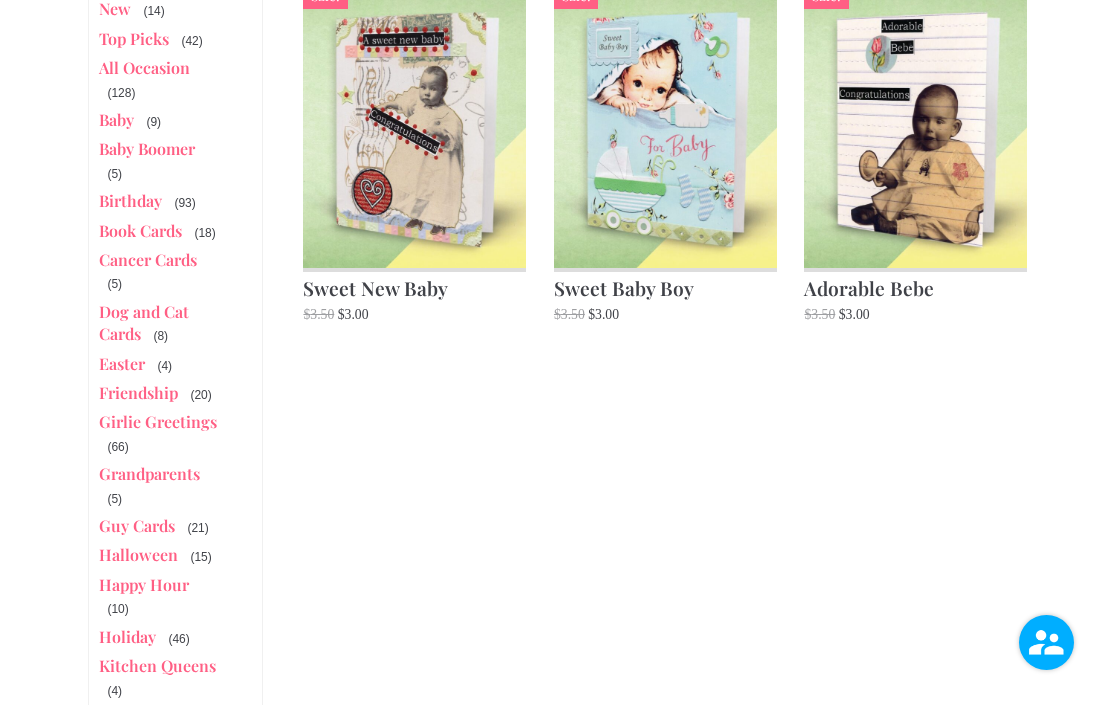 click on "Happy Hour" at bounding box center (144, 584) 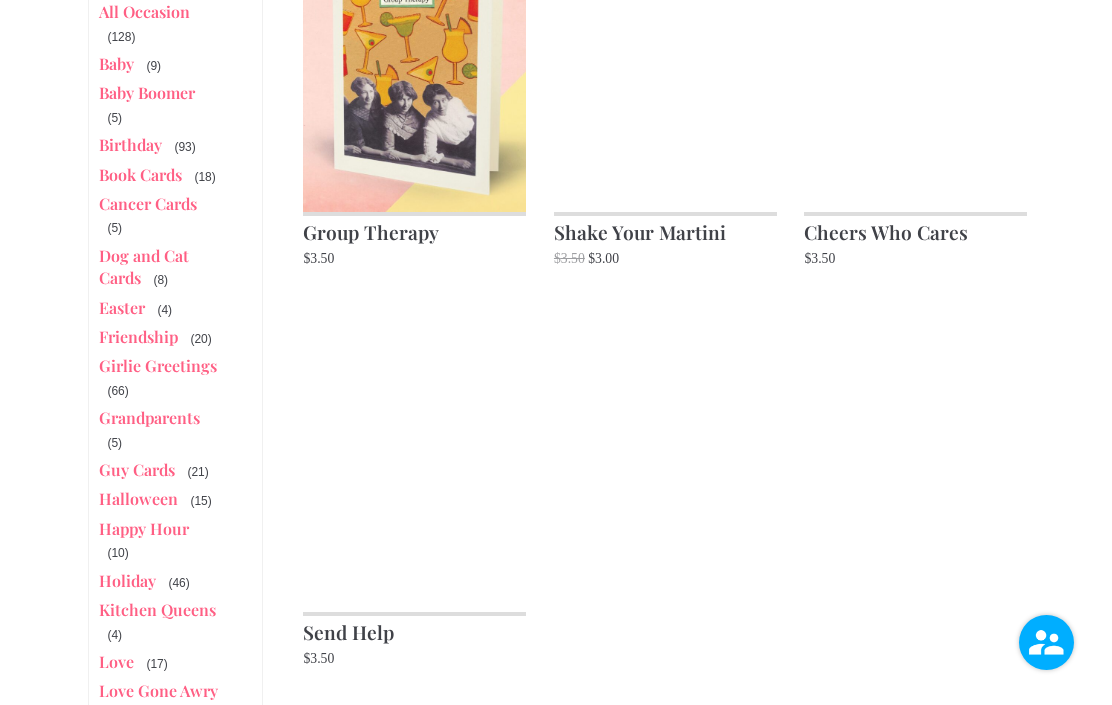 scroll, scrollTop: 1248, scrollLeft: 0, axis: vertical 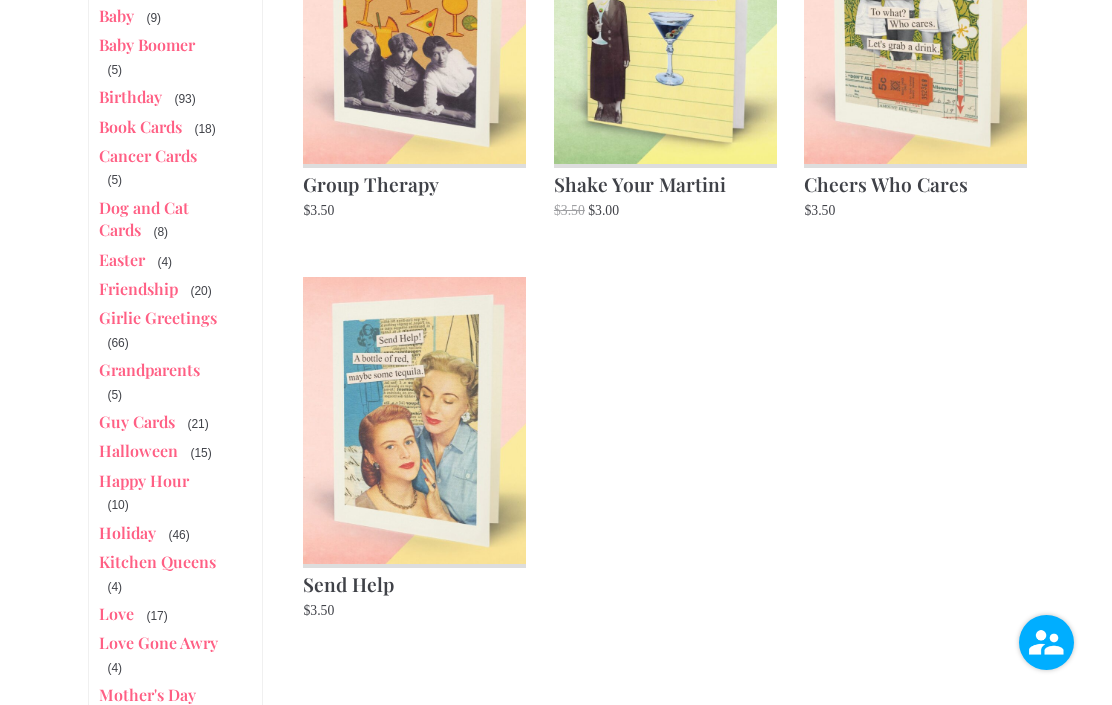 click at bounding box center [414, 420] 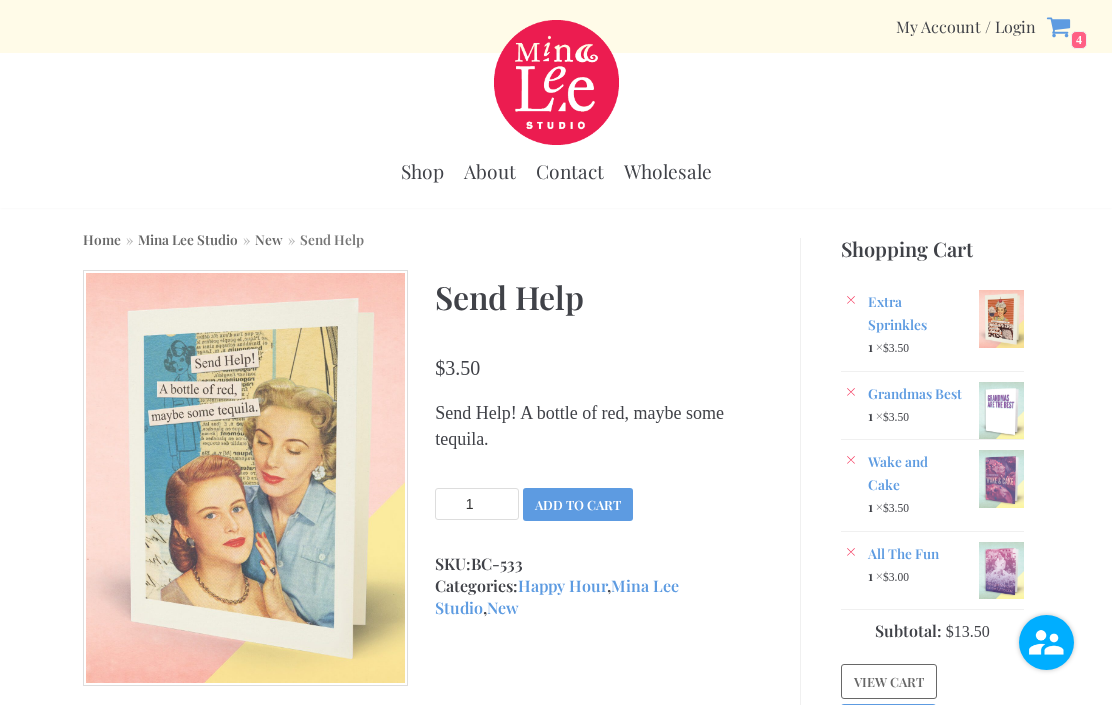 scroll, scrollTop: 0, scrollLeft: 0, axis: both 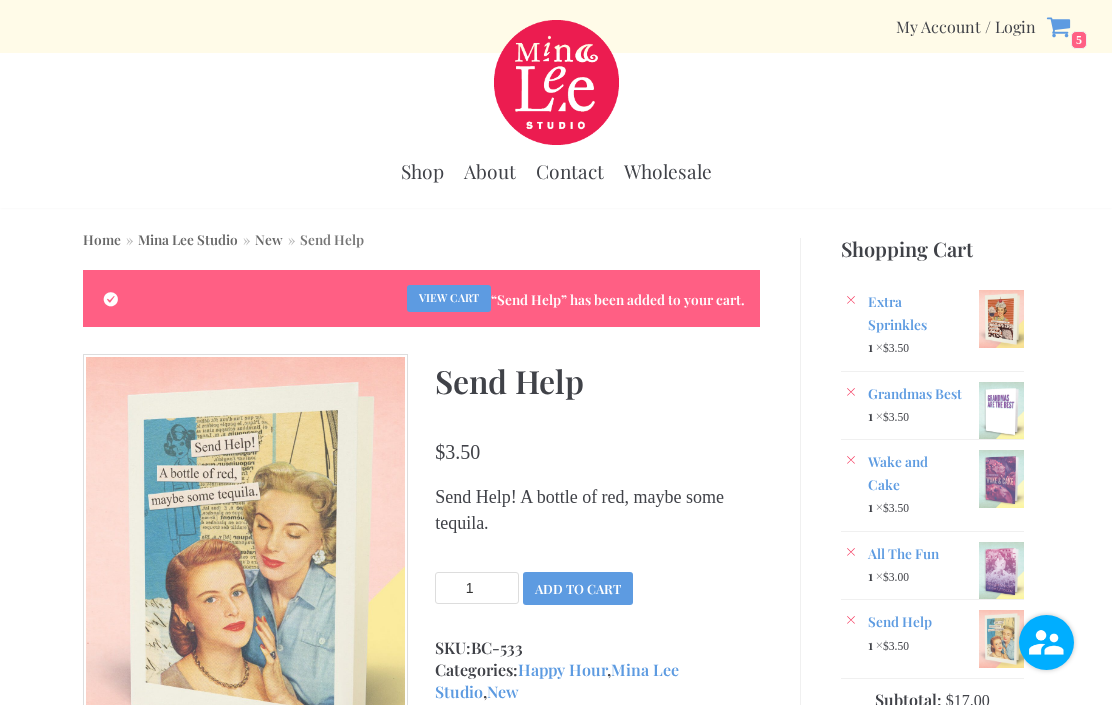 click on "New" at bounding box center (269, 239) 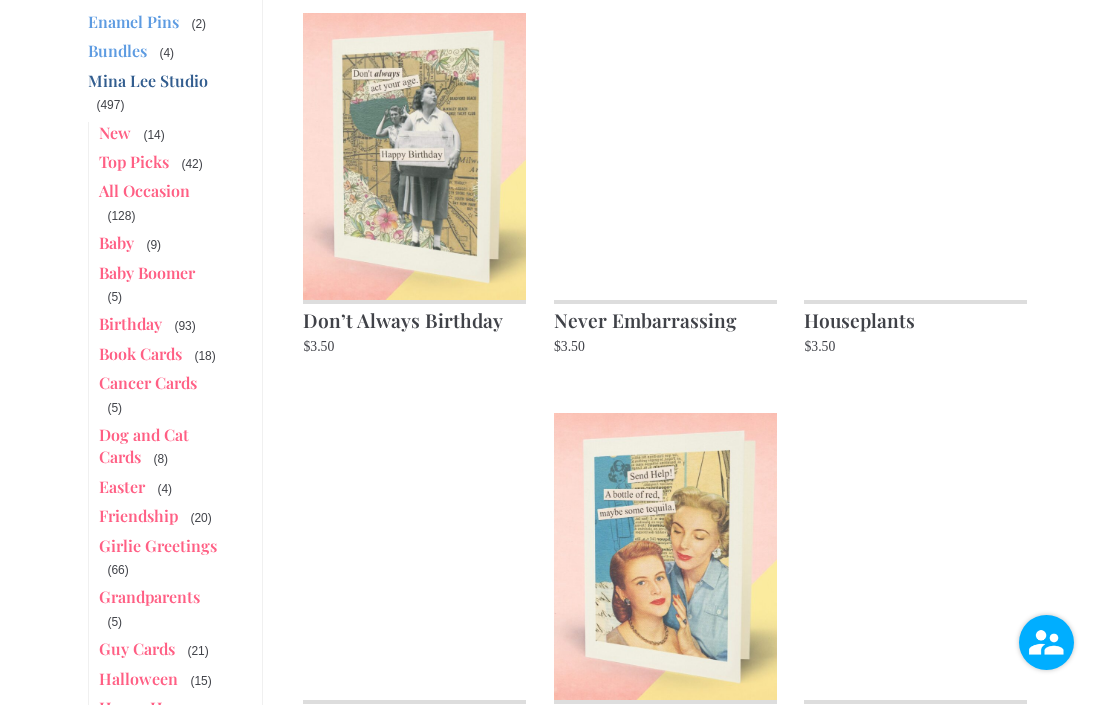 scroll, scrollTop: 1182, scrollLeft: 0, axis: vertical 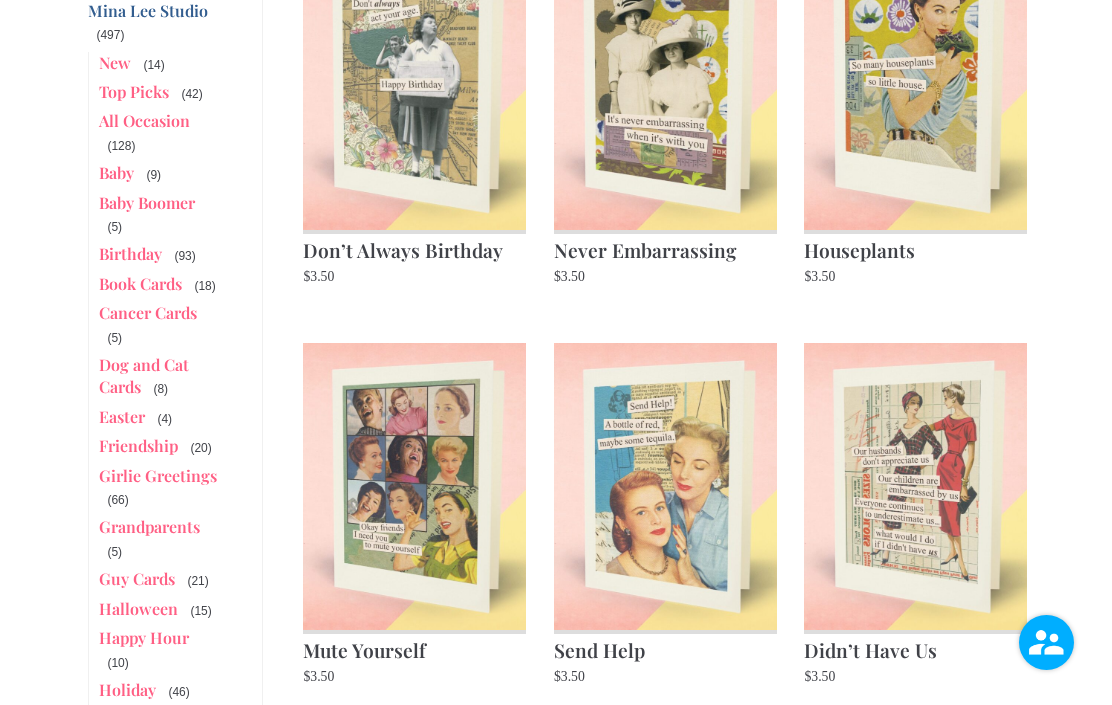 click on "Baby Boomer" at bounding box center [147, 202] 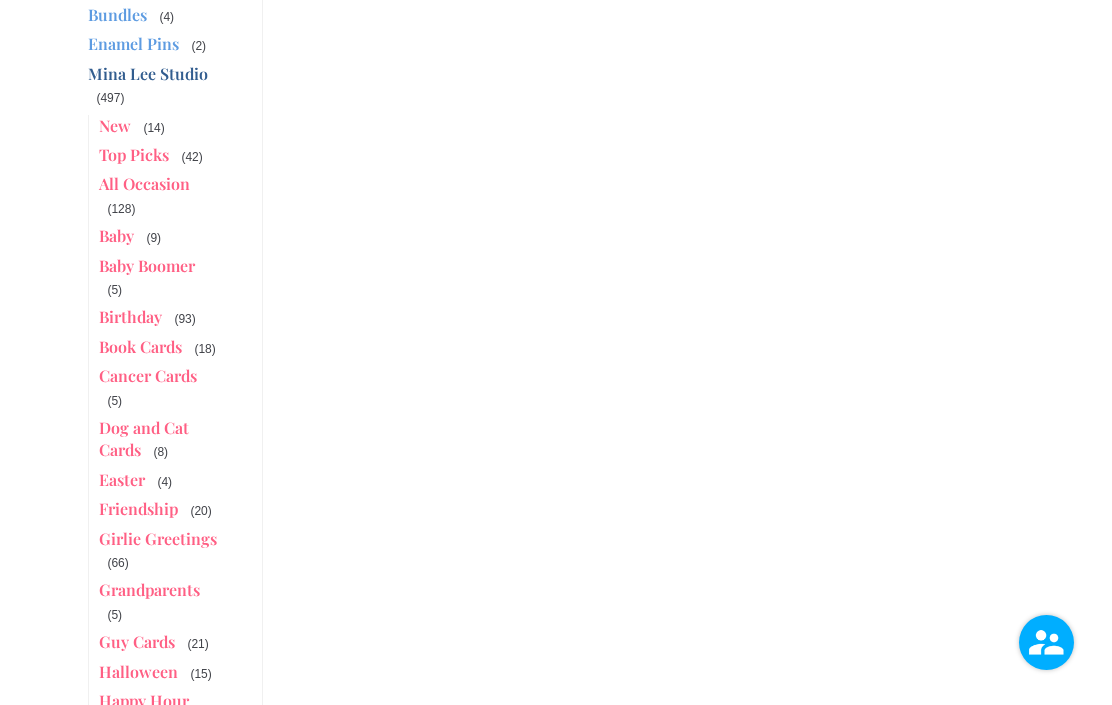 scroll, scrollTop: 1148, scrollLeft: 0, axis: vertical 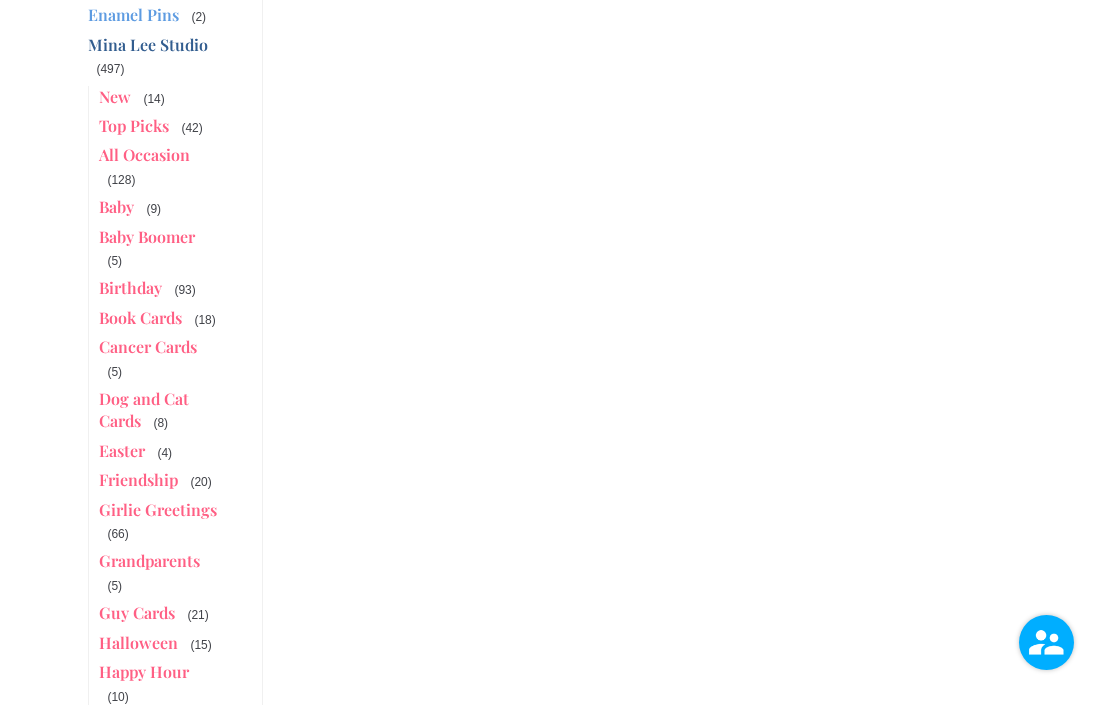 click on "Book Cards" at bounding box center (140, 317) 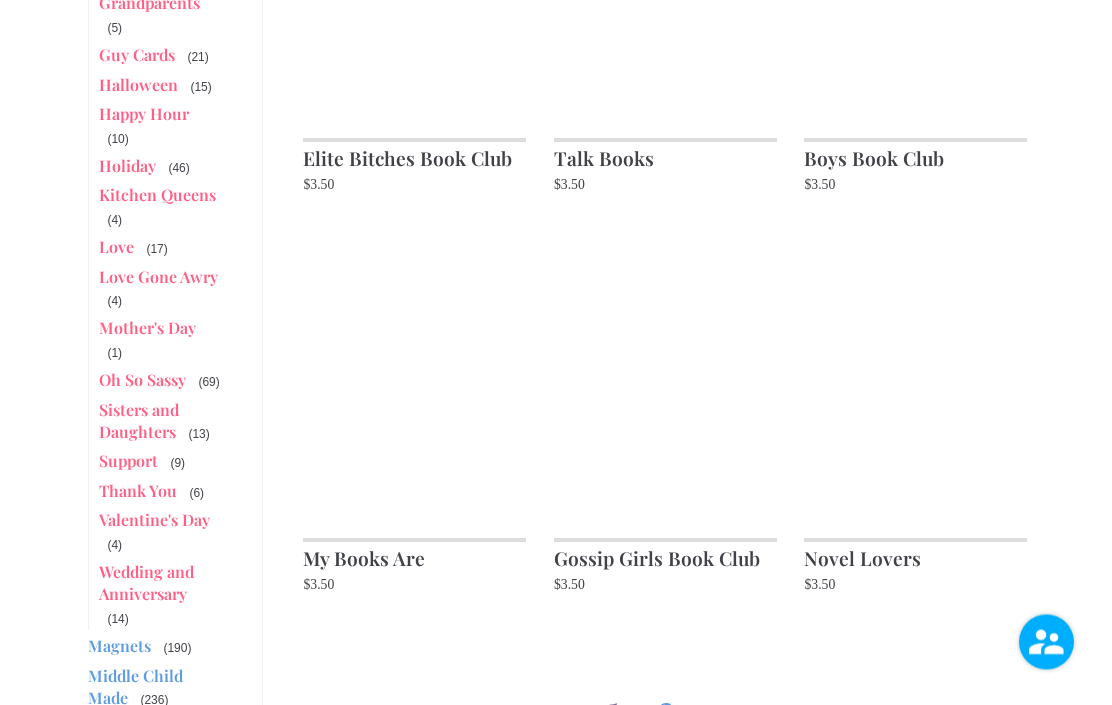 scroll, scrollTop: 1707, scrollLeft: 0, axis: vertical 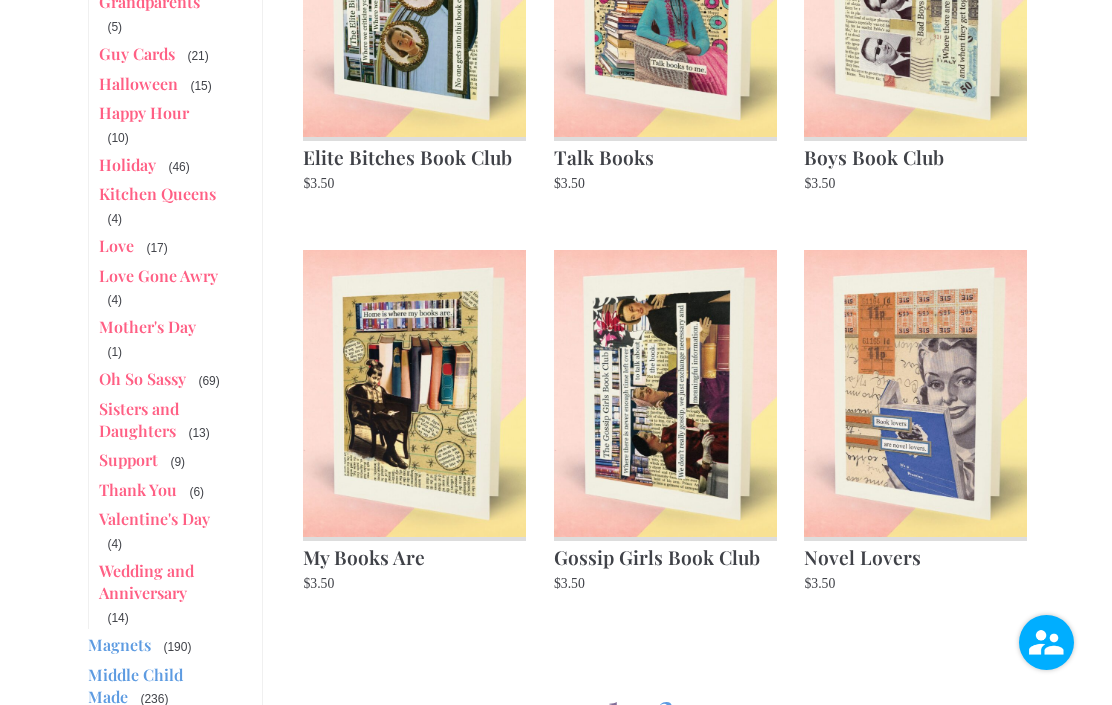 click on "2" at bounding box center [666, 702] 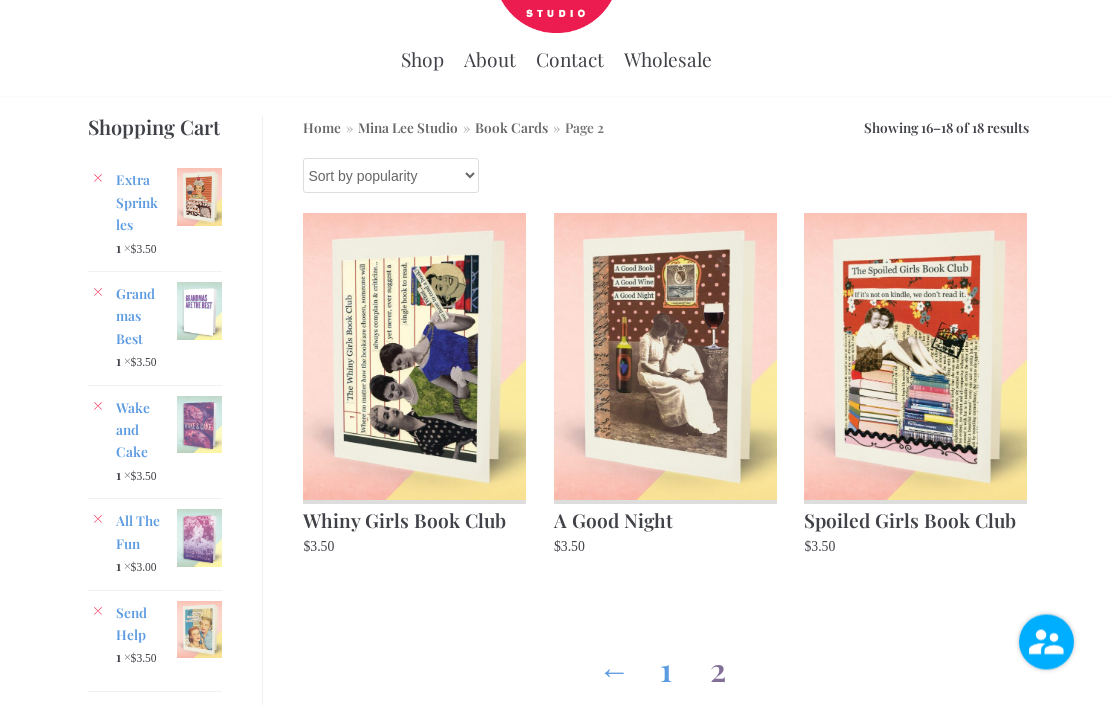 scroll, scrollTop: 112, scrollLeft: 0, axis: vertical 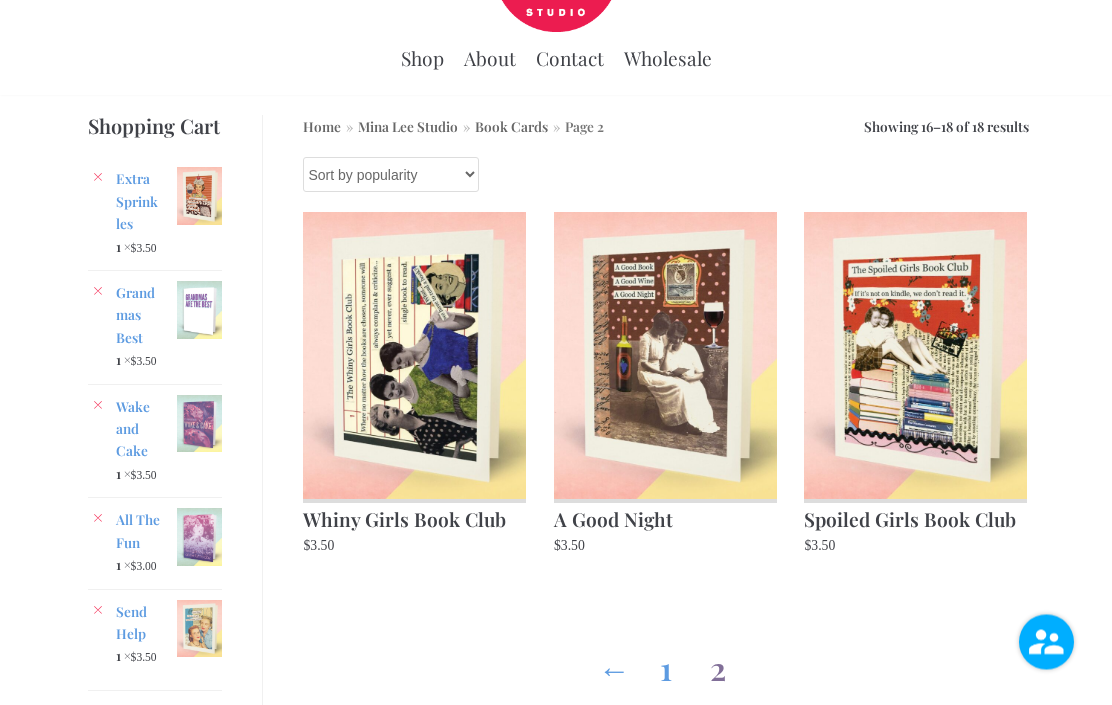click on "Whiny Girls Book Club" at bounding box center [414, 518] 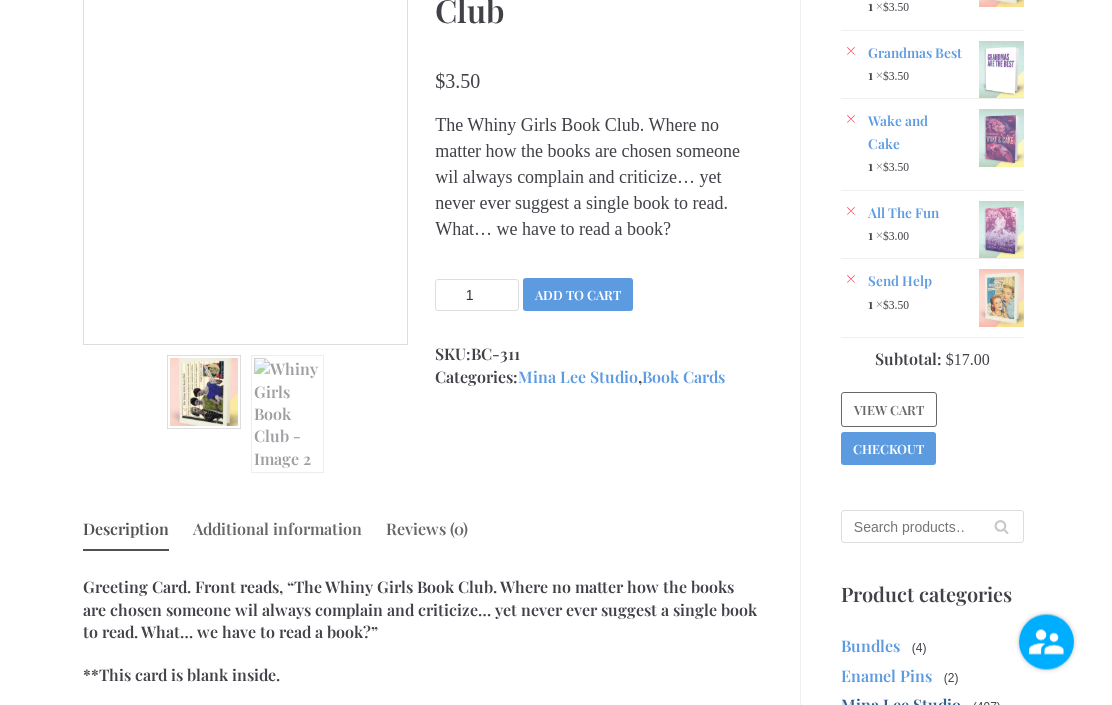 scroll, scrollTop: 341, scrollLeft: 0, axis: vertical 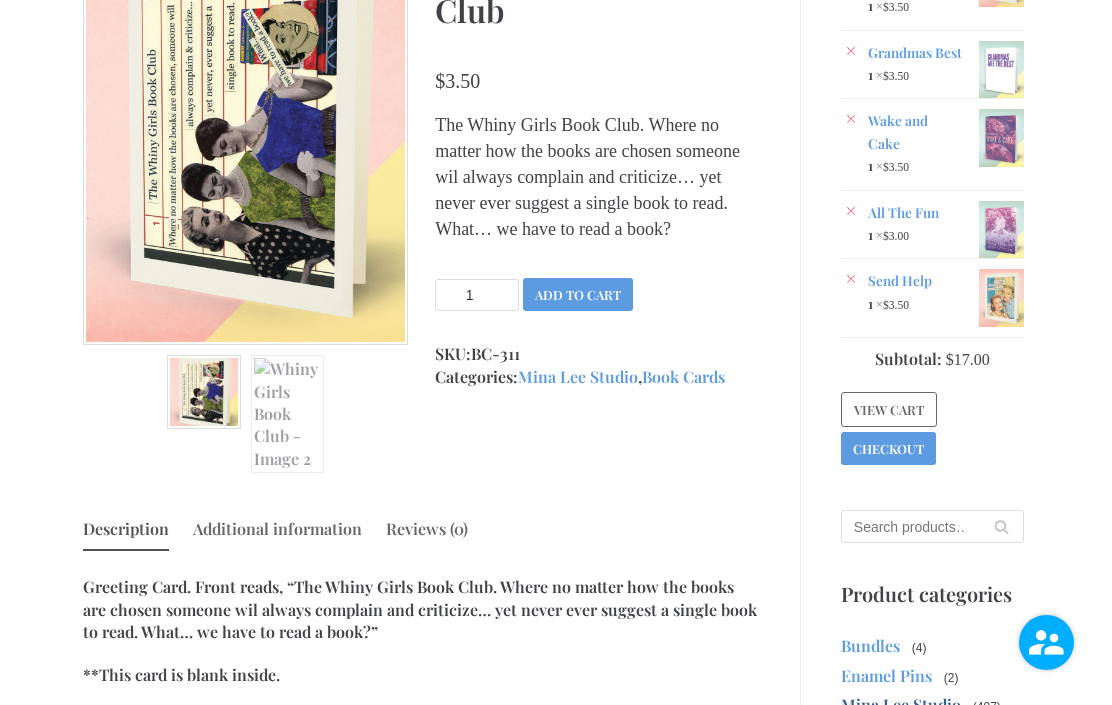 click on "Checkout" at bounding box center [888, 448] 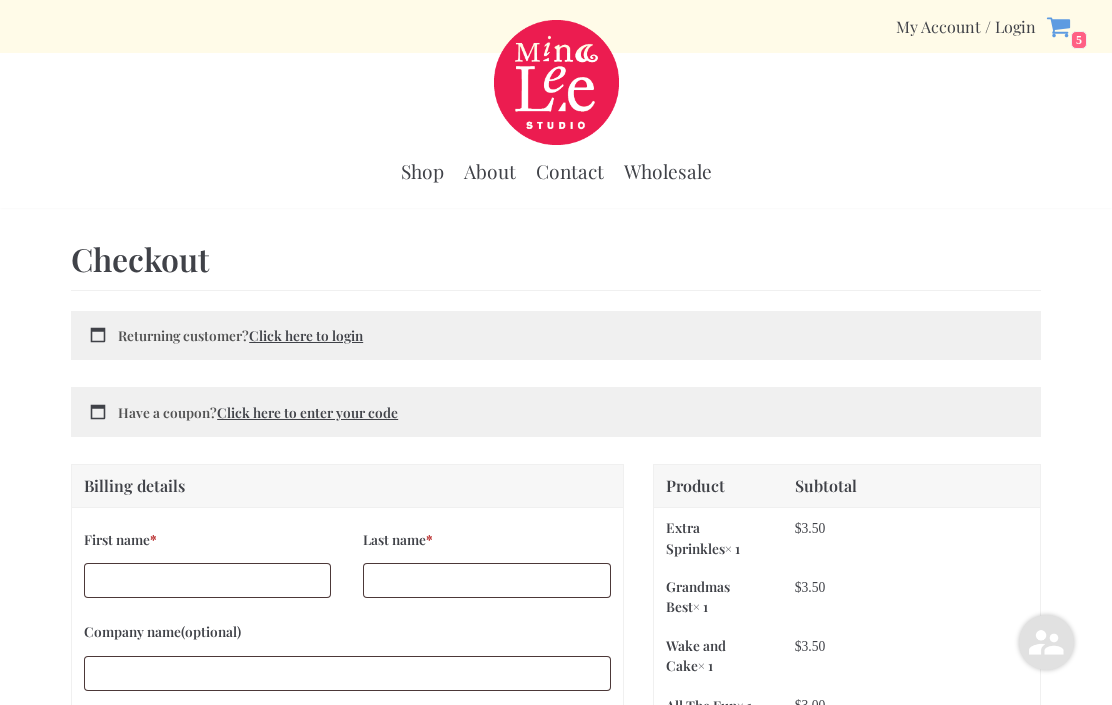 scroll, scrollTop: 0, scrollLeft: 0, axis: both 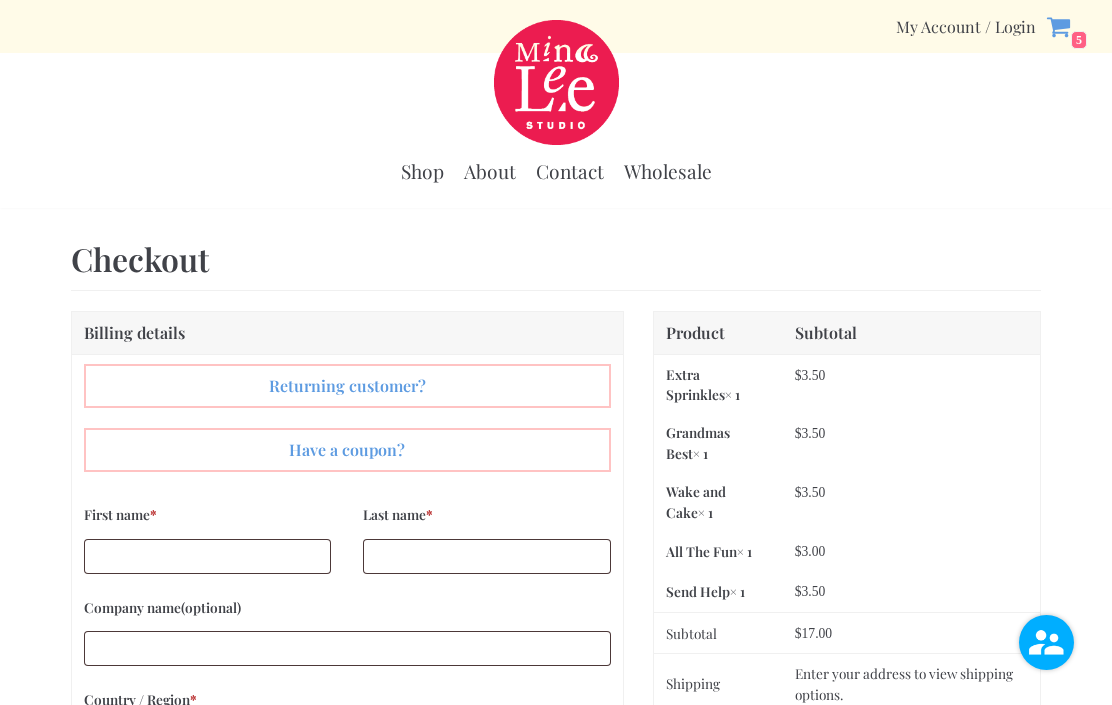 click on "Click here to login" at bounding box center [347, 386] 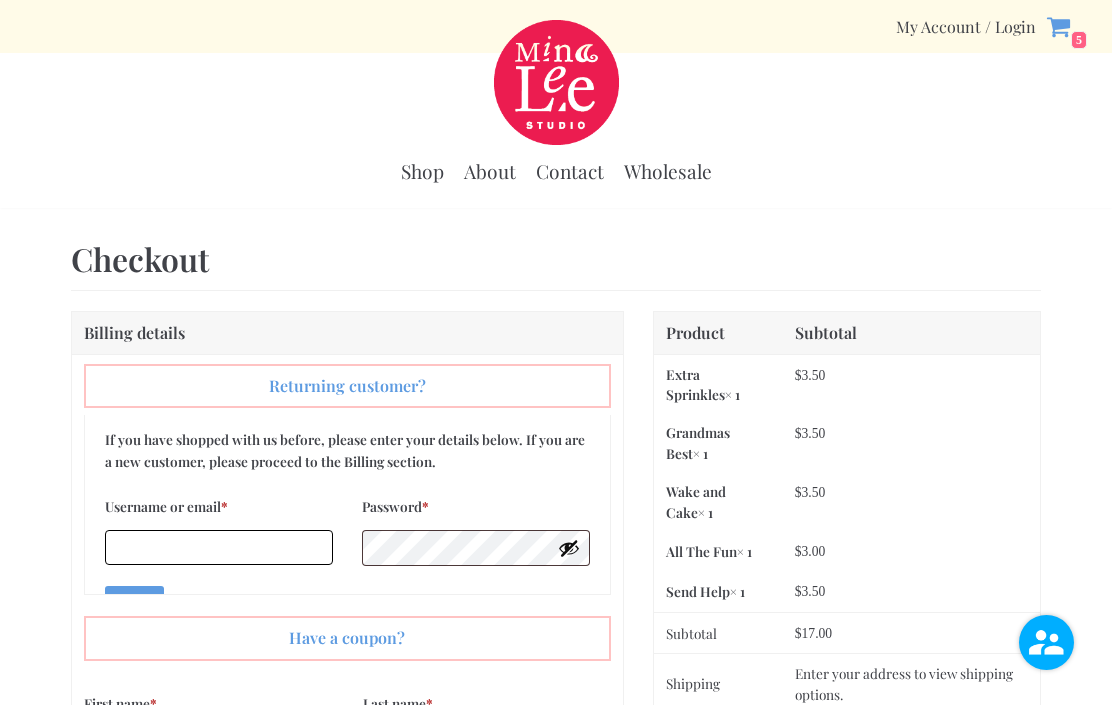 click on "Username or email  * Required" at bounding box center (219, 547) 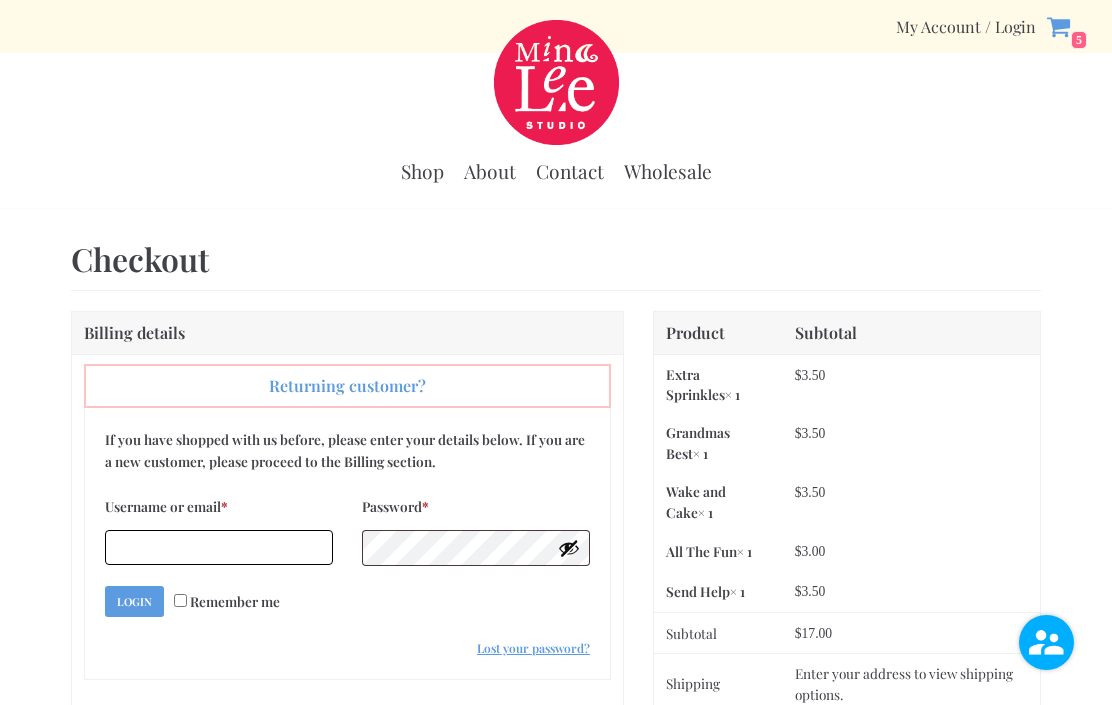 scroll, scrollTop: 98, scrollLeft: 0, axis: vertical 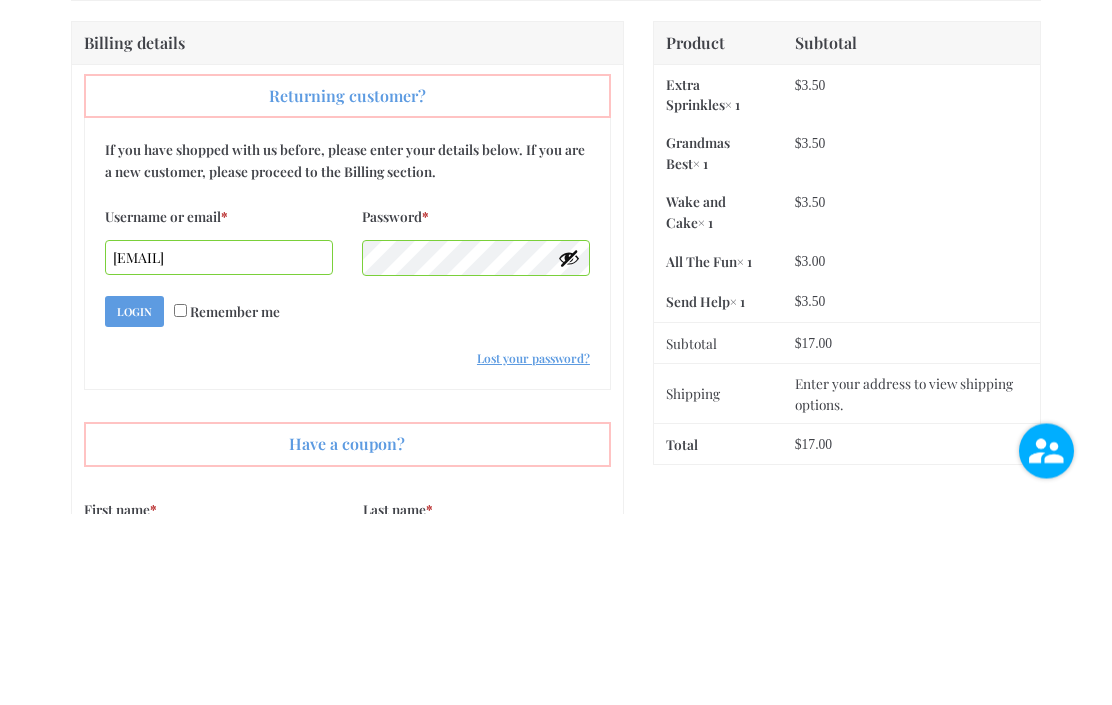 click on "Login" at bounding box center (134, 503) 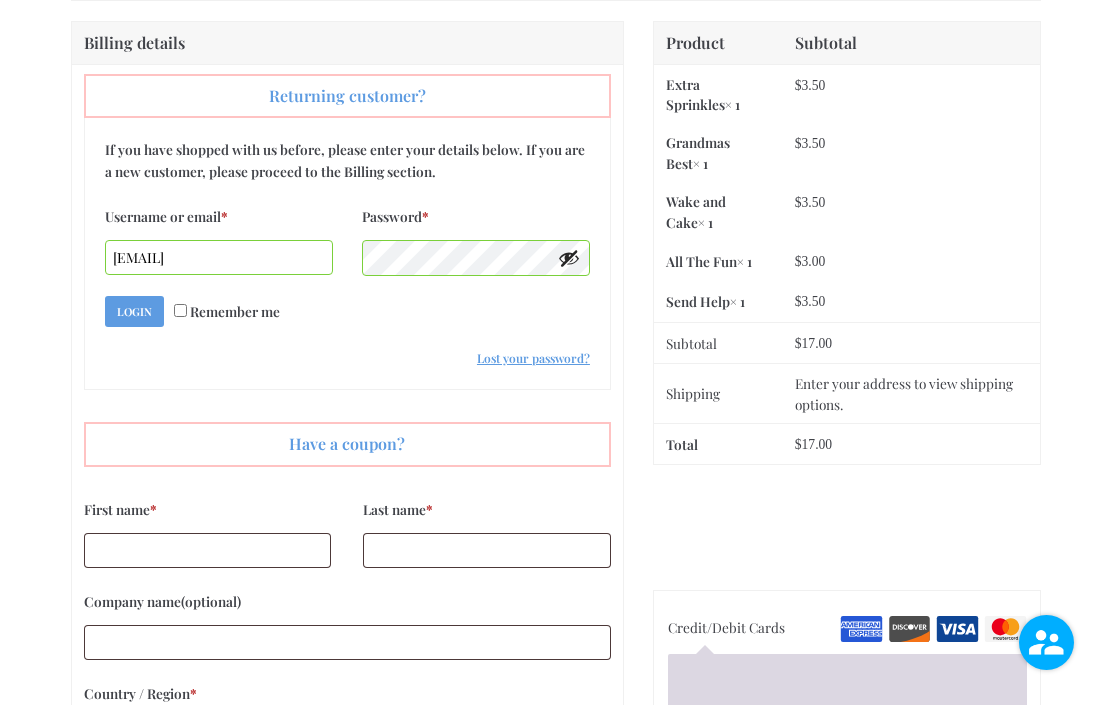 click at bounding box center [569, 258] 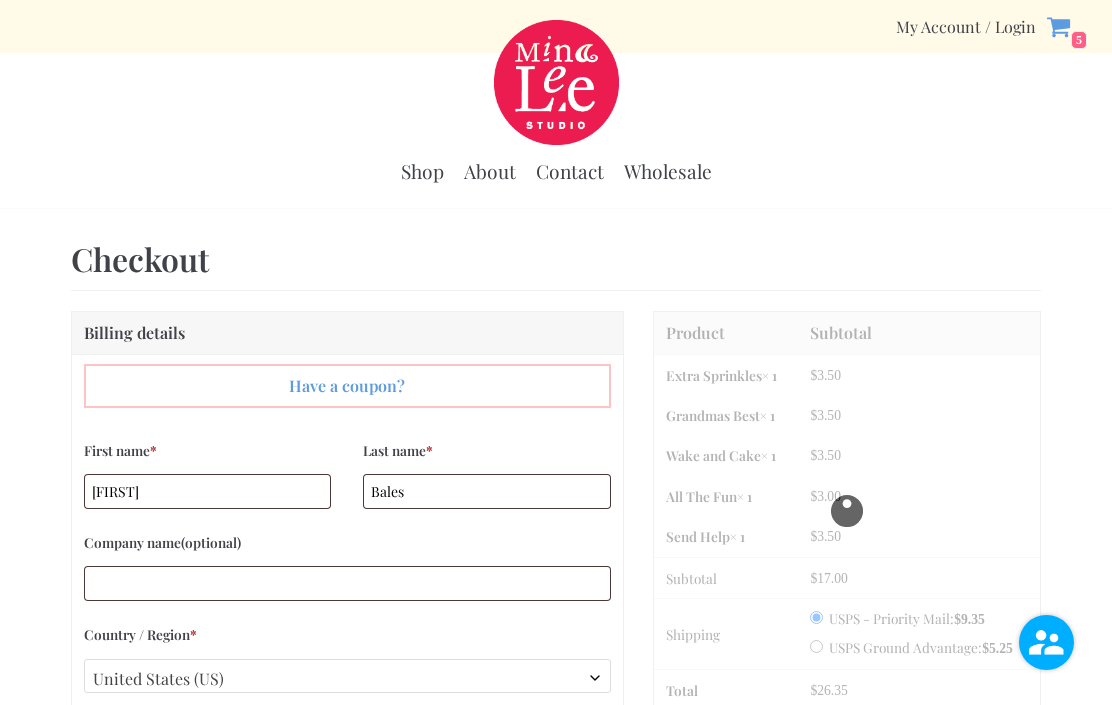 scroll, scrollTop: 0, scrollLeft: 0, axis: both 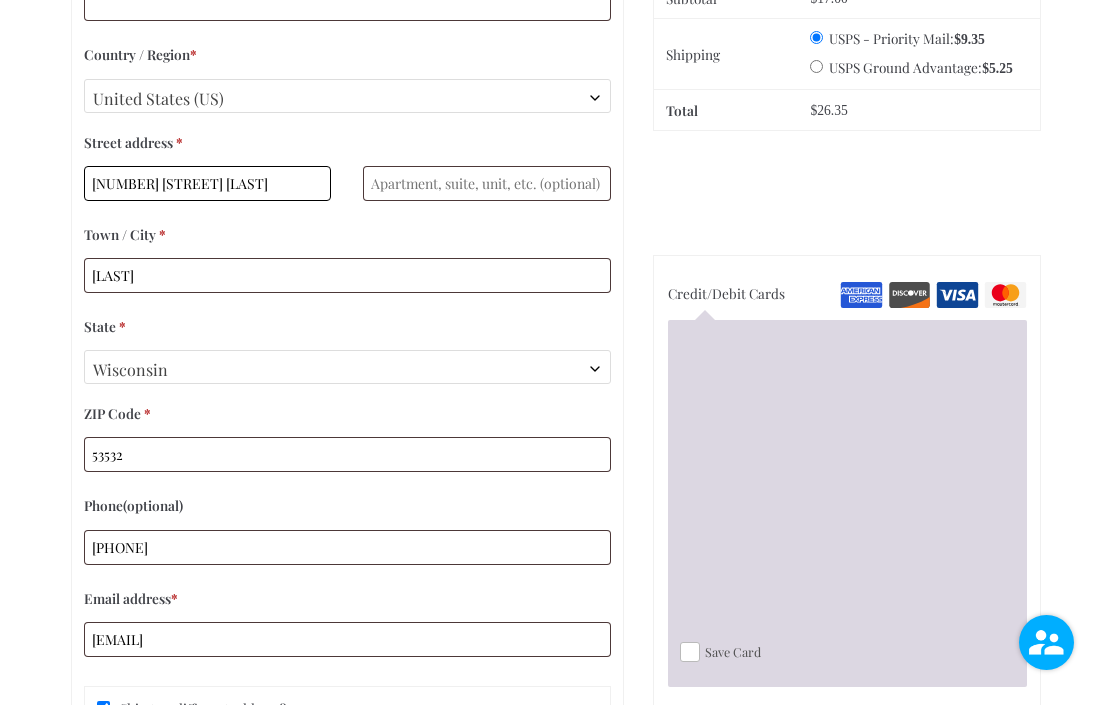 click on "[NUMBER] [STREET] [LAST]" at bounding box center [208, 183] 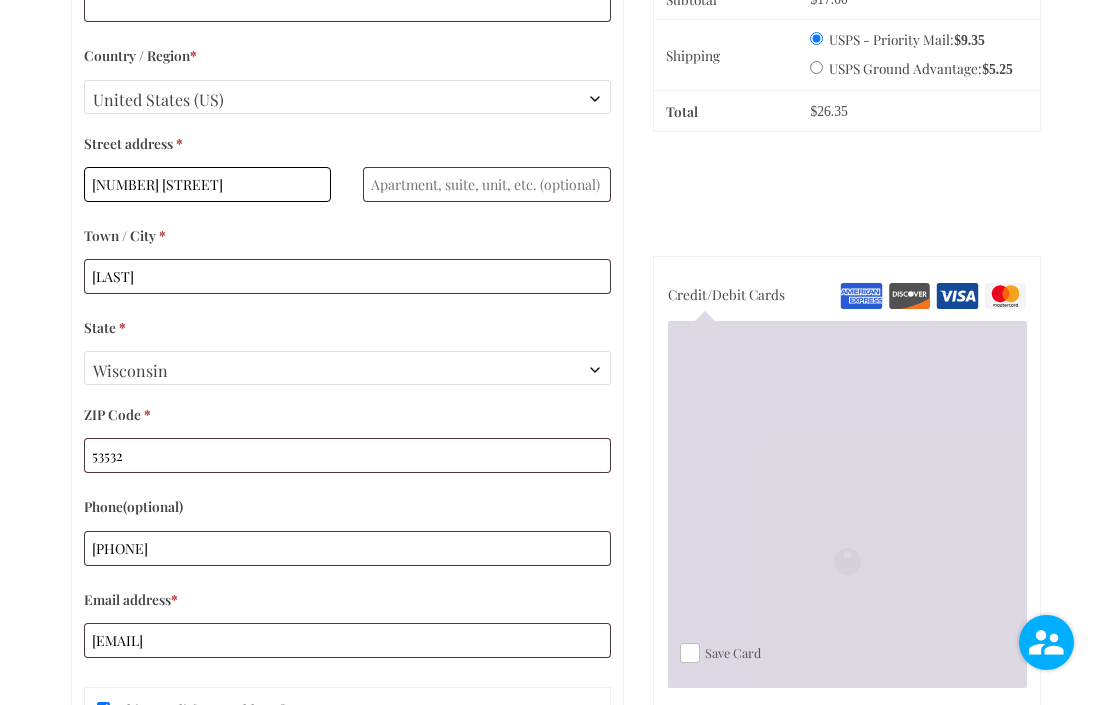type on "[NUMBER] [STREET]" 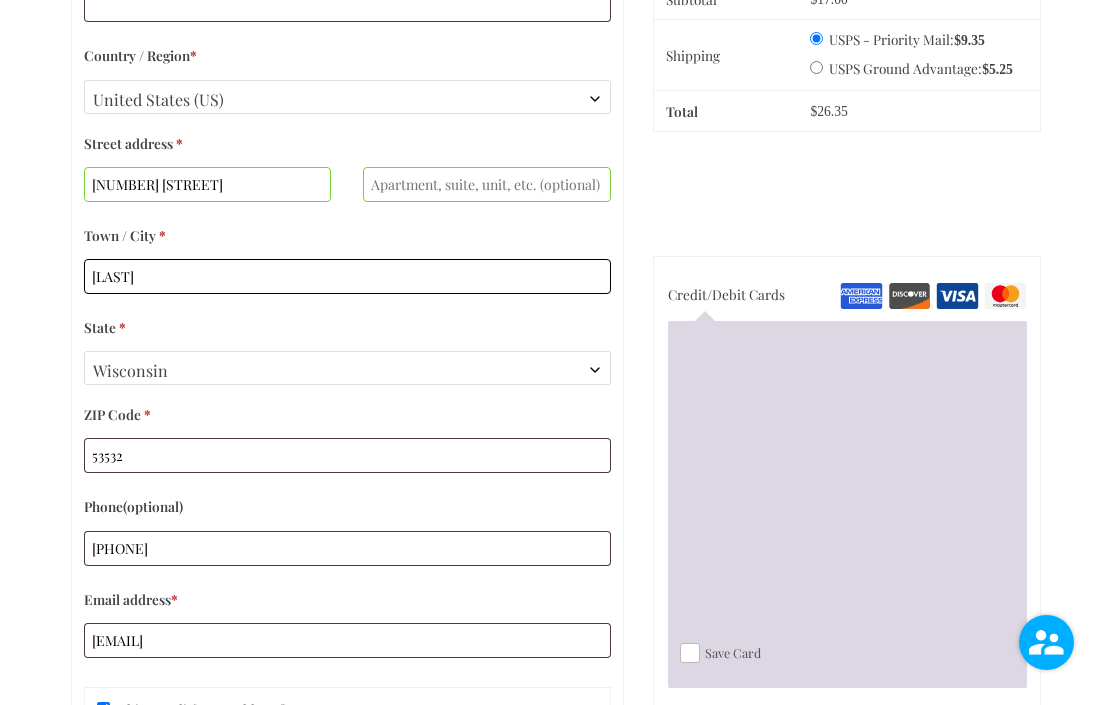 type on "Eastham" 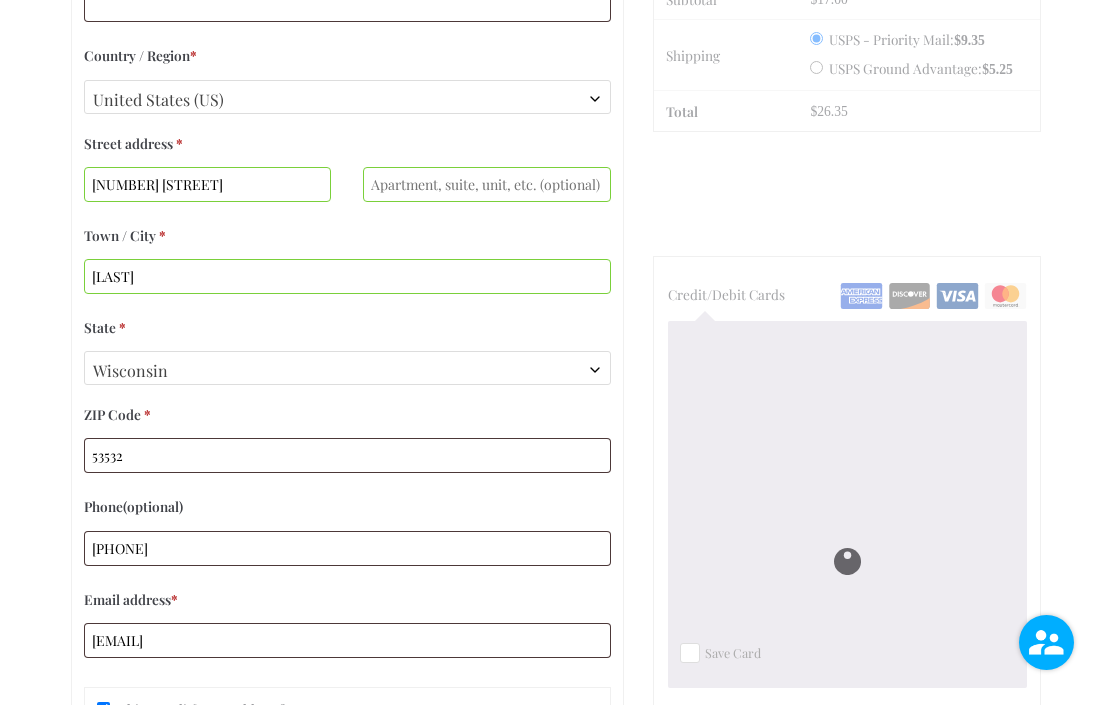 scroll, scrollTop: 580, scrollLeft: 0, axis: vertical 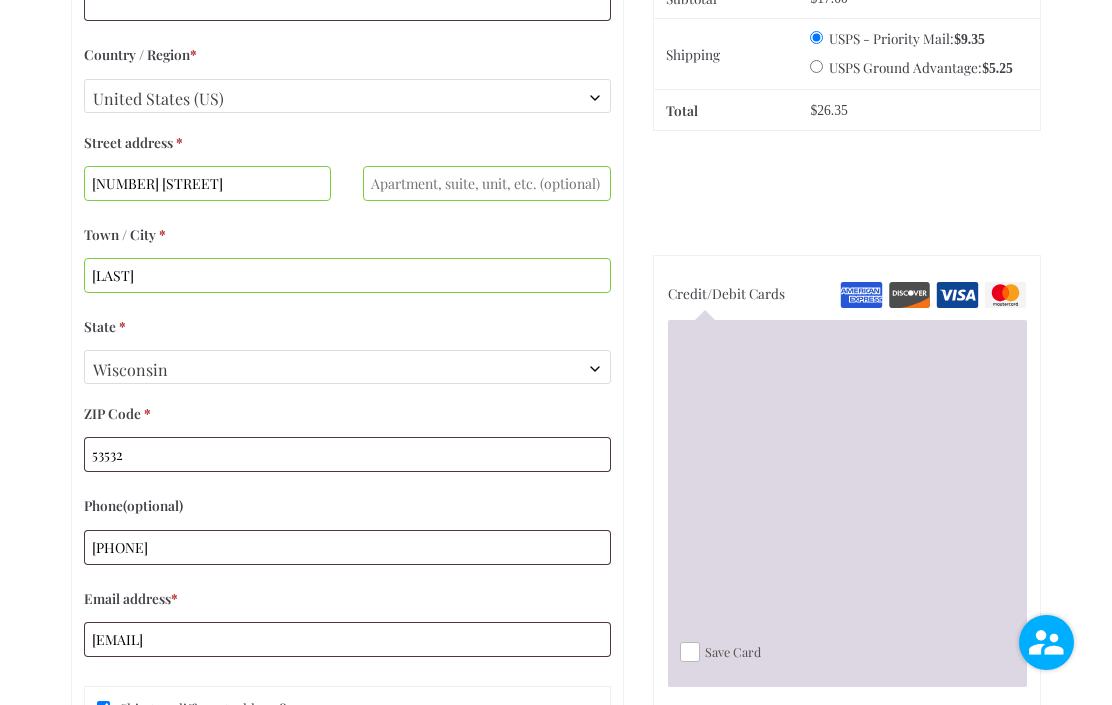 click at bounding box center [595, 369] 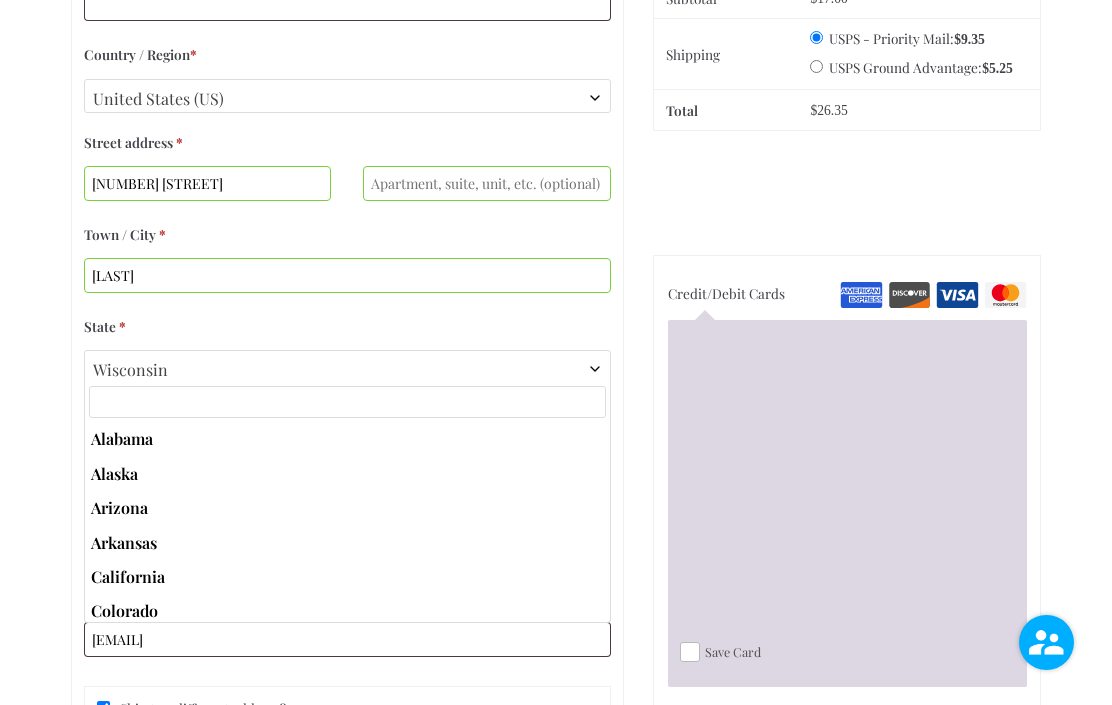 scroll, scrollTop: 1598, scrollLeft: 0, axis: vertical 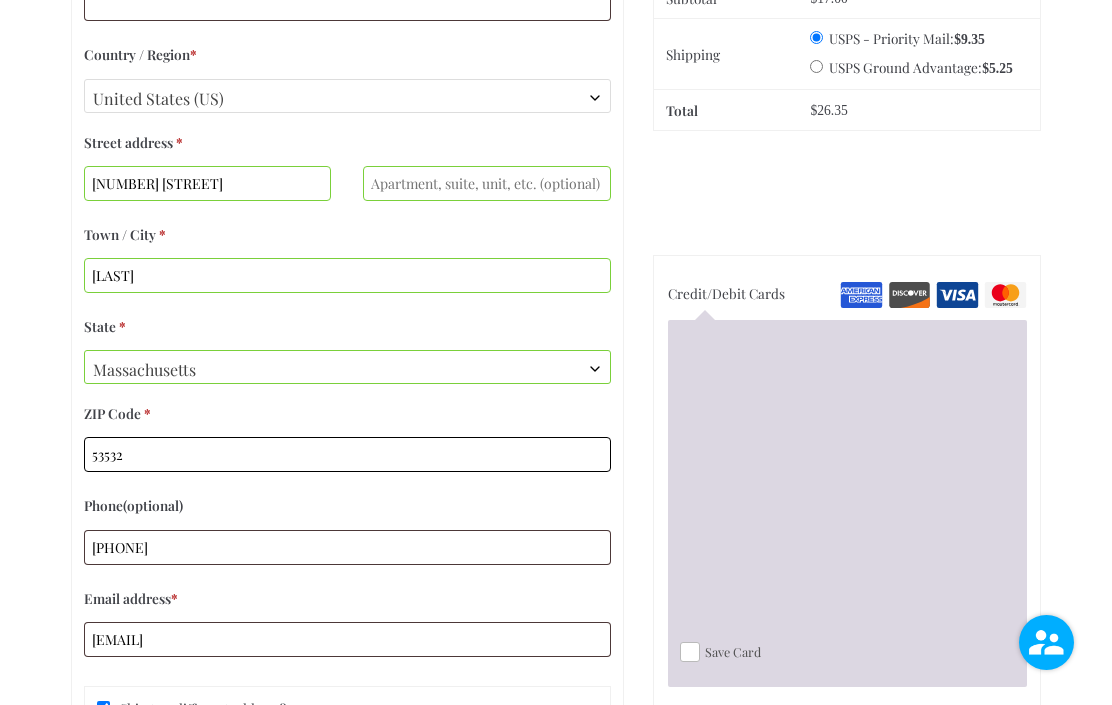 click on "53532" at bounding box center [347, 454] 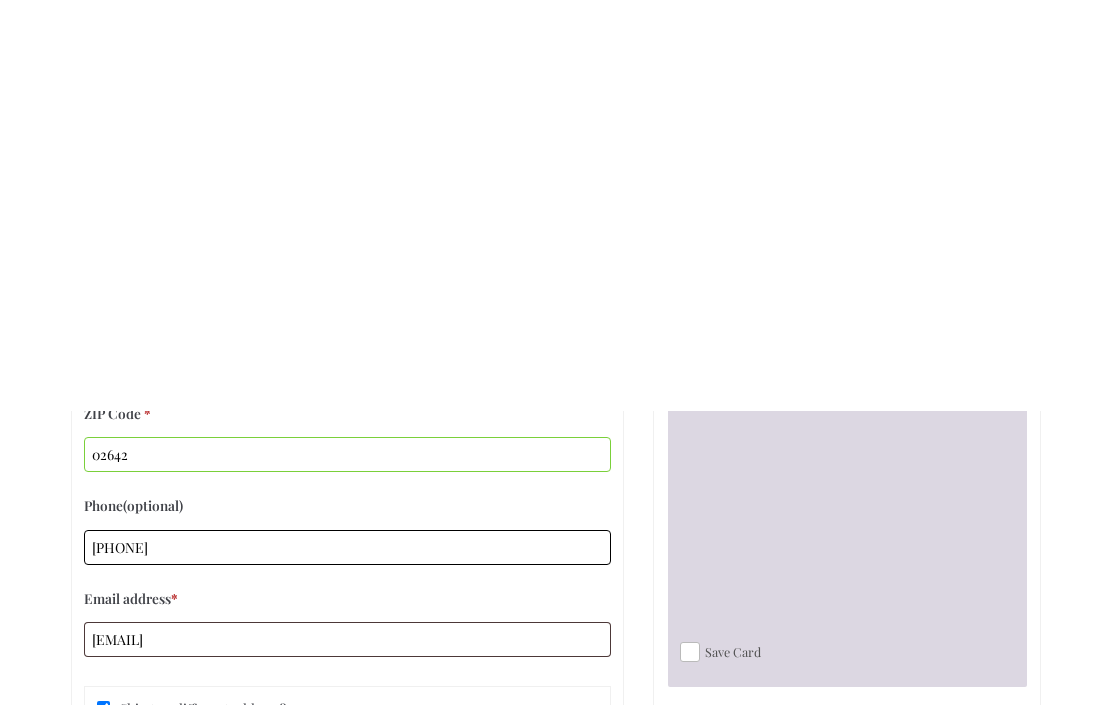 scroll, scrollTop: 1003, scrollLeft: 0, axis: vertical 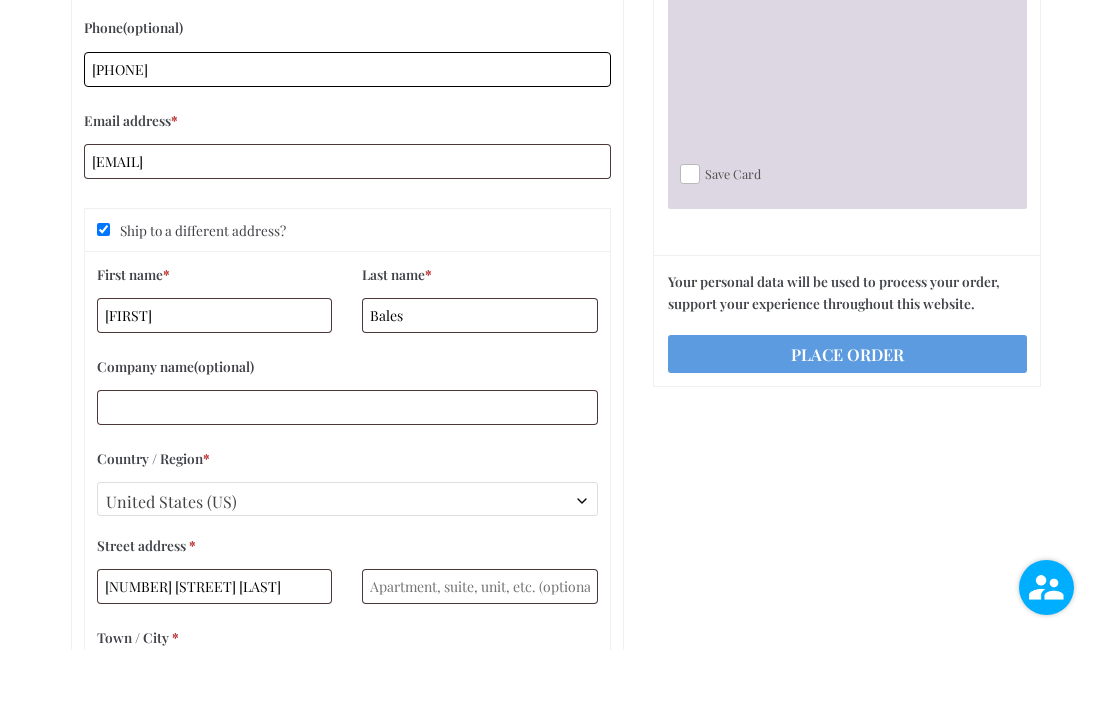 type on "[PHONE]" 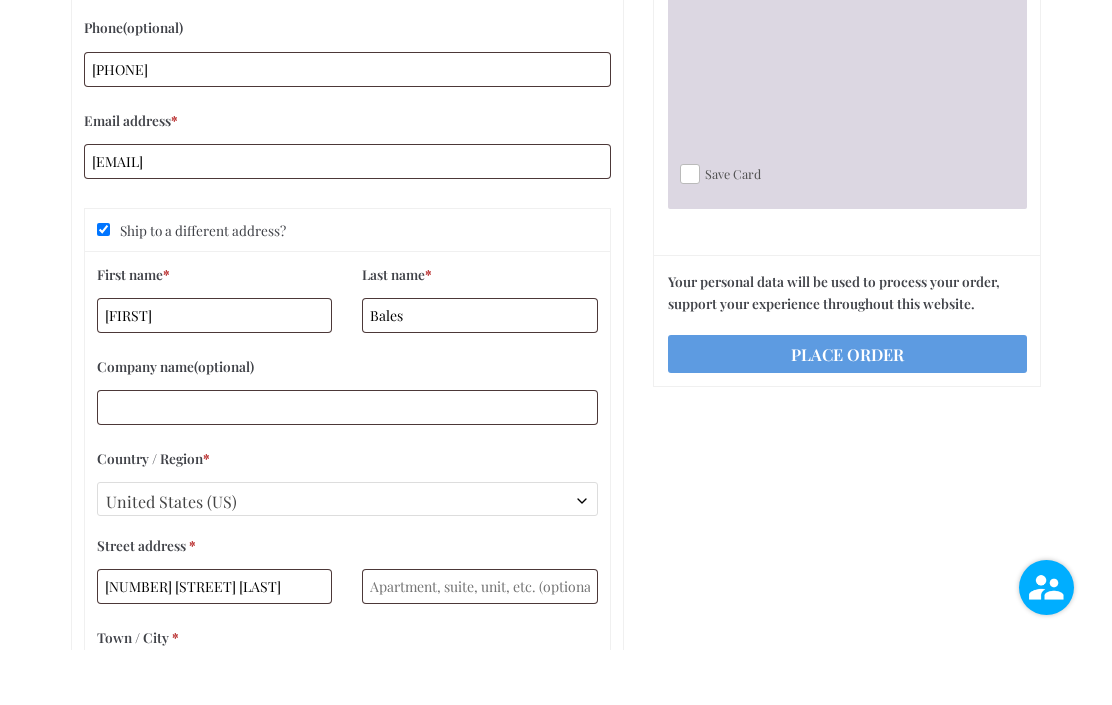 click on "Ship to a different address?" at bounding box center (103, 284) 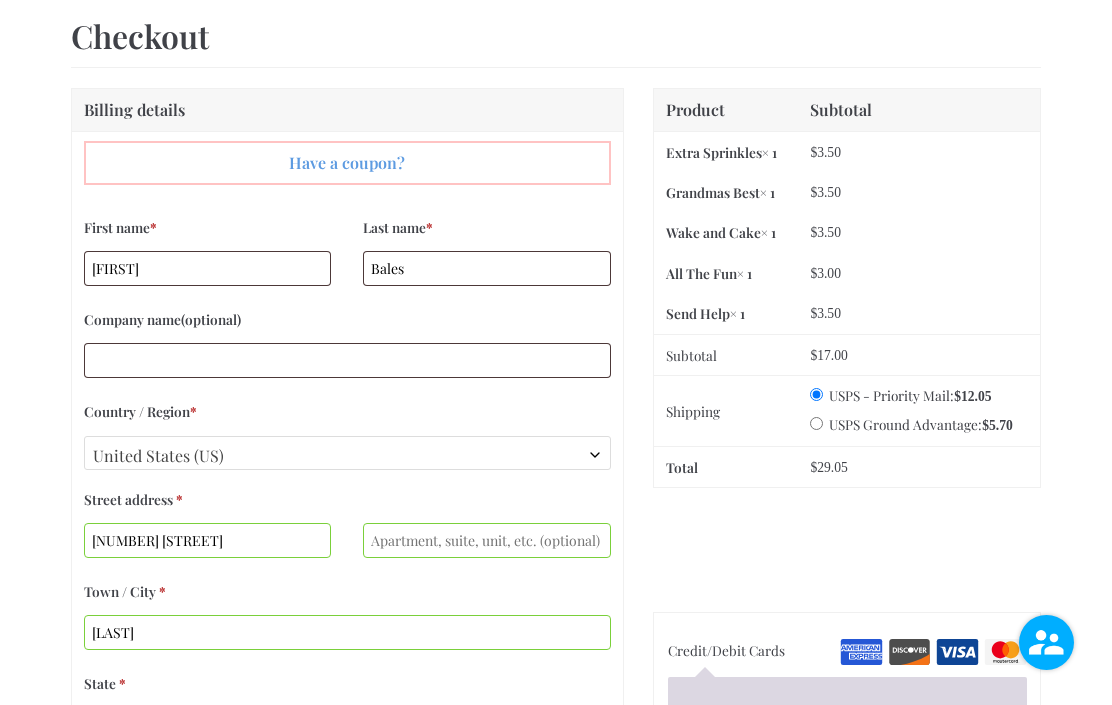 scroll, scrollTop: 221, scrollLeft: 0, axis: vertical 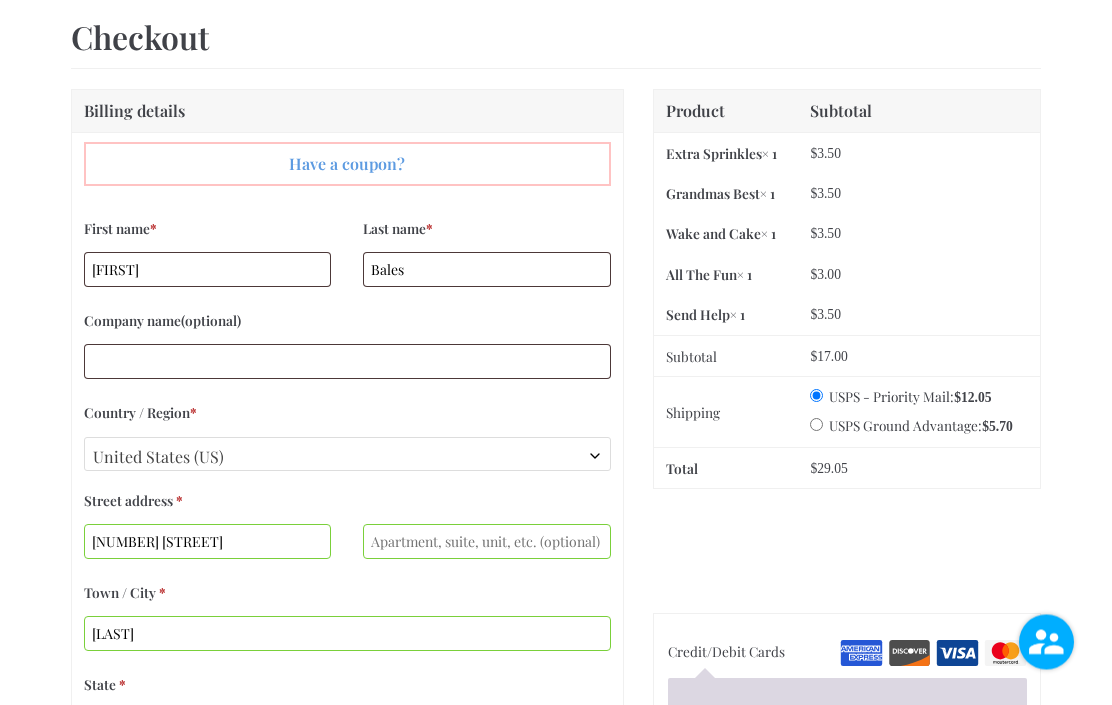 click on "USPS Ground Advantage:  $ 5.70" at bounding box center [816, 425] 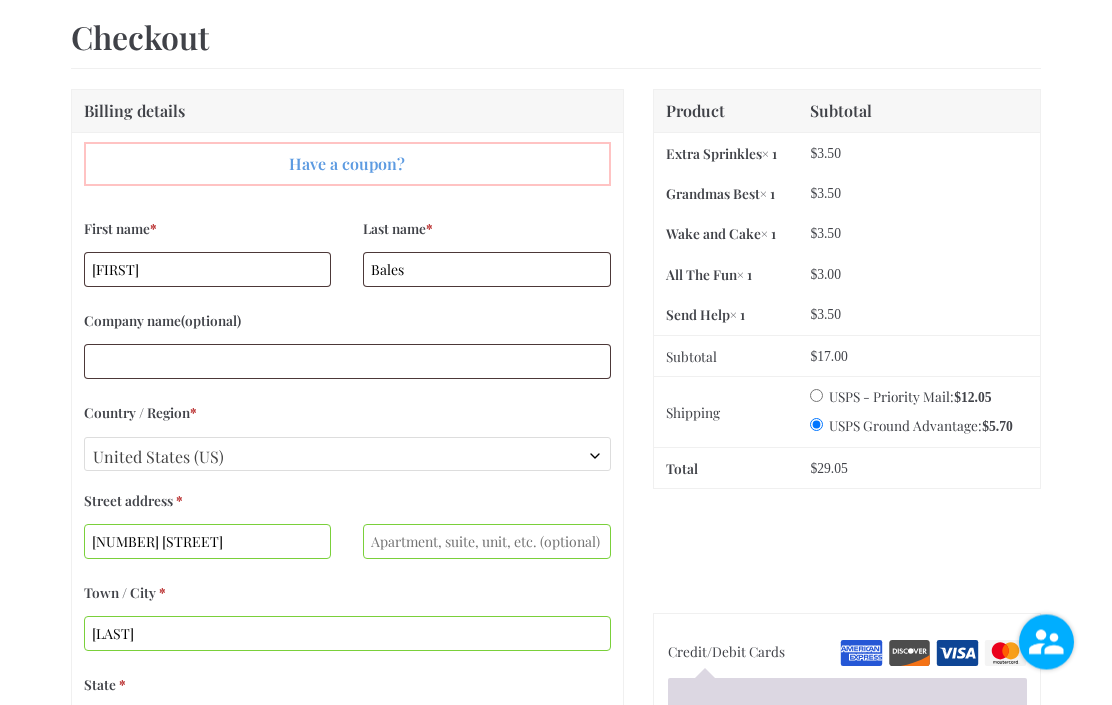 scroll, scrollTop: 222, scrollLeft: 0, axis: vertical 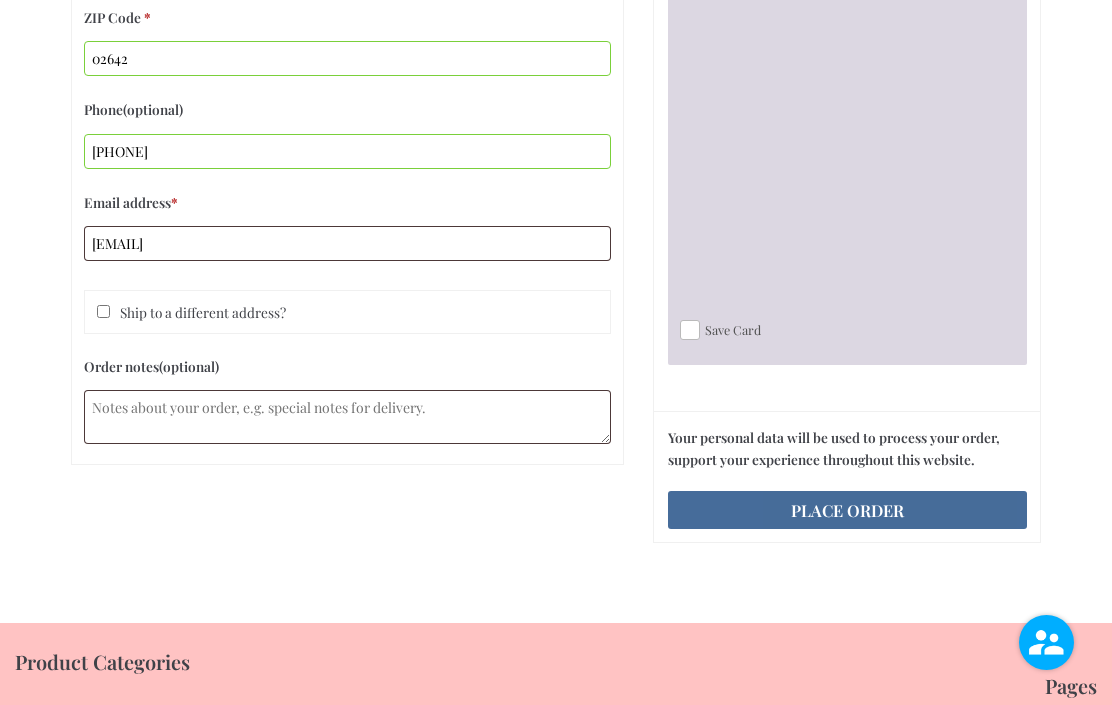 click on "Place order" at bounding box center [847, 510] 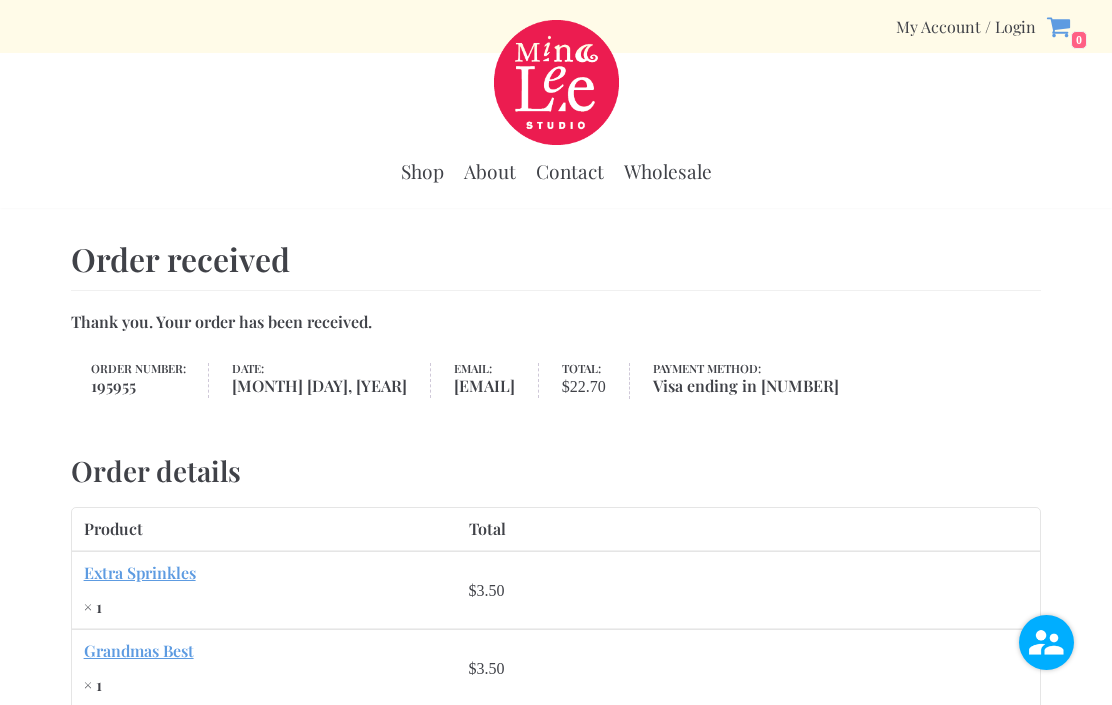 scroll, scrollTop: 0, scrollLeft: 0, axis: both 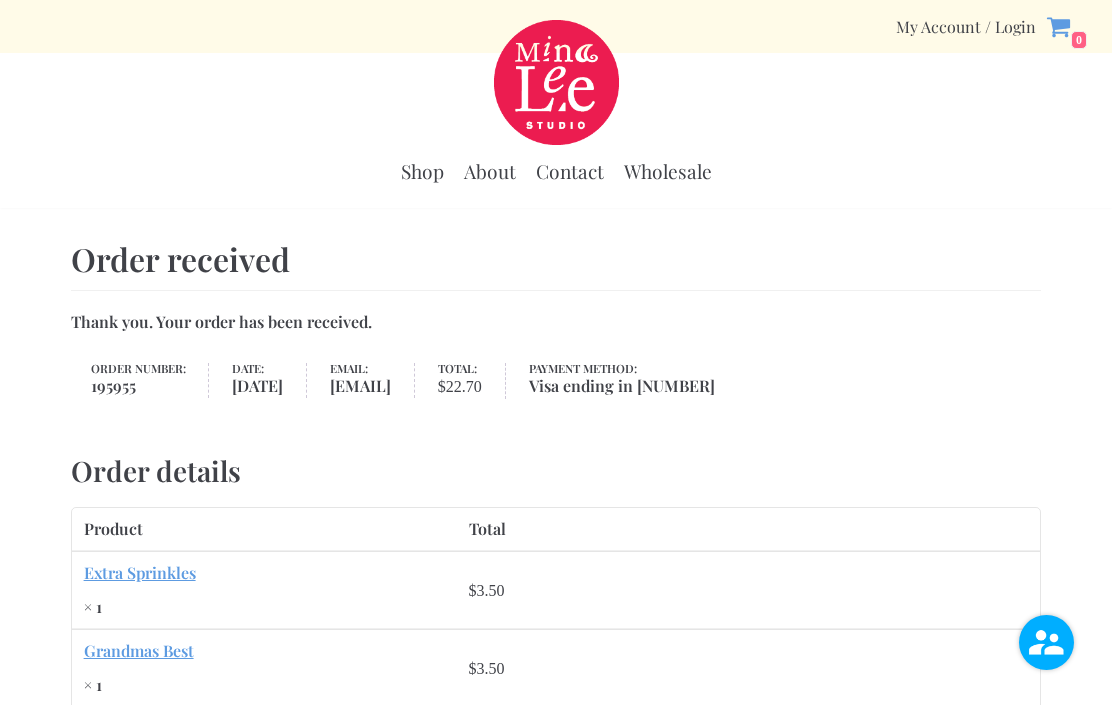 click on "Order received
Thank you. Your order has been received.
Order number:					 195955
Date:					 [DATE]
Email:						 [EMAIL]
Total:					 $ 22.70
Payment method:						 Visa ending in [NUMBER]
Order details
Product
Total
Extra Sprinkles   ×	1
$ 3.50
Grandmas Best   ×	1
$ 3.50
Wake and Cake   ×	1
$ 3.50
All The Fun   ×	1
$ 3.00
Send Help   ×	1
$ 3.50
Subtotal:
$ 17.00
Shipping:
$ 5.70   via USPS Ground Advantage
Payment method:
Visa ending in [NUMBER]
Total:
$ 22.70" at bounding box center (556, 800) 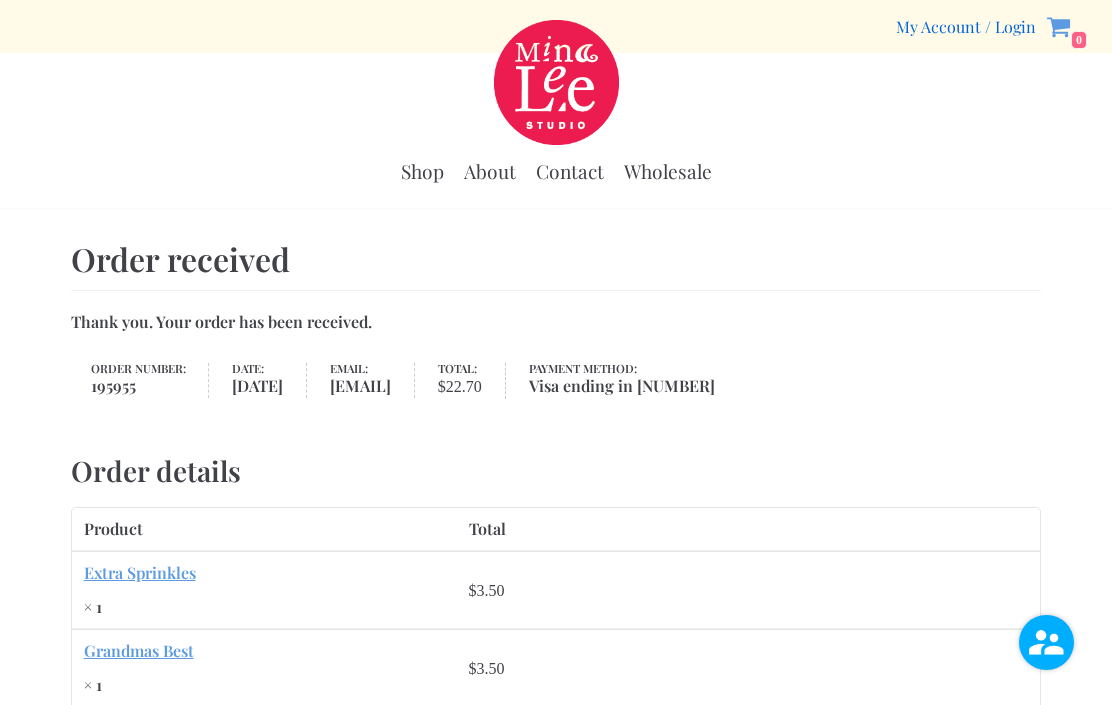 click on "My Account / Login" at bounding box center (966, 26) 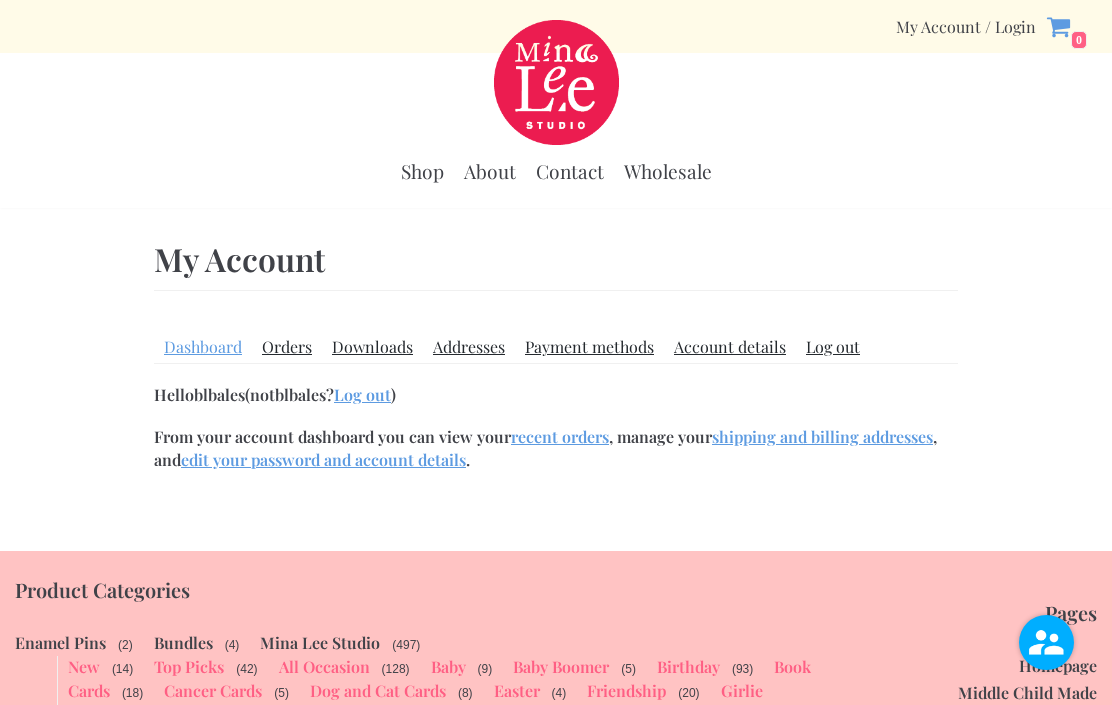 scroll, scrollTop: 0, scrollLeft: 0, axis: both 